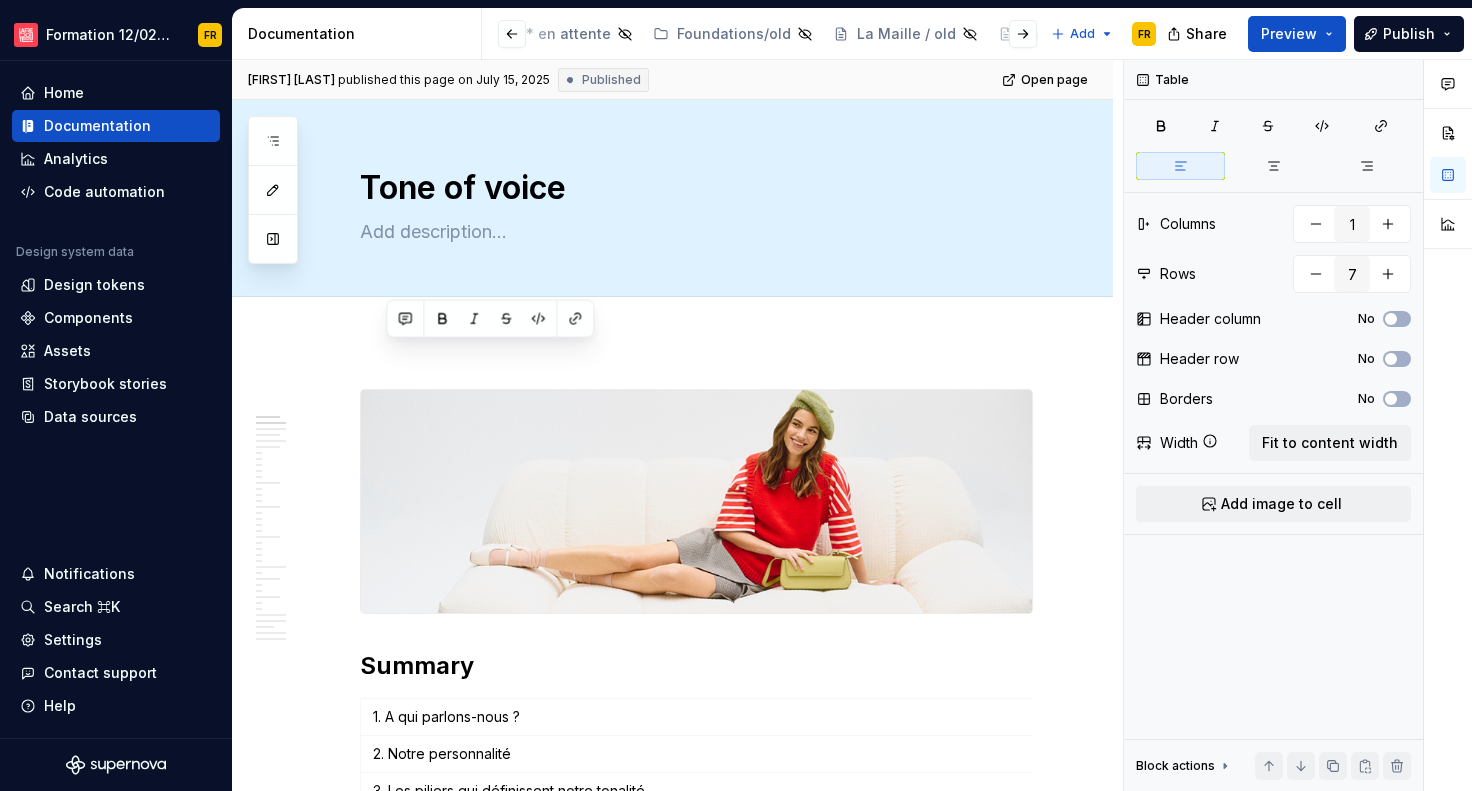 scroll, scrollTop: 0, scrollLeft: 0, axis: both 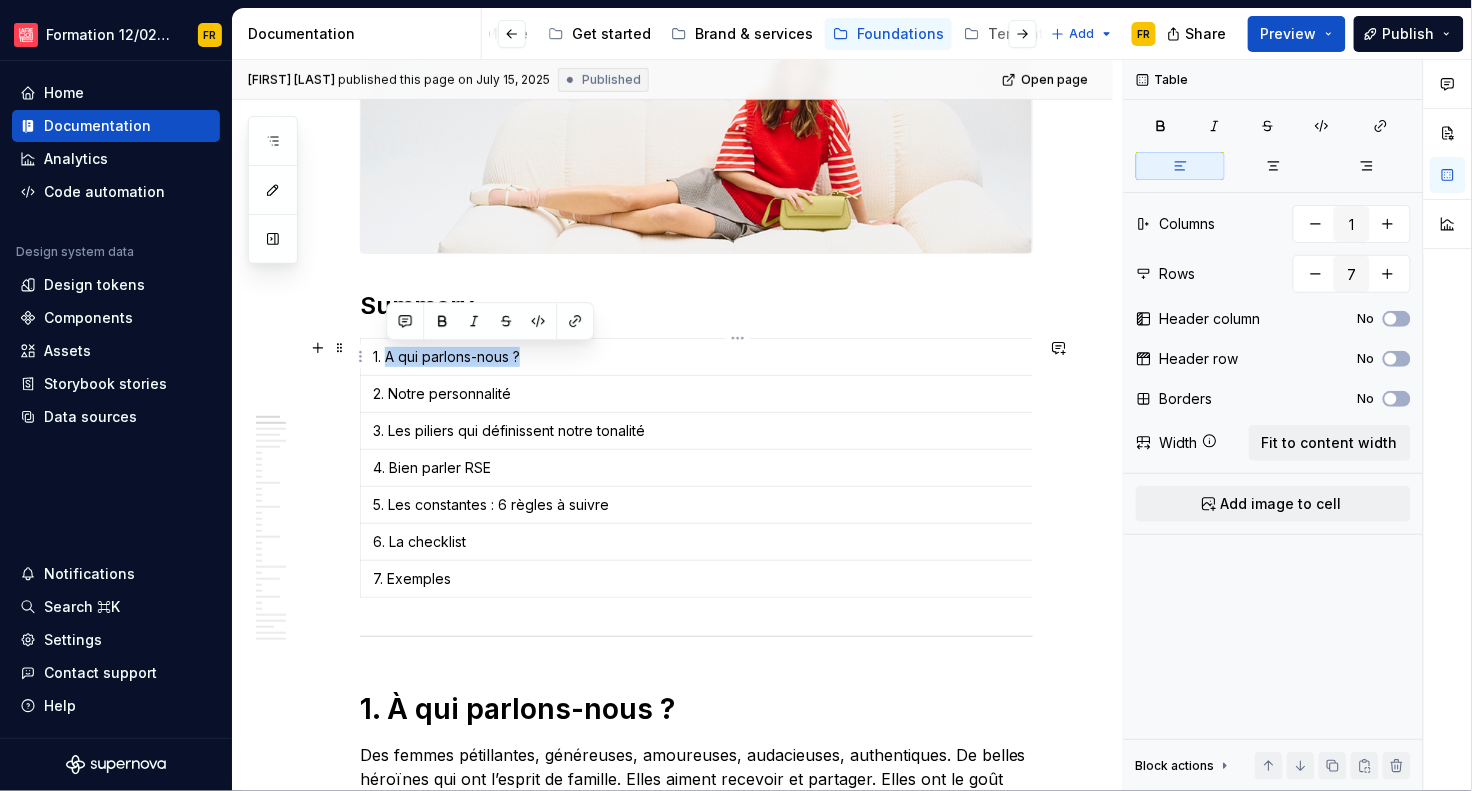 drag, startPoint x: 386, startPoint y: 359, endPoint x: 525, endPoint y: 364, distance: 139.0899 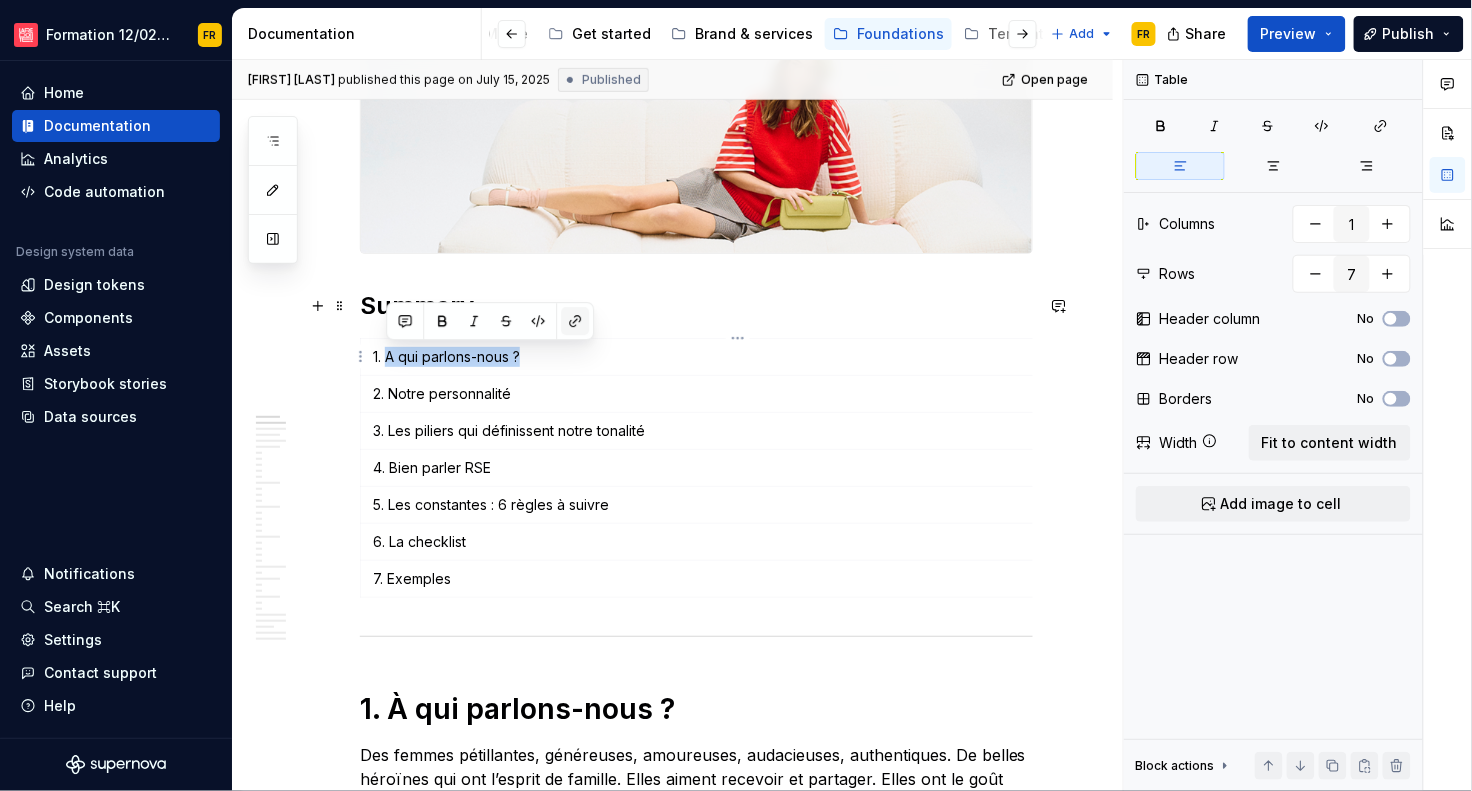 click at bounding box center (575, 321) 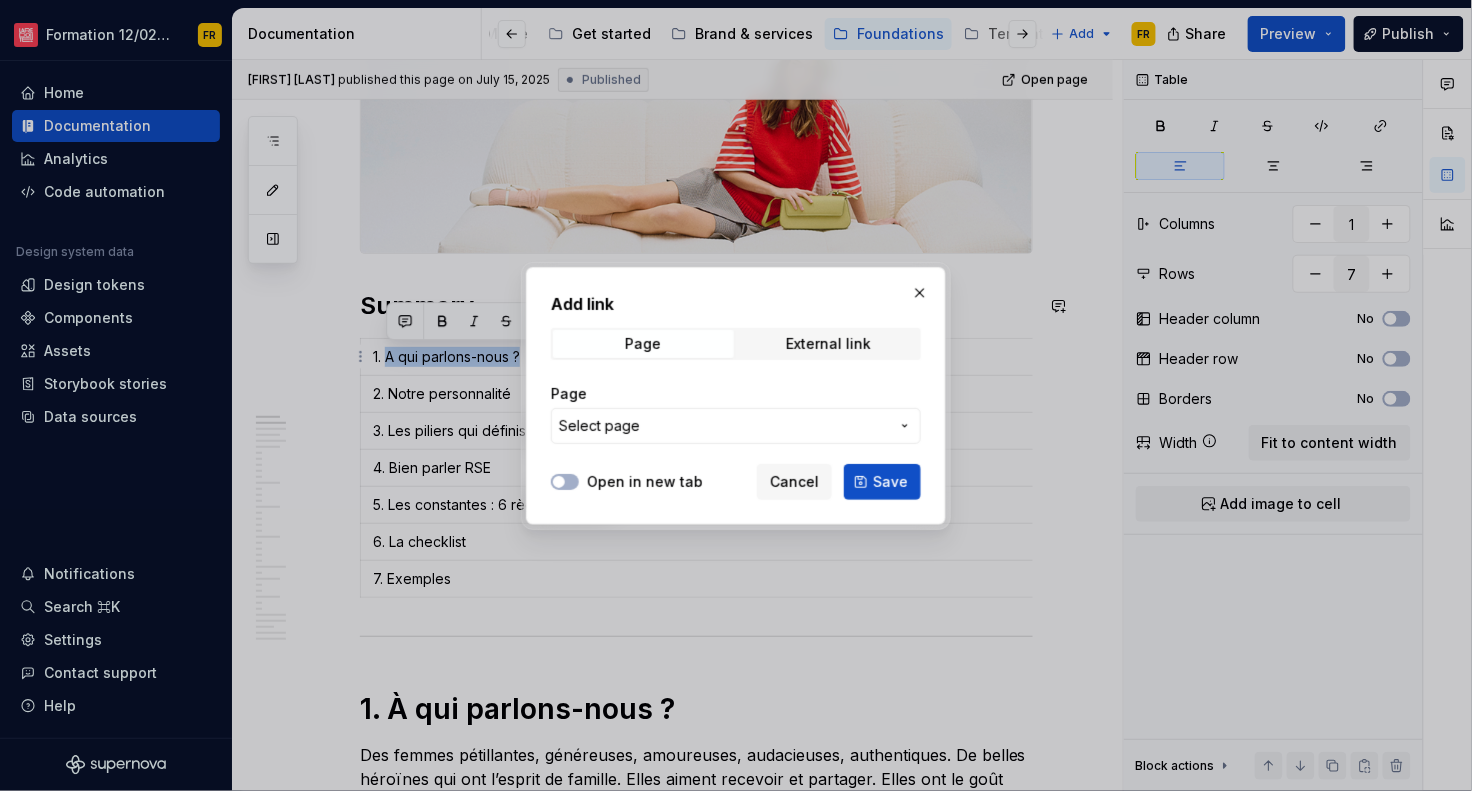 click on "Select page" at bounding box center [724, 426] 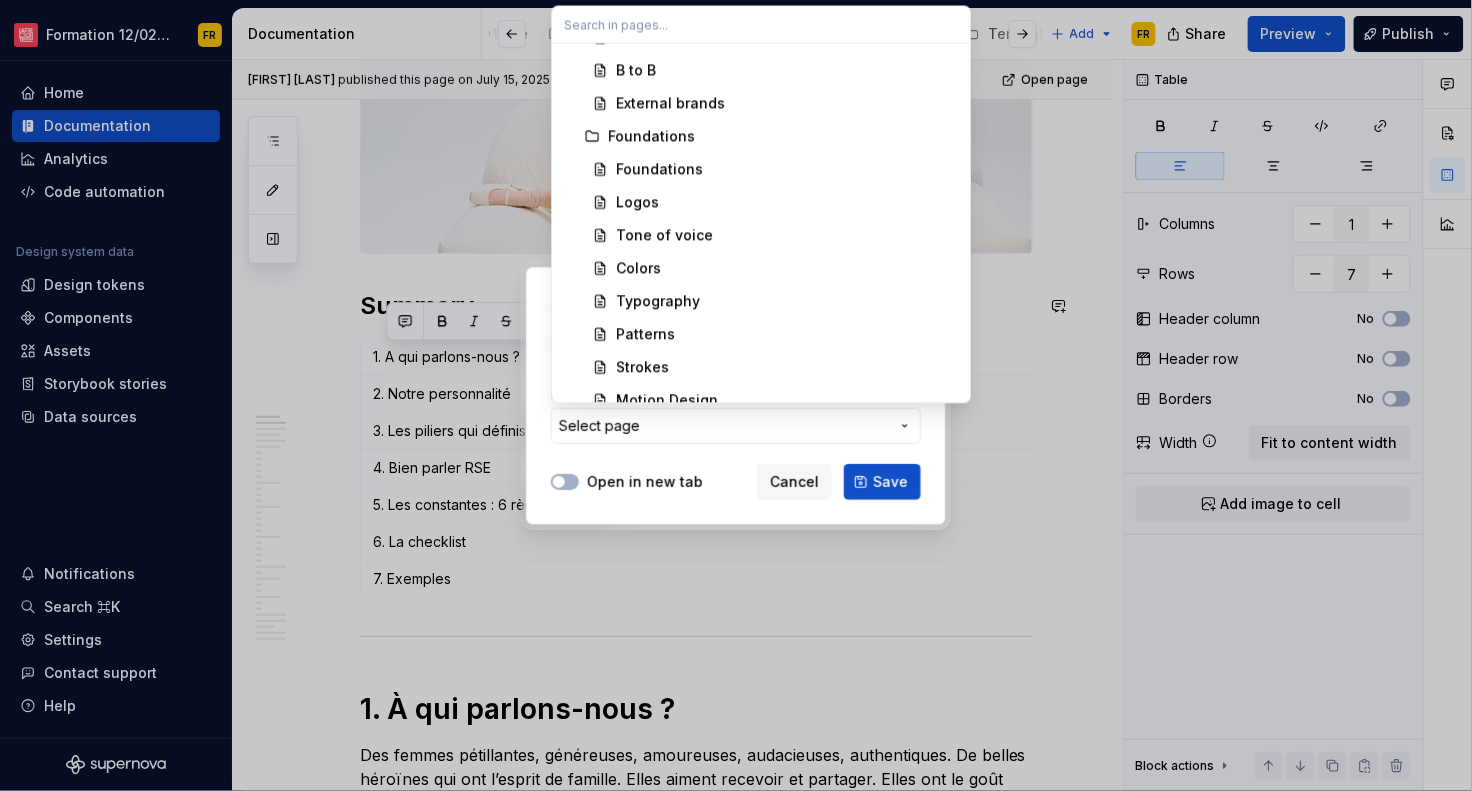 scroll, scrollTop: 2015, scrollLeft: 0, axis: vertical 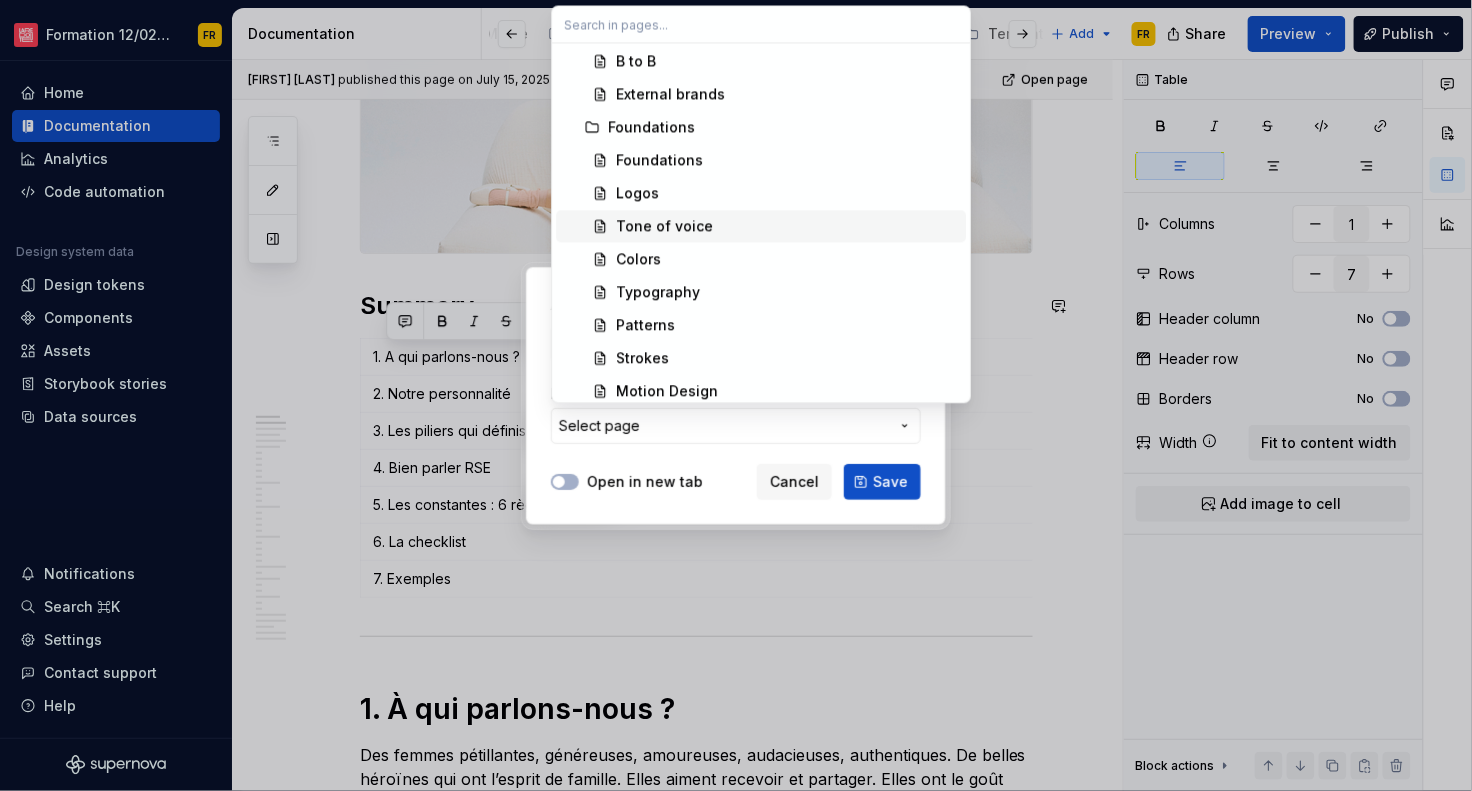 click on "Tone of voice" at bounding box center [787, 226] 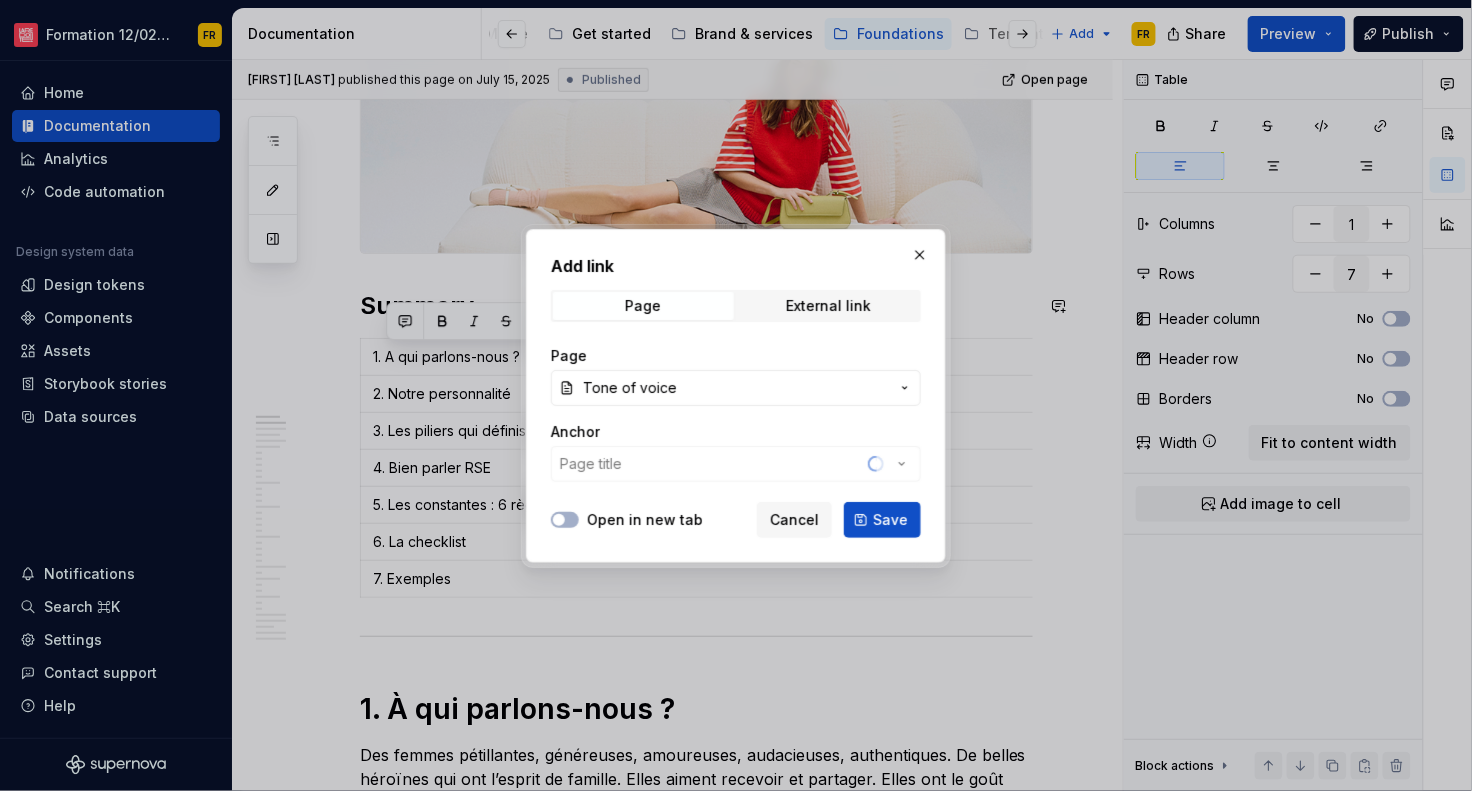 click on "Anchor Page title" at bounding box center (736, 452) 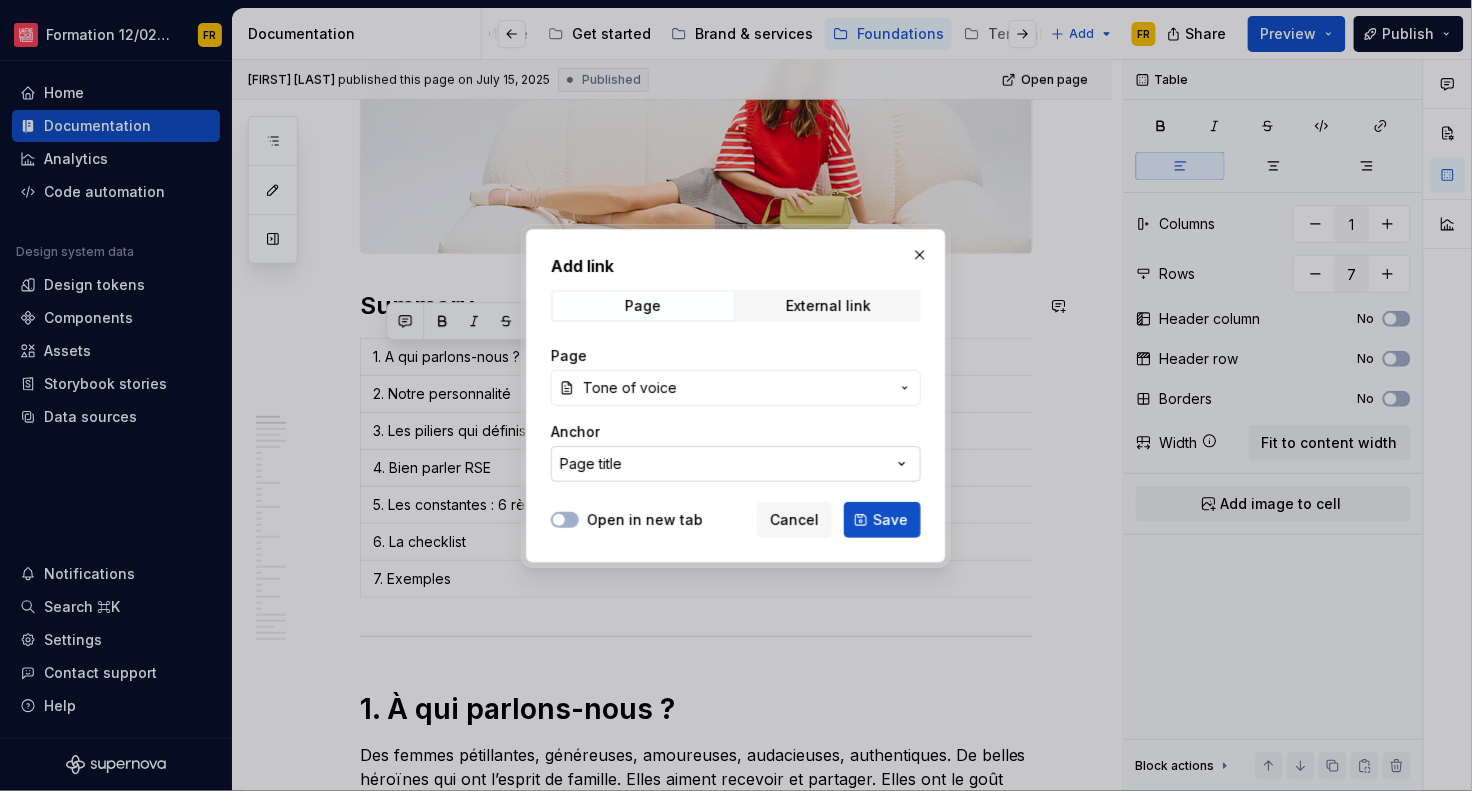 click on "Page title" at bounding box center [736, 464] 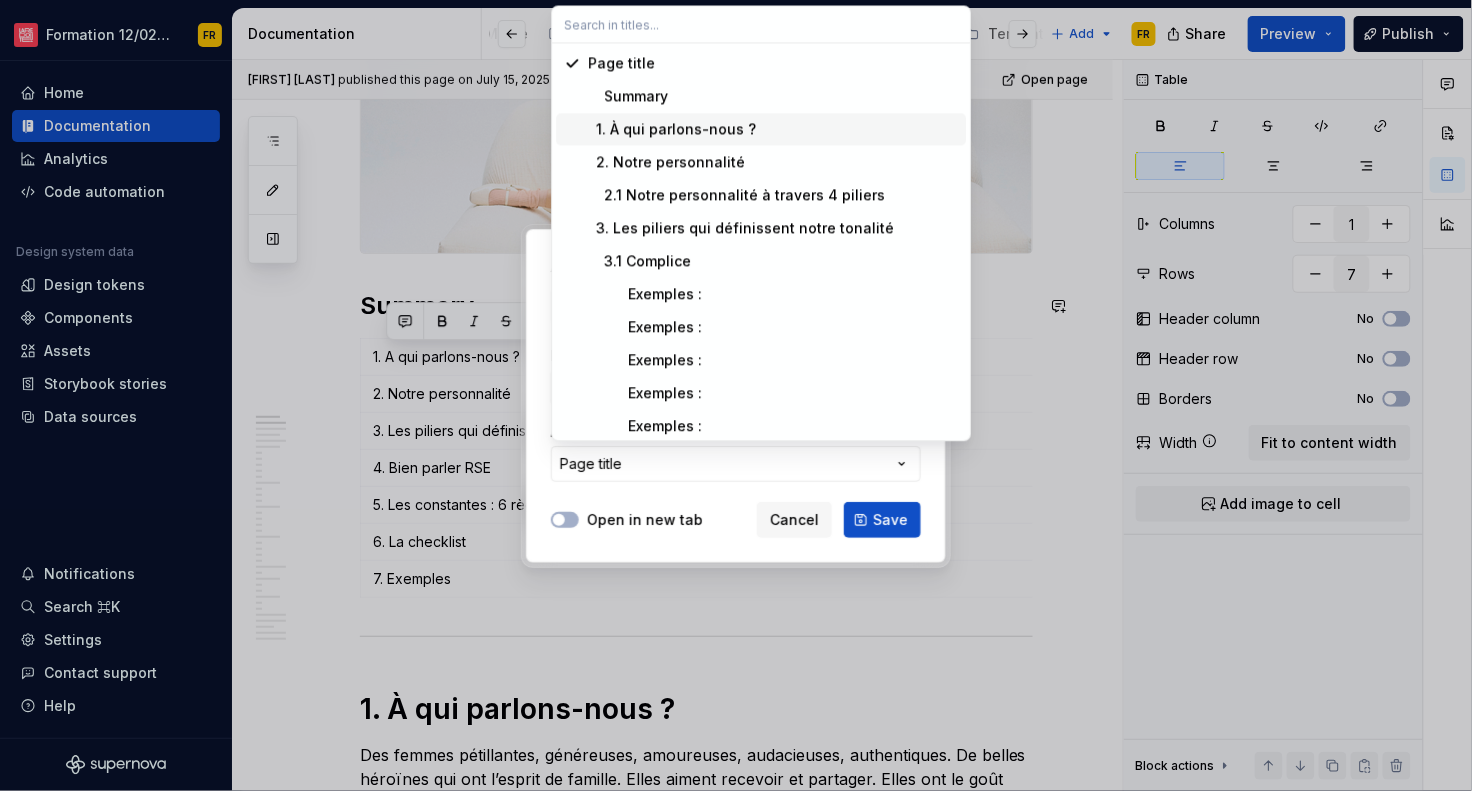 click on "1. À qui parlons-nous ?" at bounding box center (672, 129) 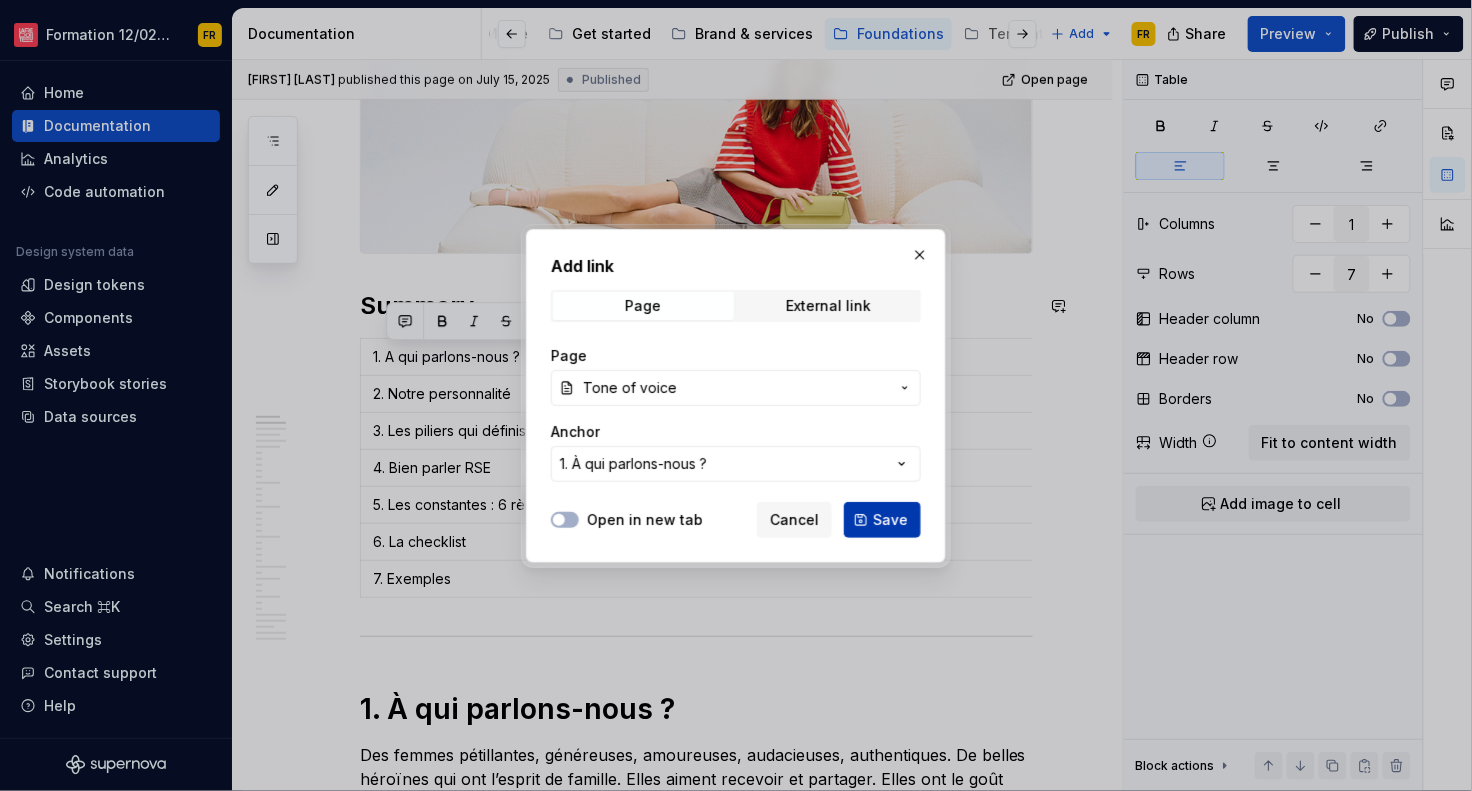 click on "Save" at bounding box center [882, 520] 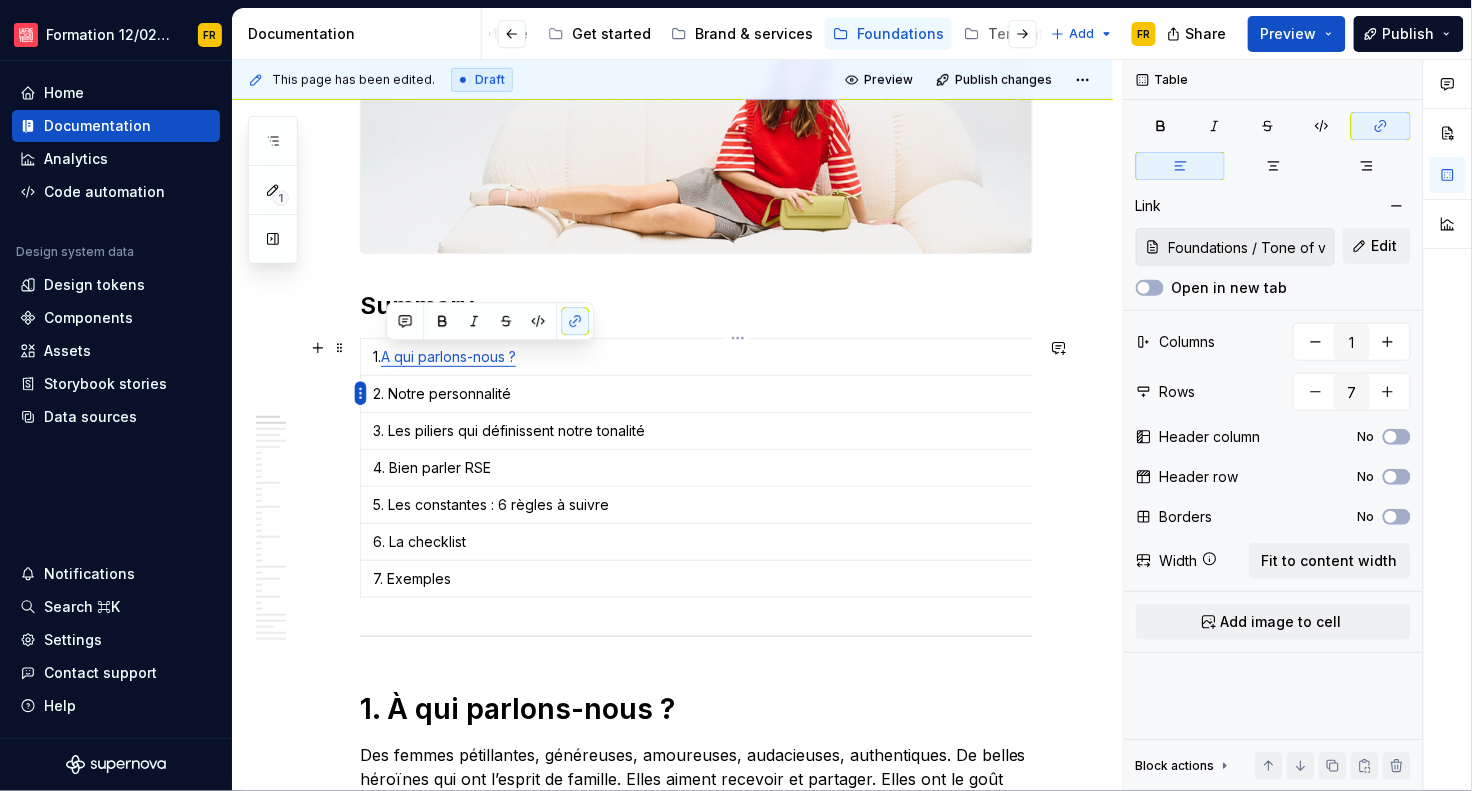 drag, startPoint x: 510, startPoint y: 401, endPoint x: 362, endPoint y: 399, distance: 148.01352 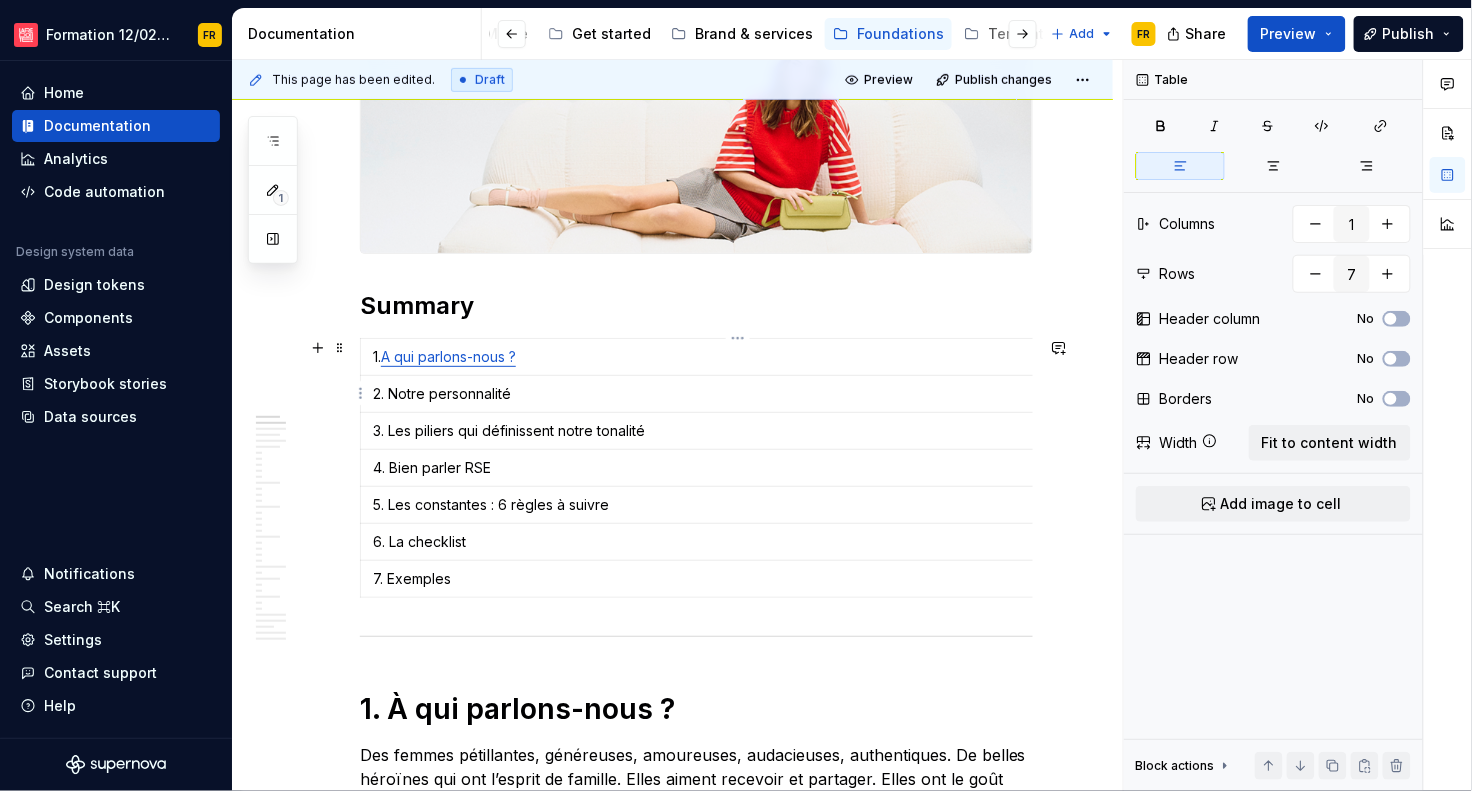 drag, startPoint x: 387, startPoint y: 392, endPoint x: 545, endPoint y: 397, distance: 158.0791 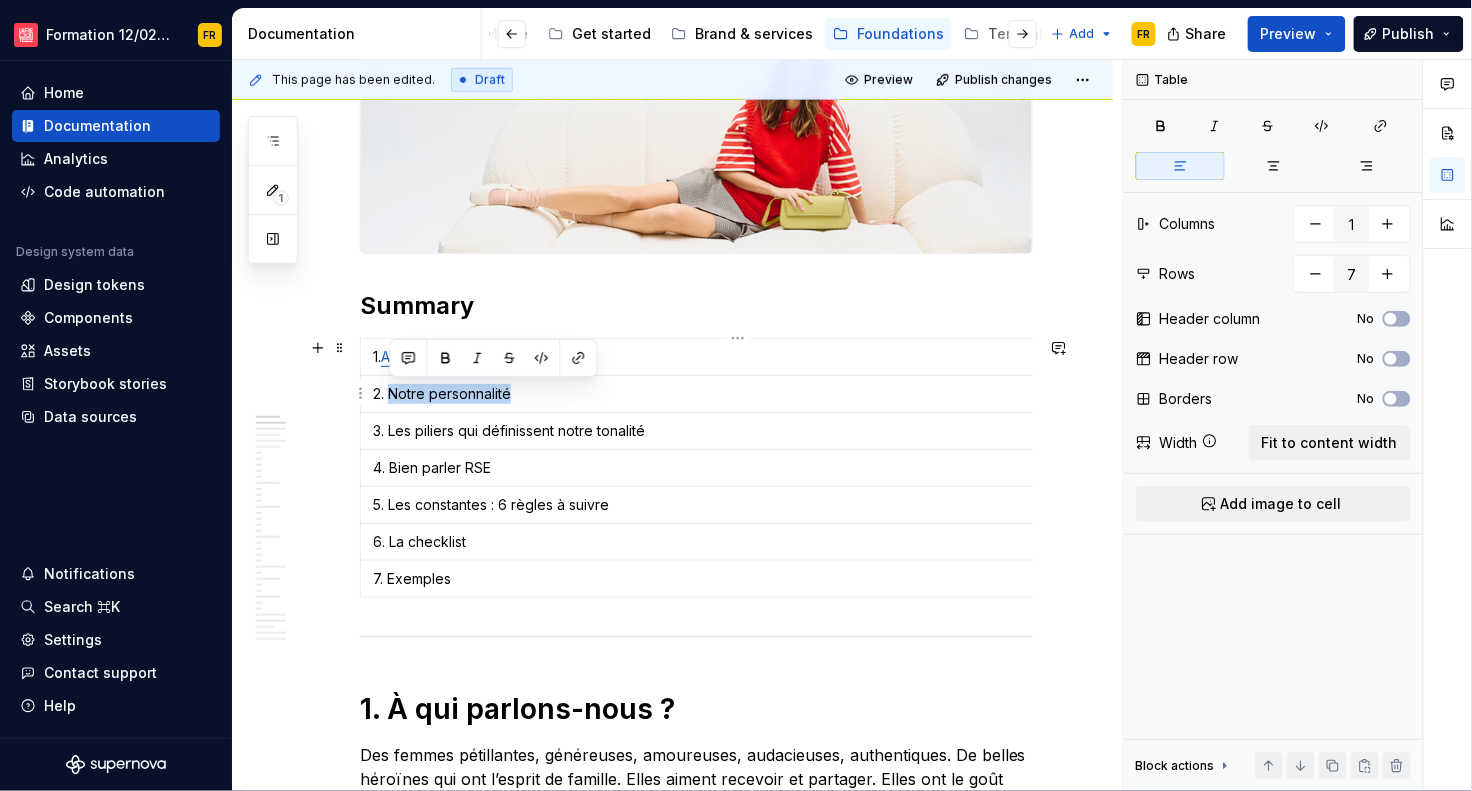 drag, startPoint x: 389, startPoint y: 396, endPoint x: 535, endPoint y: 396, distance: 146 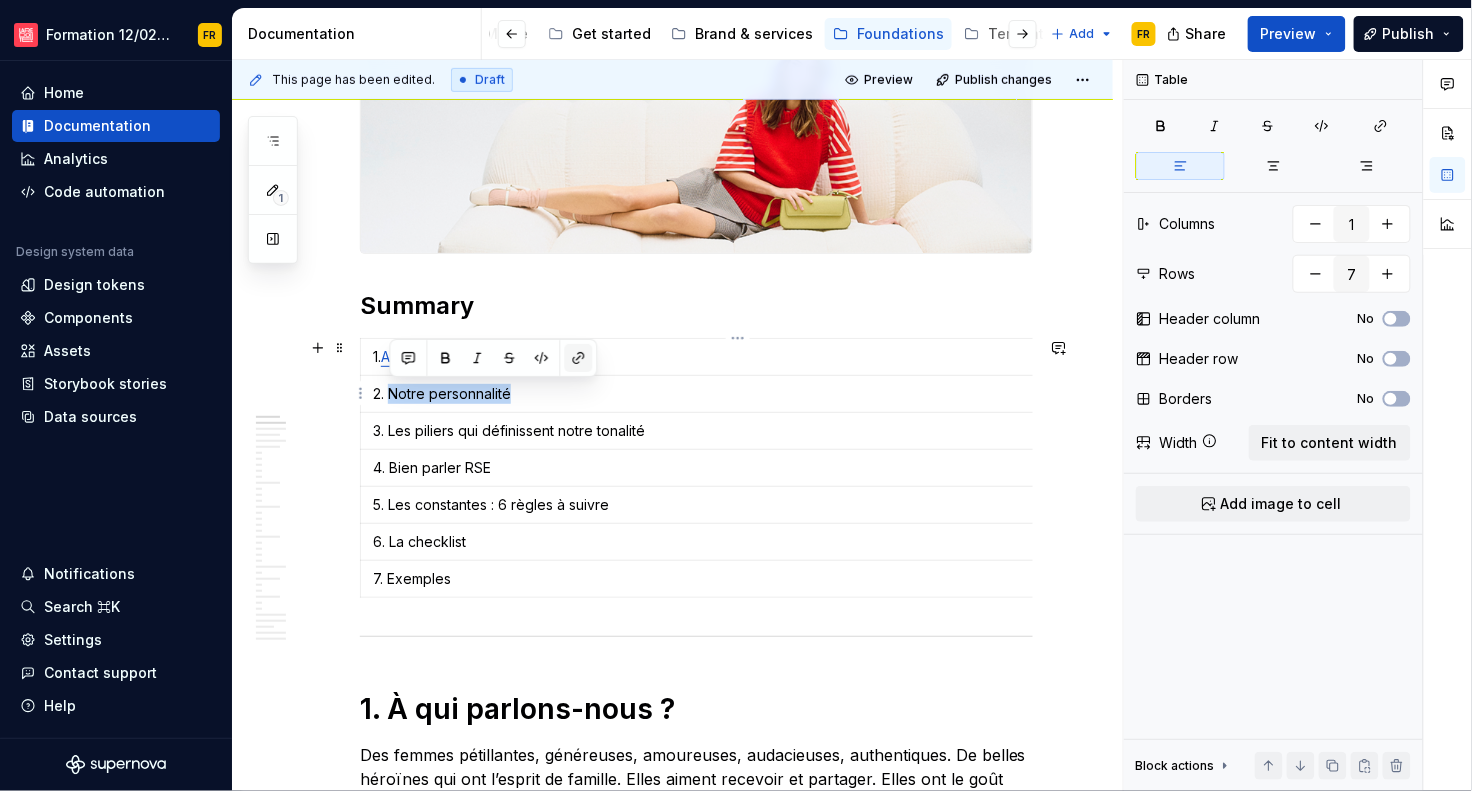 click at bounding box center (579, 358) 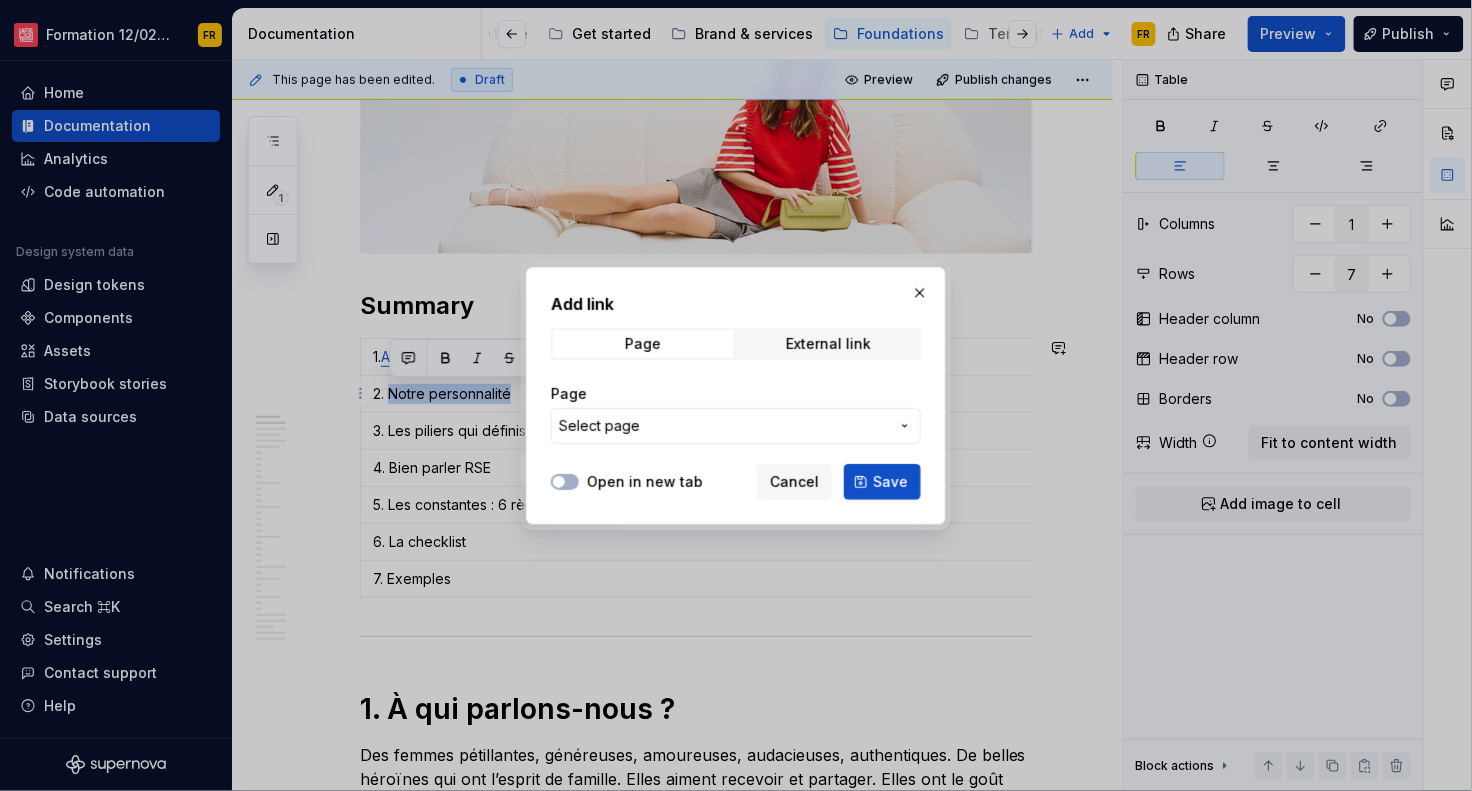 click on "Select page" at bounding box center (724, 426) 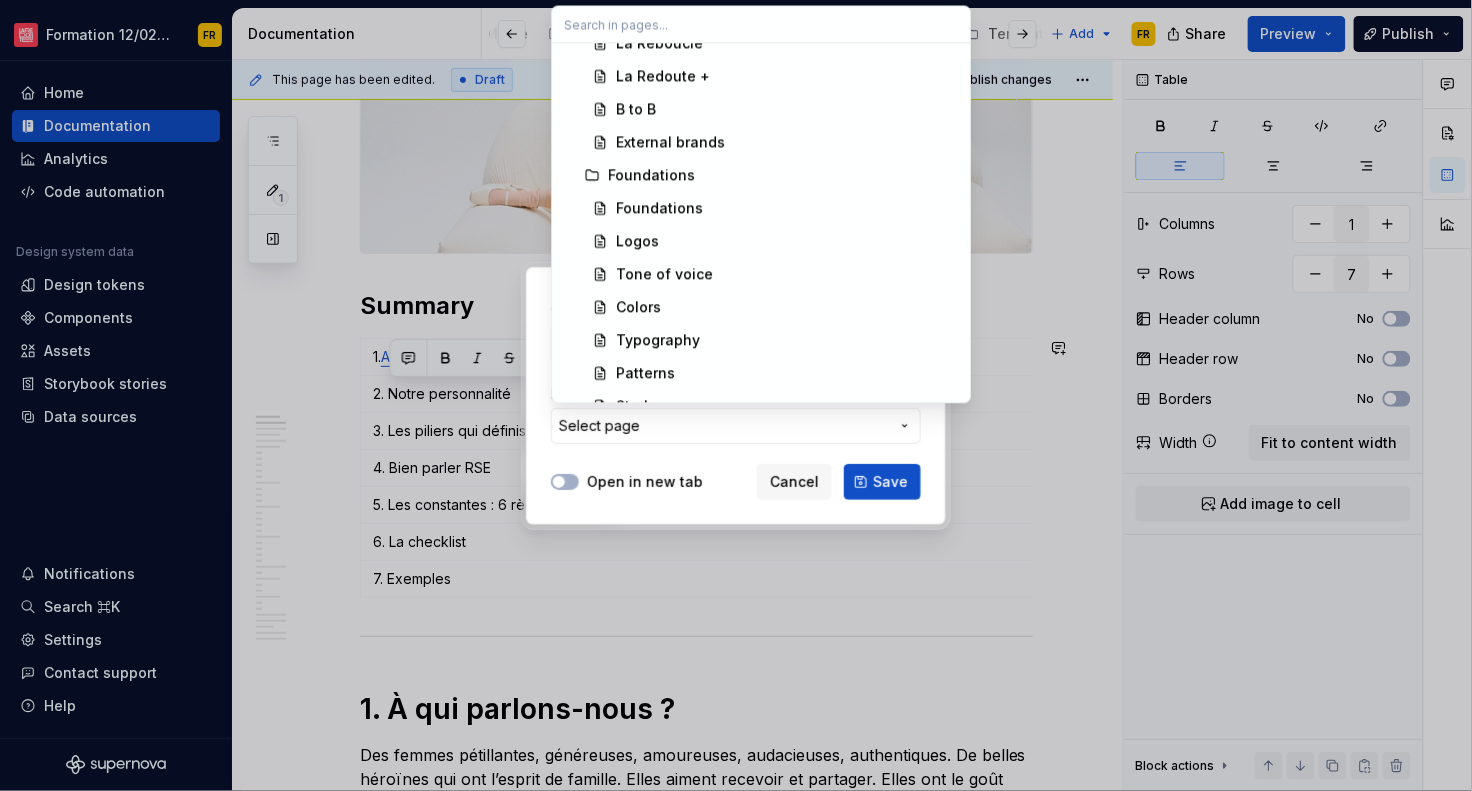 scroll, scrollTop: 1968, scrollLeft: 0, axis: vertical 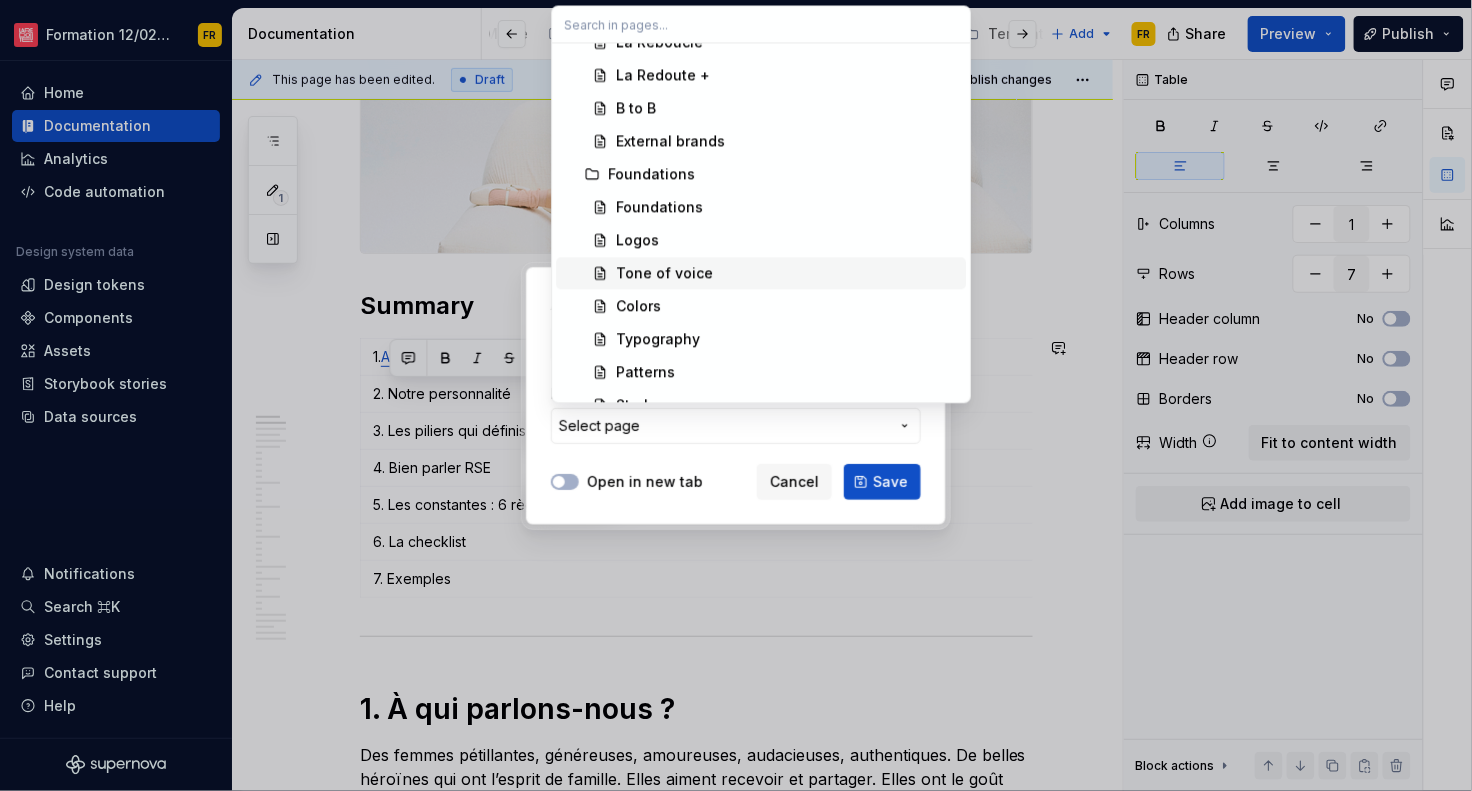 click on "Tone of voice" at bounding box center (787, 273) 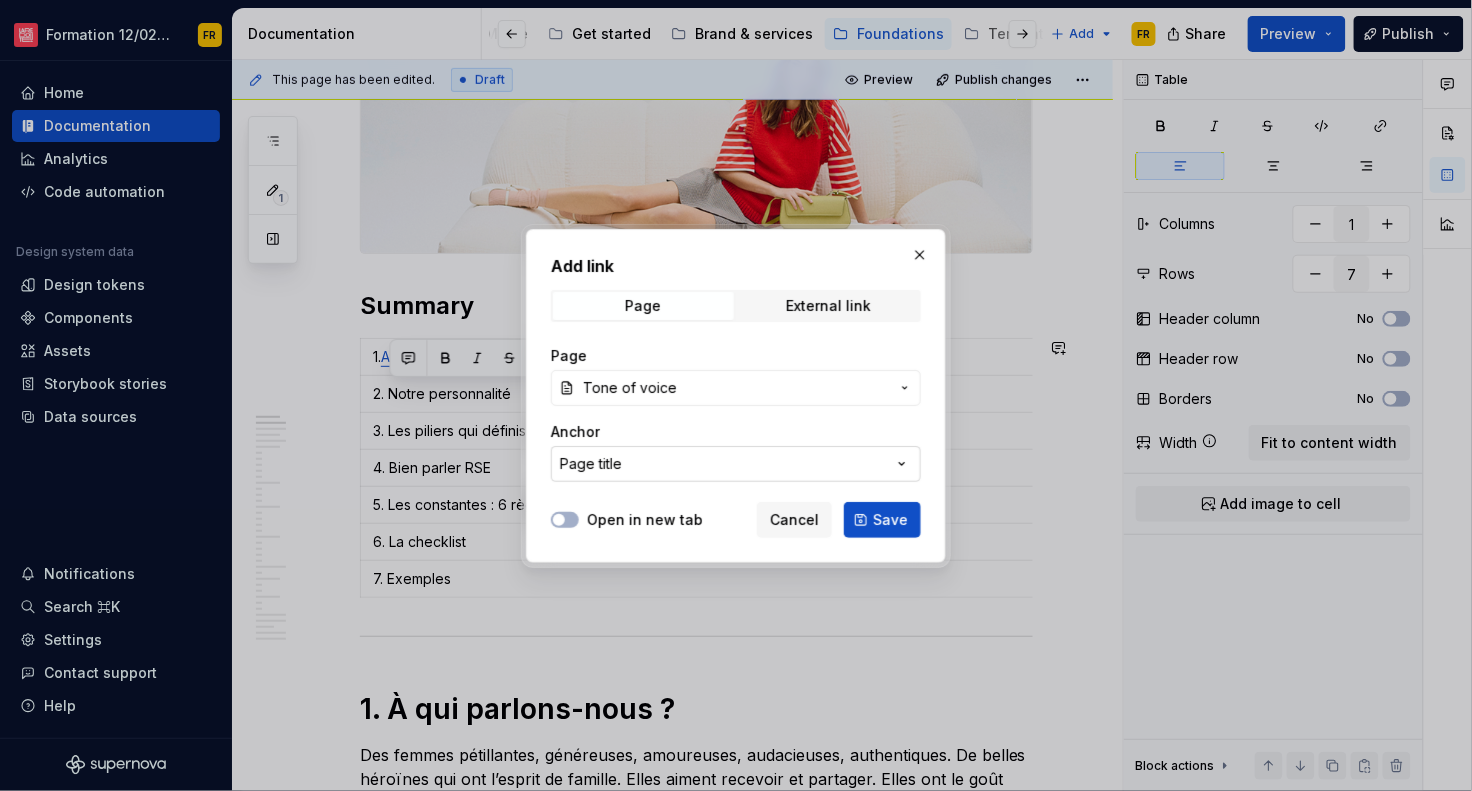 click on "Page title" at bounding box center (736, 464) 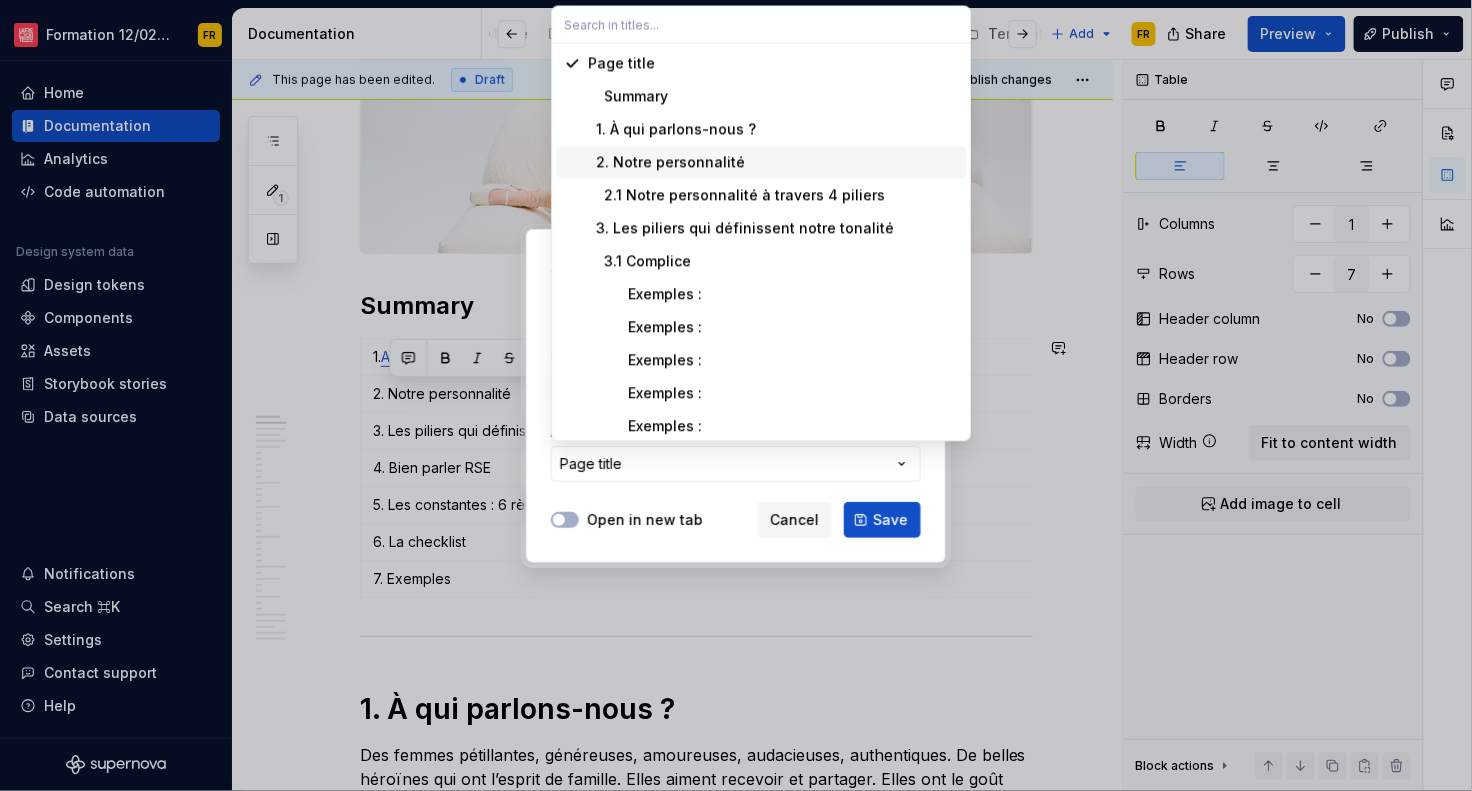 click on "2. Notre personnalité" at bounding box center [666, 162] 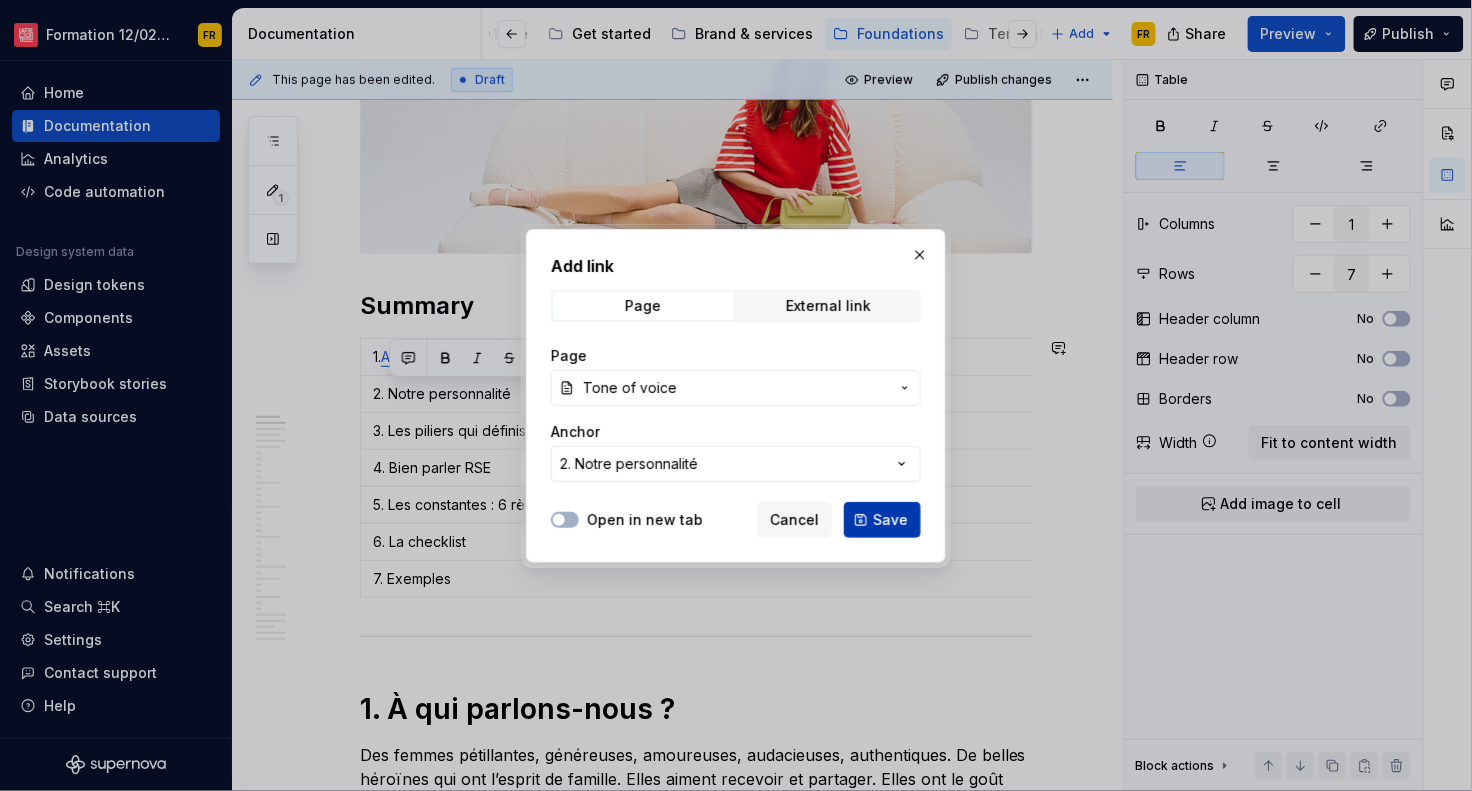 click on "Save" at bounding box center (890, 520) 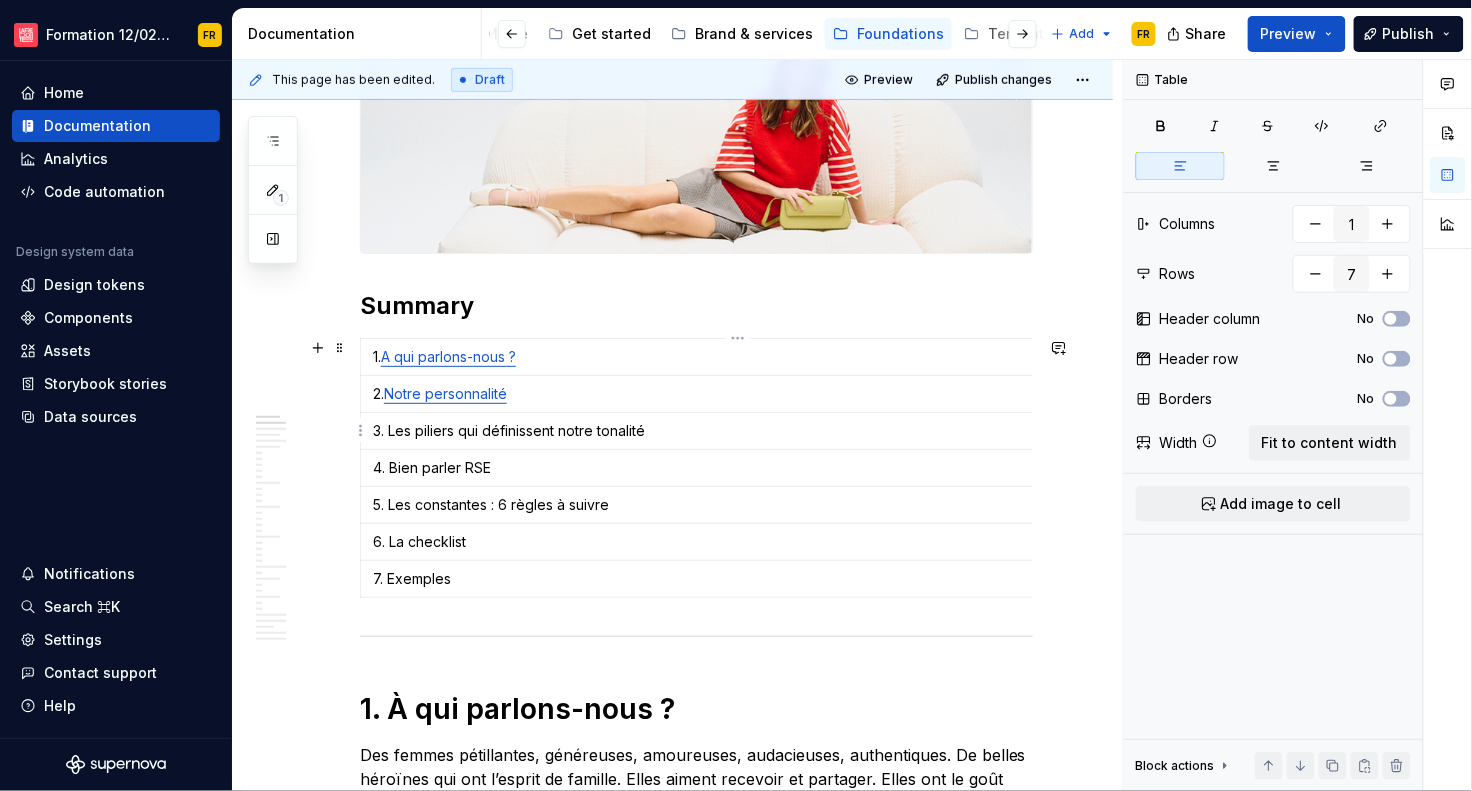 click on "3. Les piliers qui définissent notre tonalité" at bounding box center (738, 431) 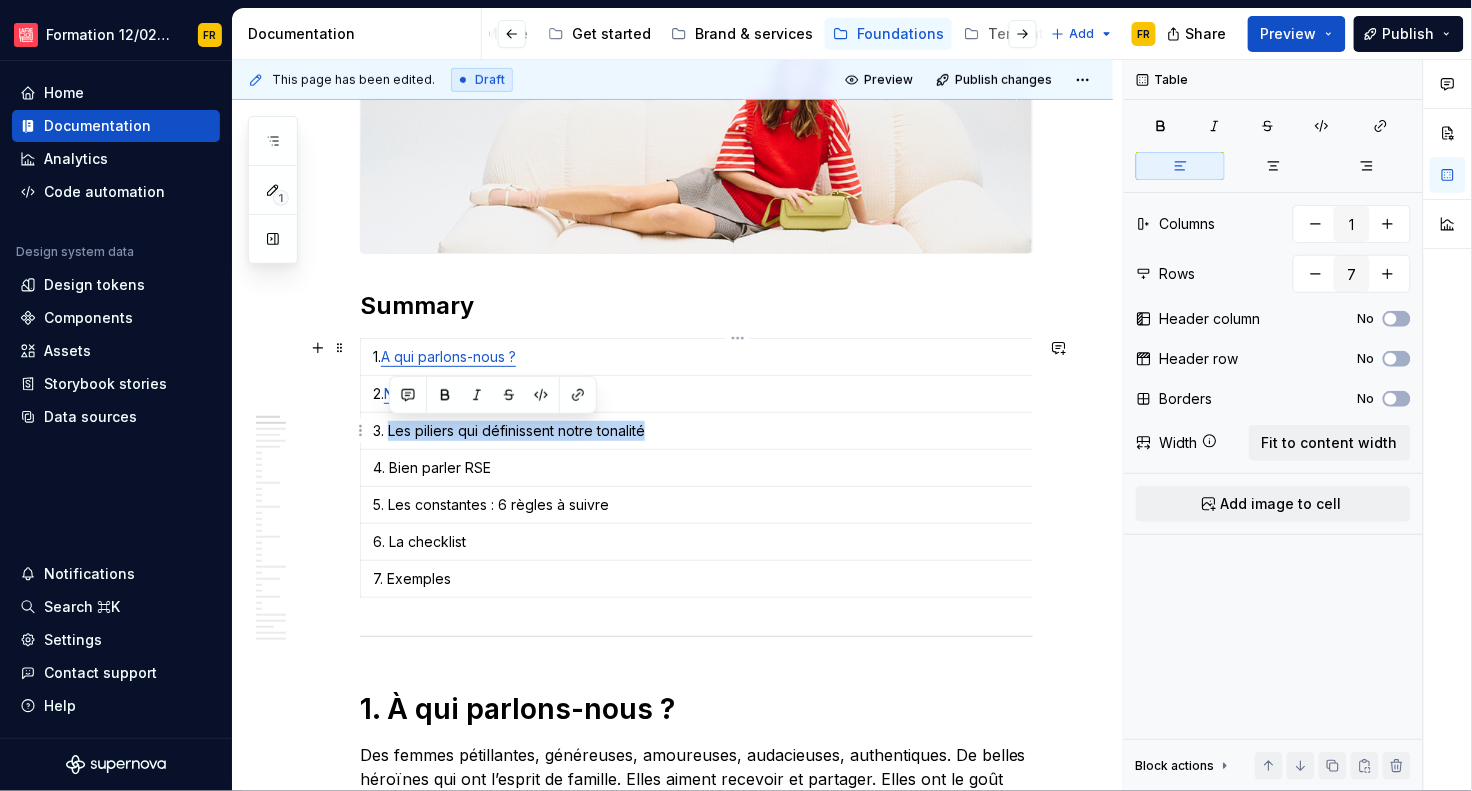 drag, startPoint x: 389, startPoint y: 431, endPoint x: 679, endPoint y: 436, distance: 290.0431 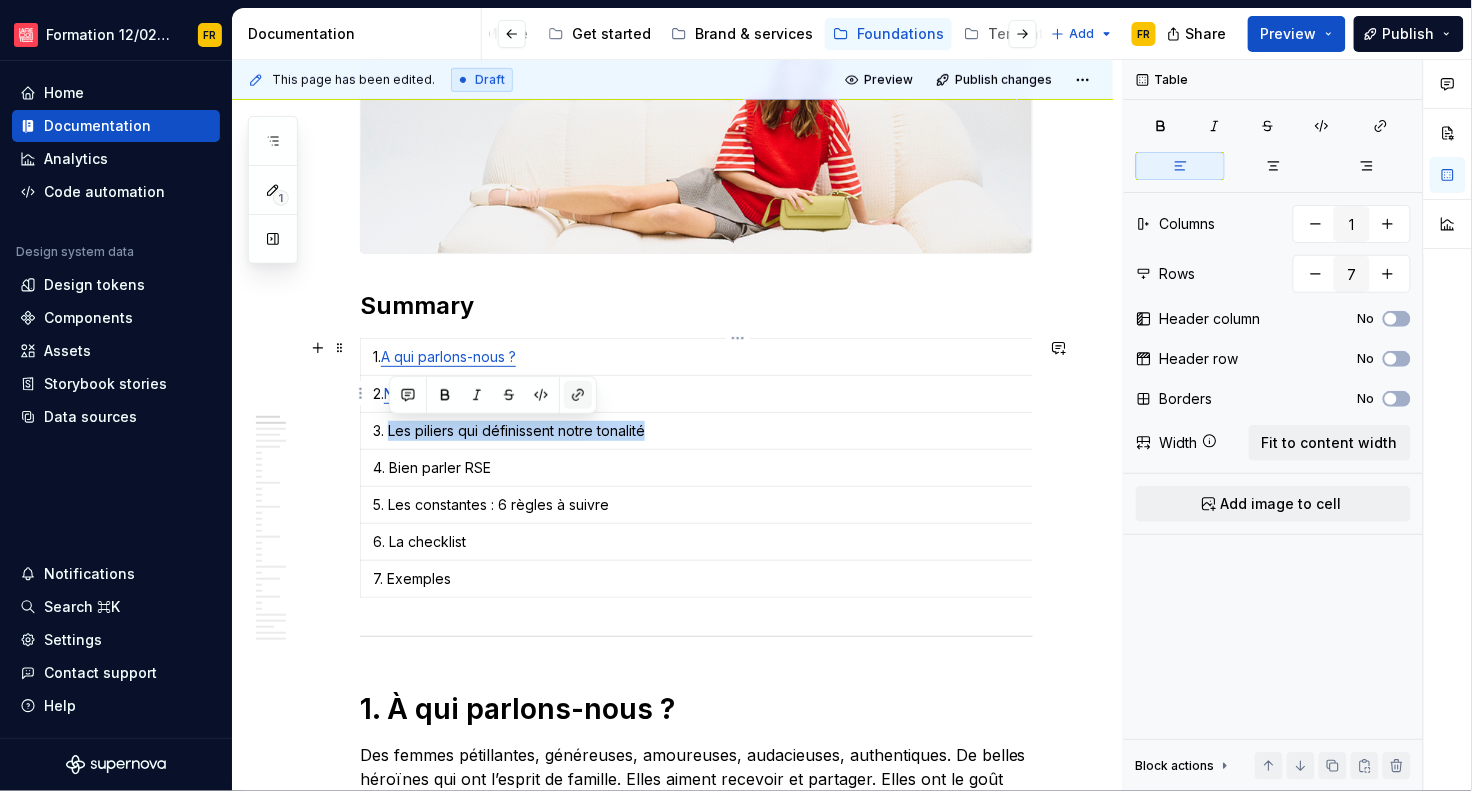 click at bounding box center [578, 395] 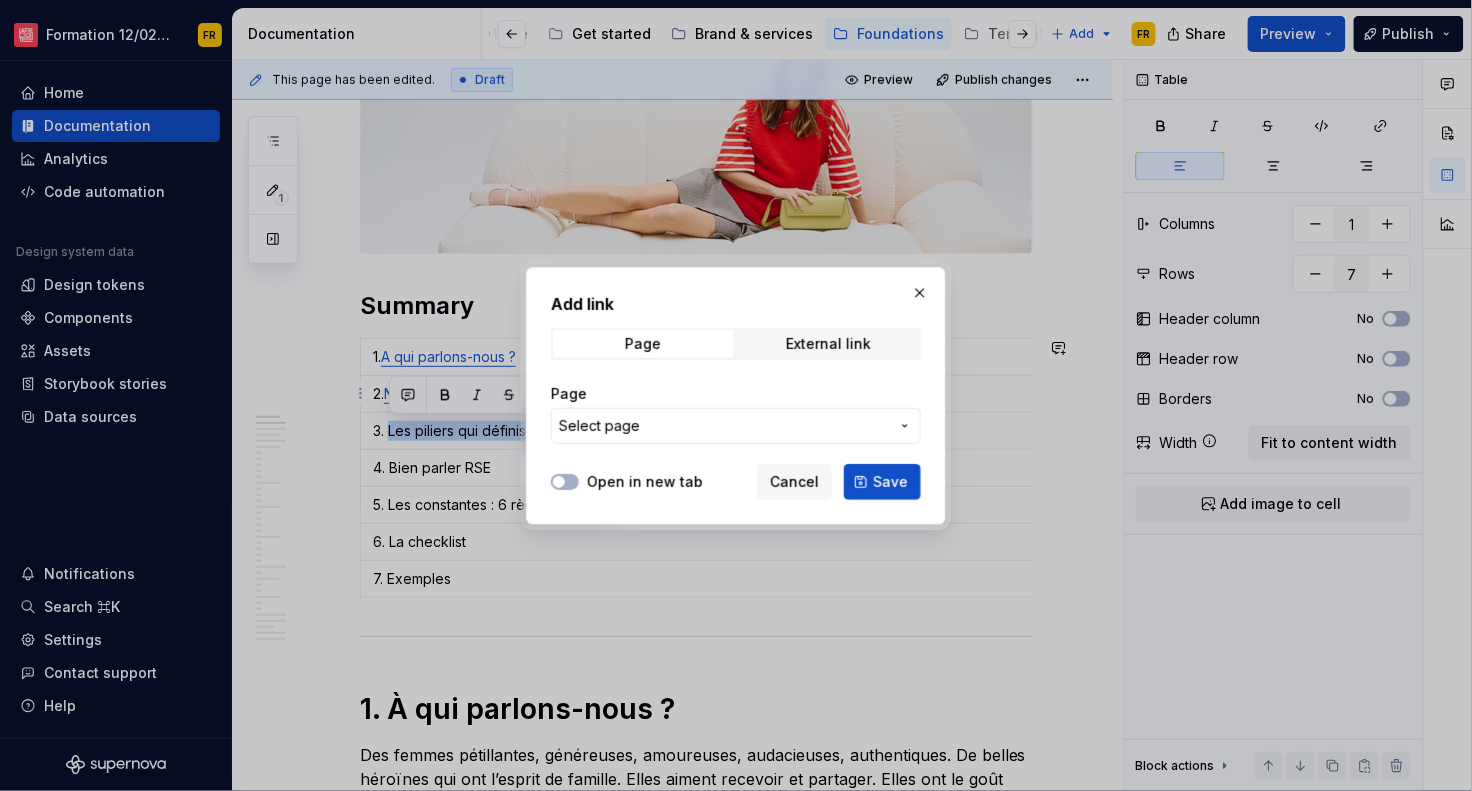 click on "Select page" at bounding box center (599, 426) 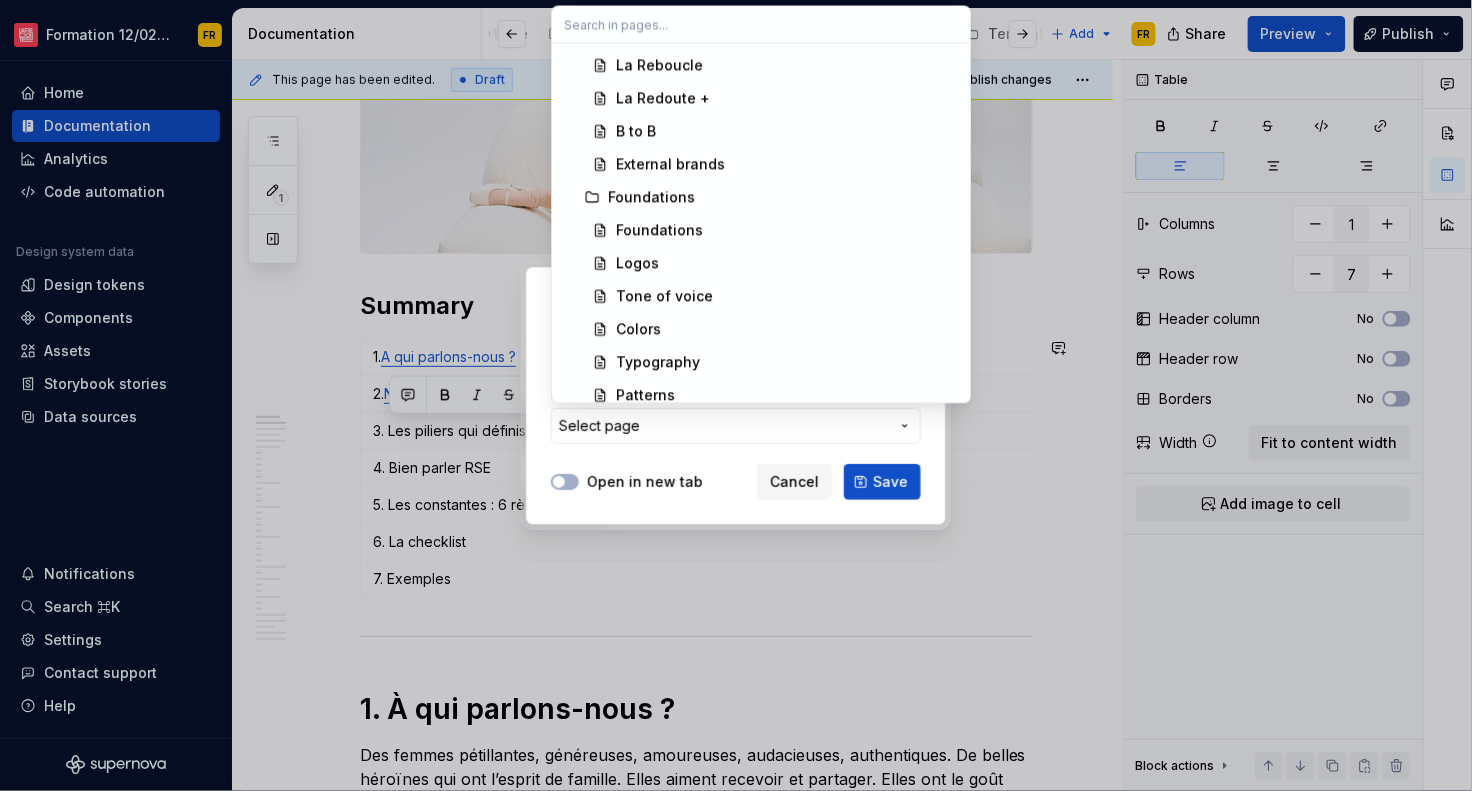 scroll, scrollTop: 1951, scrollLeft: 0, axis: vertical 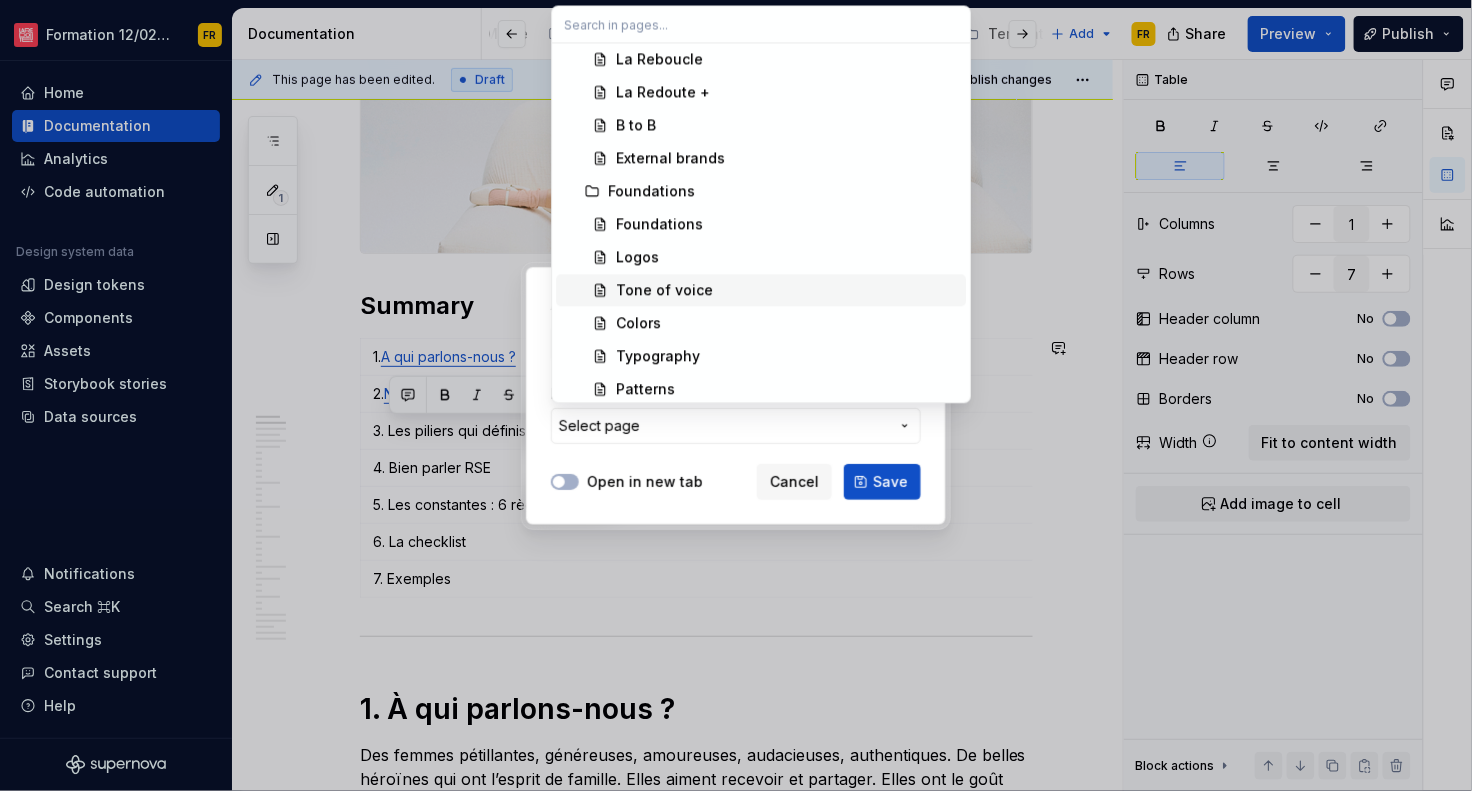 click on "Tone of voice" at bounding box center (787, 290) 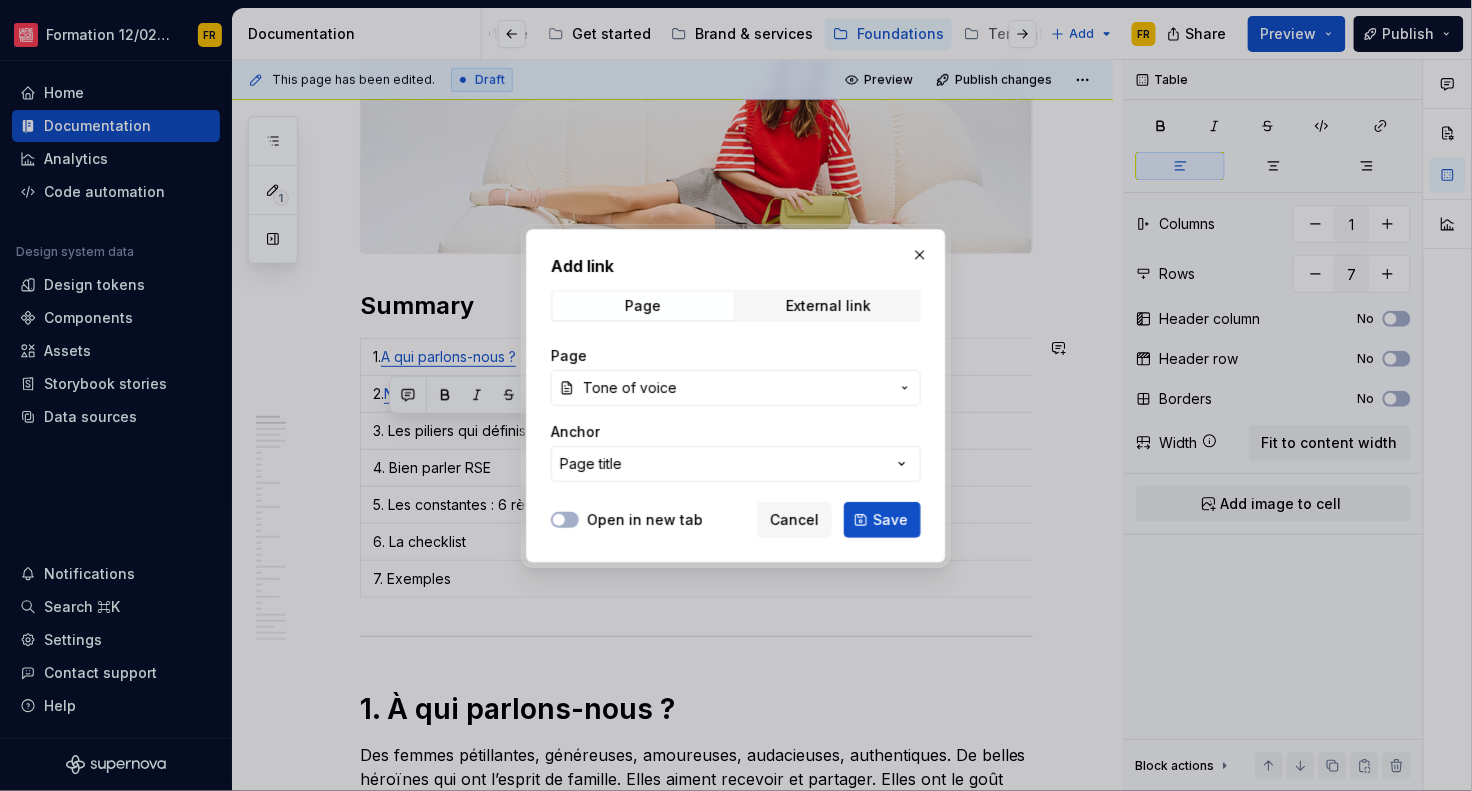 click on "Page title" at bounding box center [736, 464] 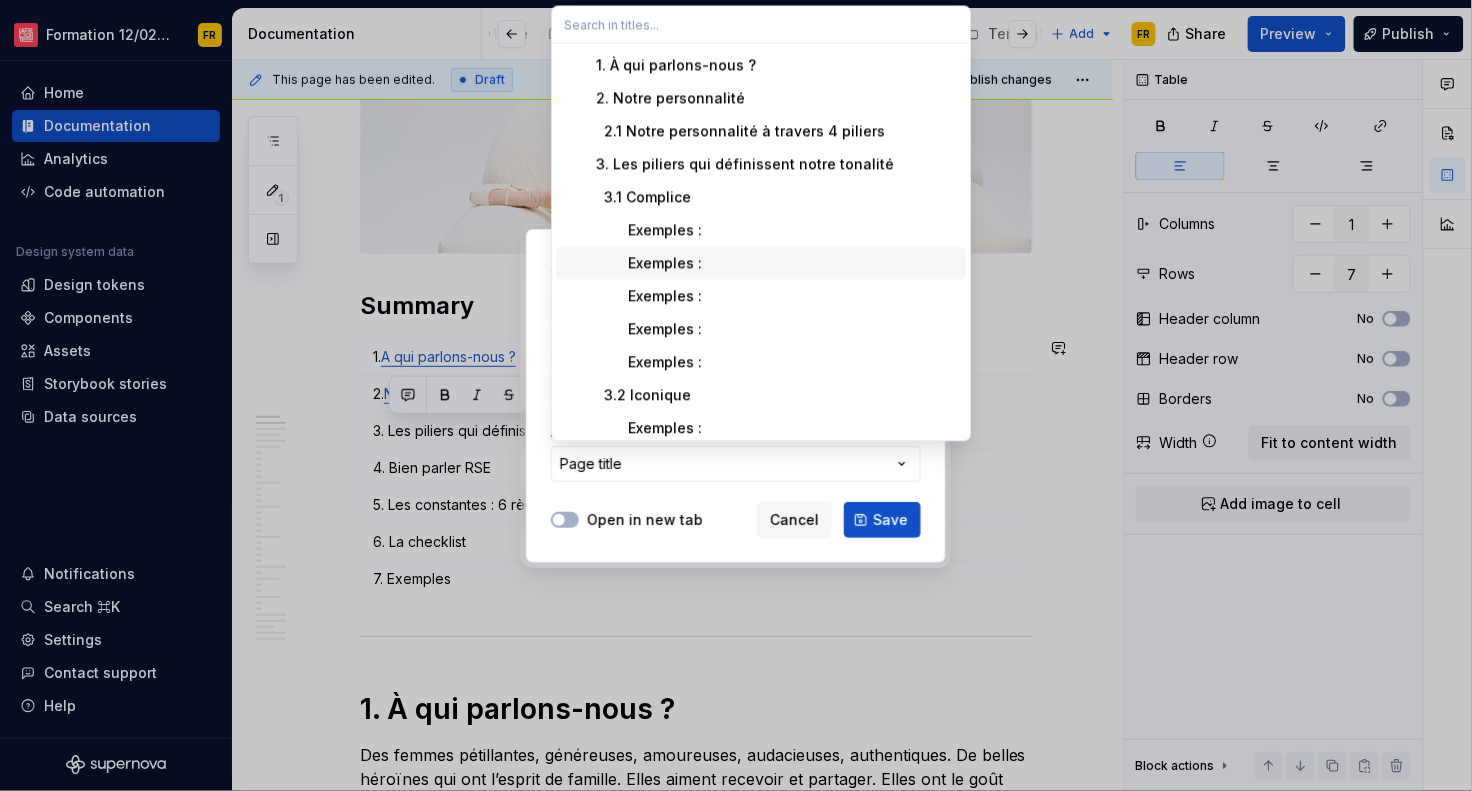 scroll, scrollTop: 68, scrollLeft: 0, axis: vertical 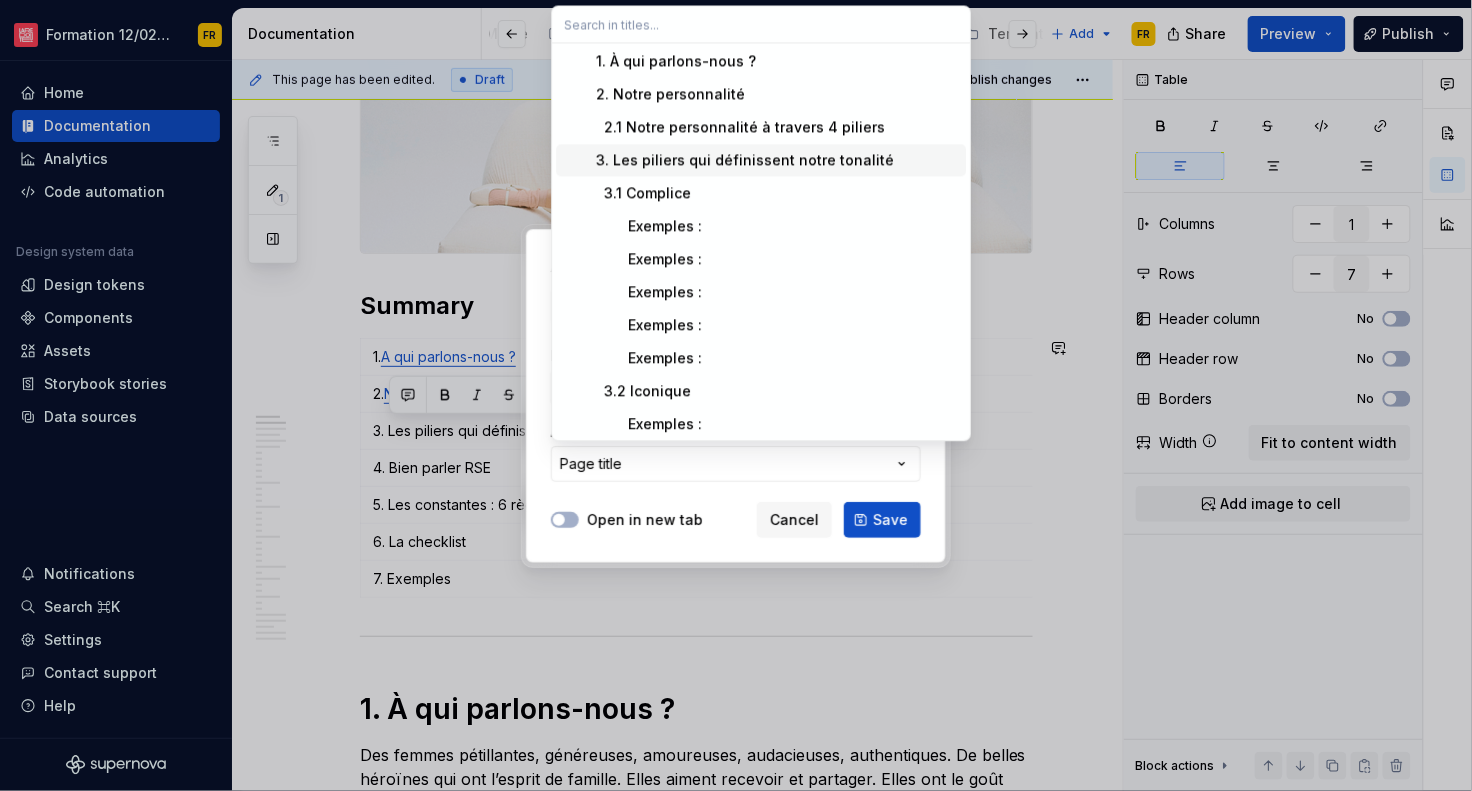 click on "3. Les piliers qui définissent notre tonalité" at bounding box center (741, 160) 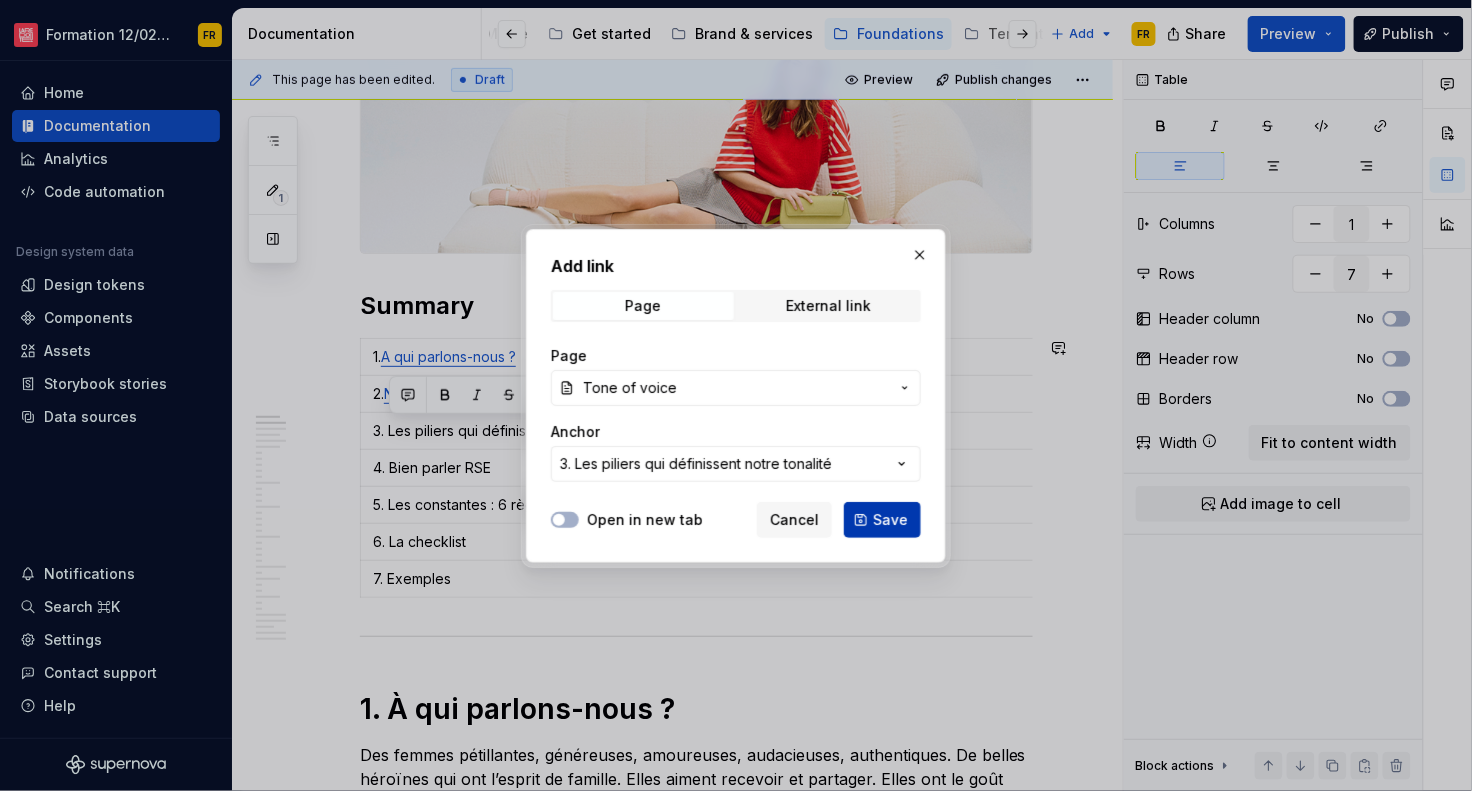 click on "Save" at bounding box center (882, 520) 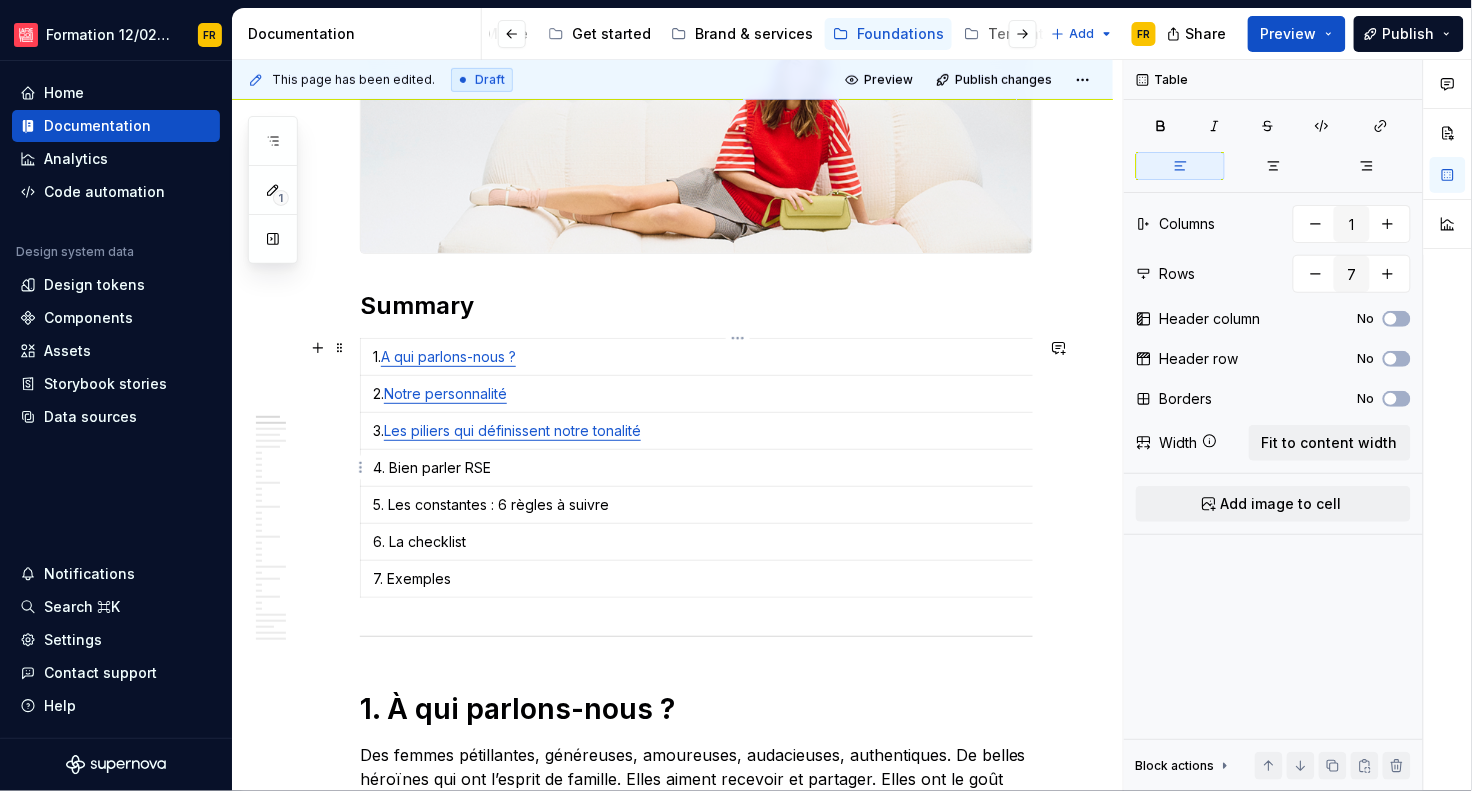 click on "4. Bien parler RSE" at bounding box center (738, 468) 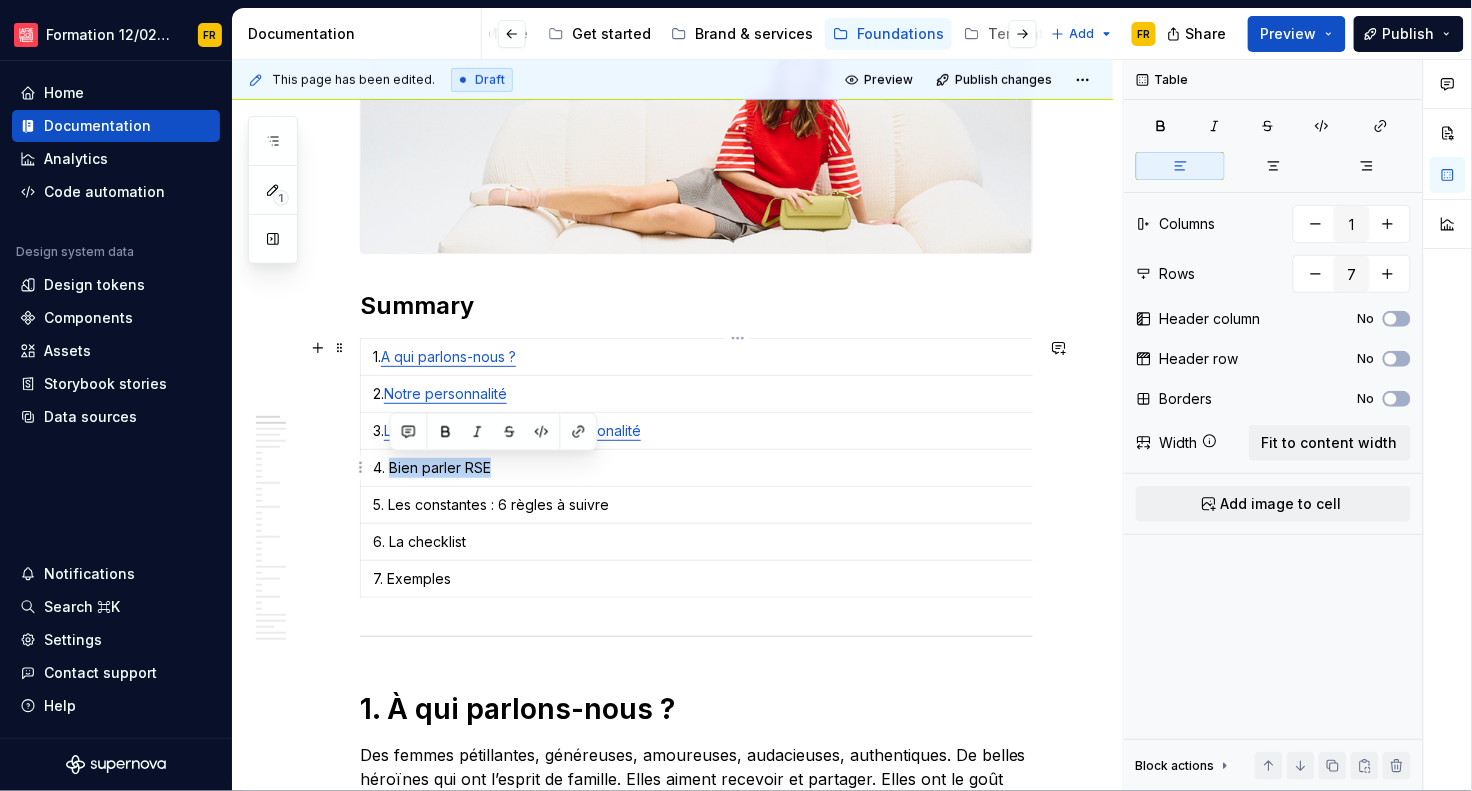 drag, startPoint x: 389, startPoint y: 467, endPoint x: 521, endPoint y: 464, distance: 132.03409 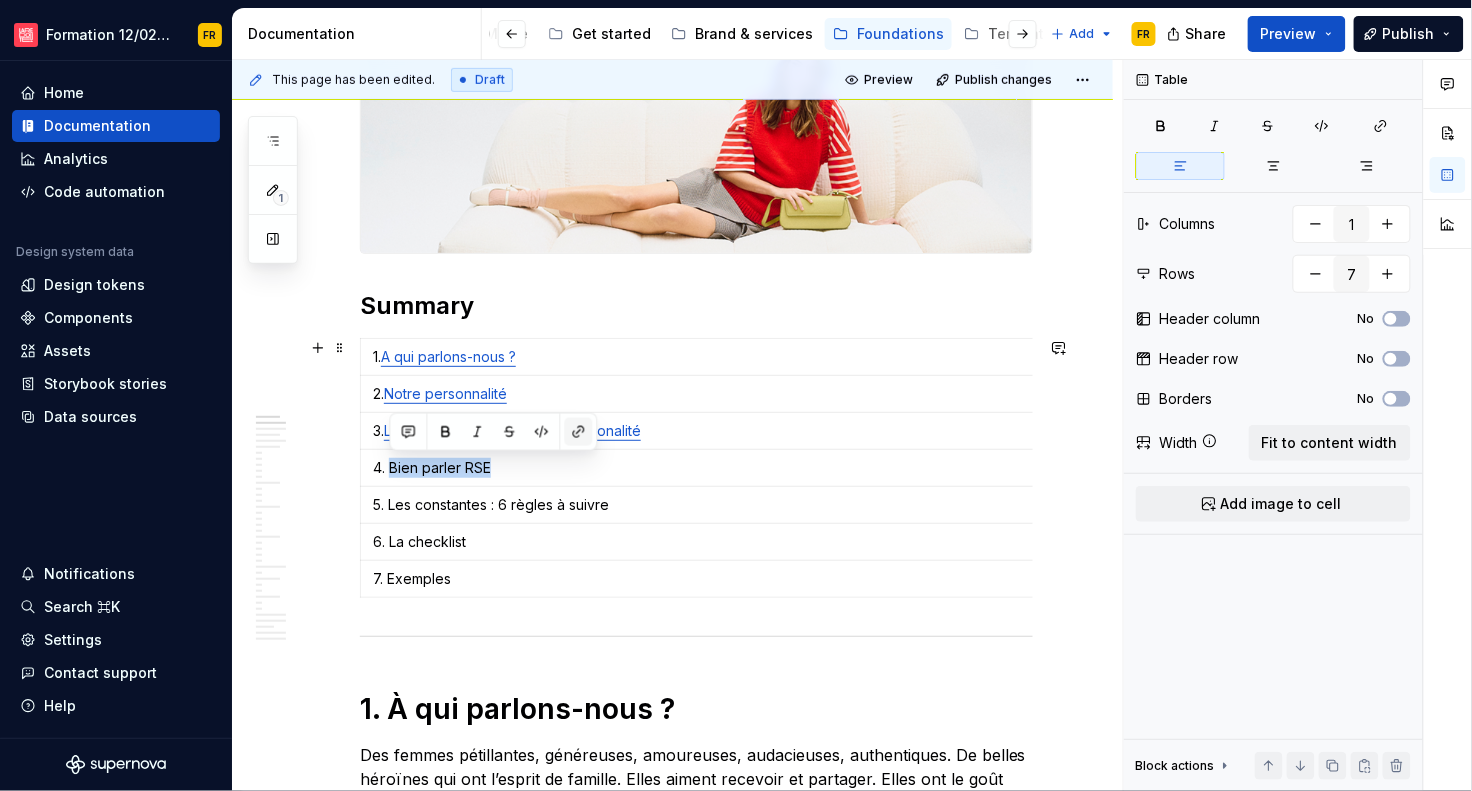 click at bounding box center [579, 432] 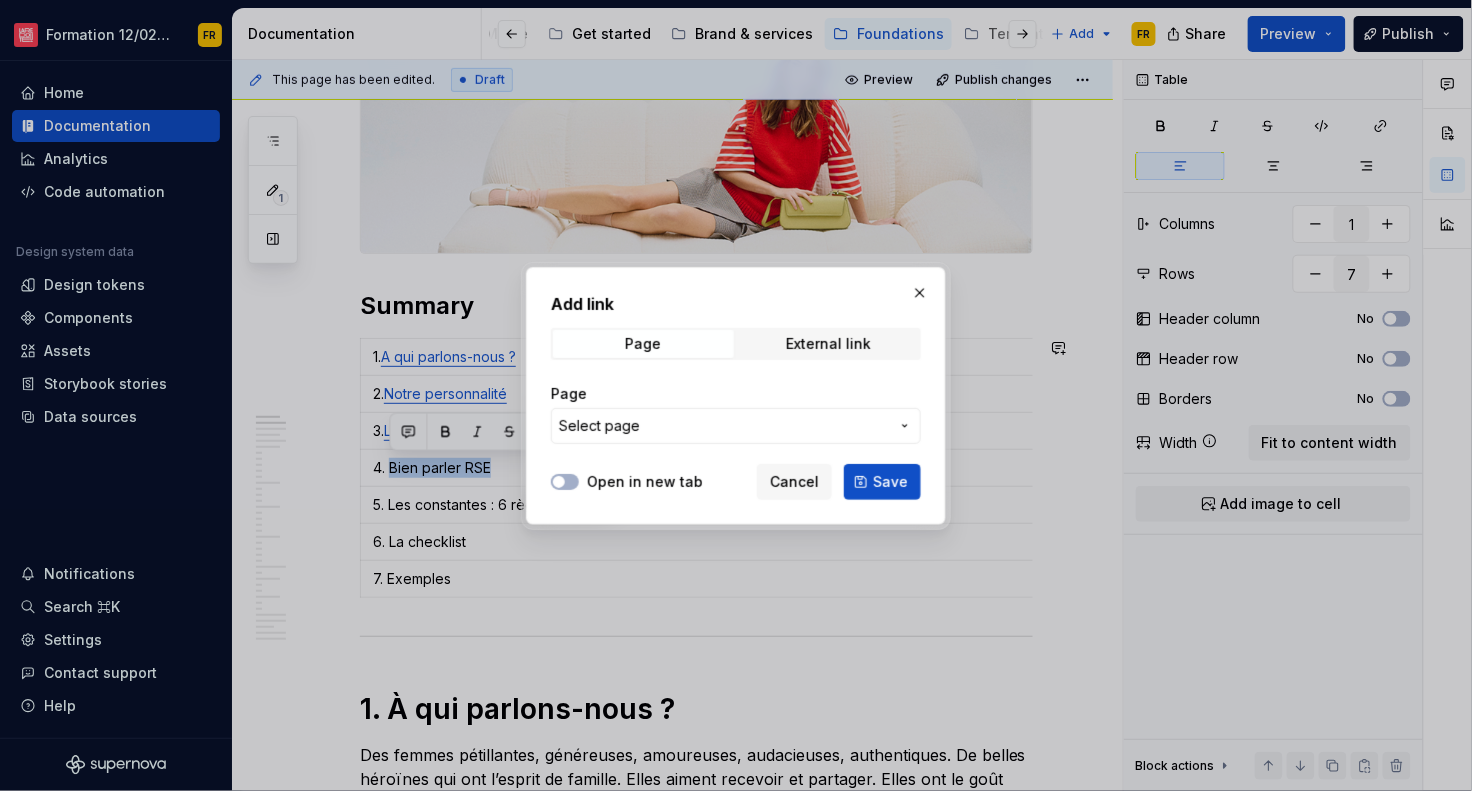 click on "Select page" at bounding box center [724, 426] 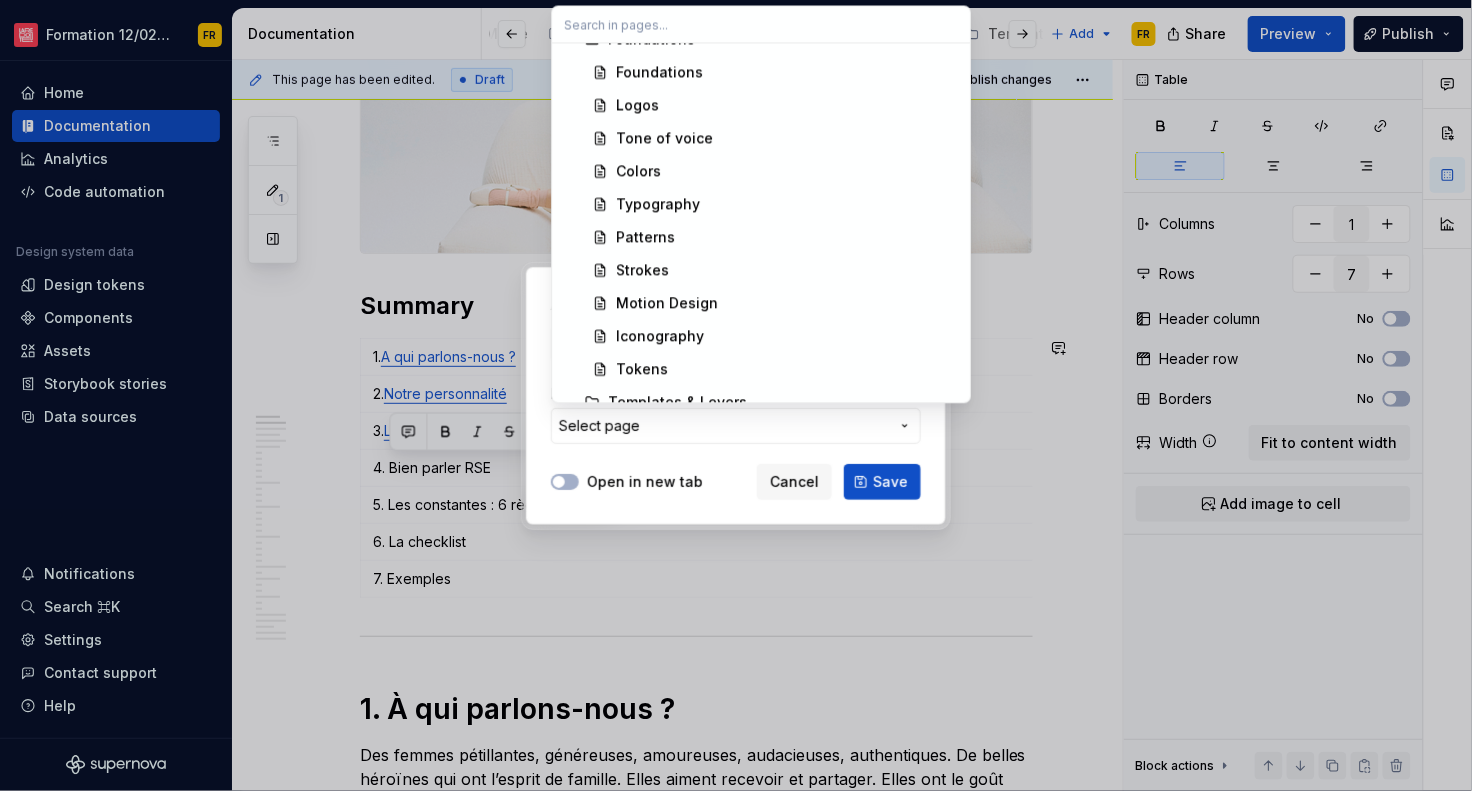 scroll, scrollTop: 2123, scrollLeft: 0, axis: vertical 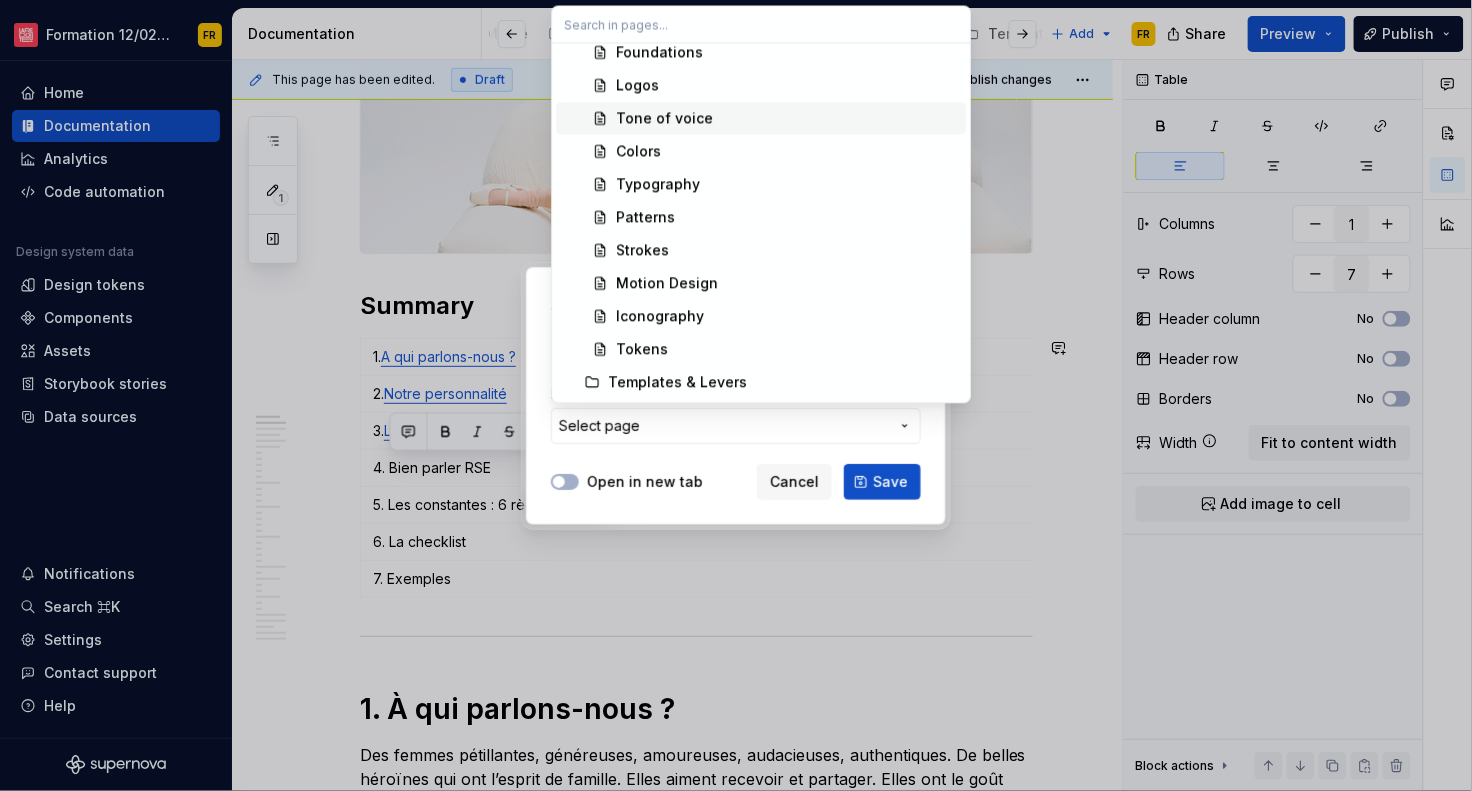 click on "Tone of voice" at bounding box center [664, 118] 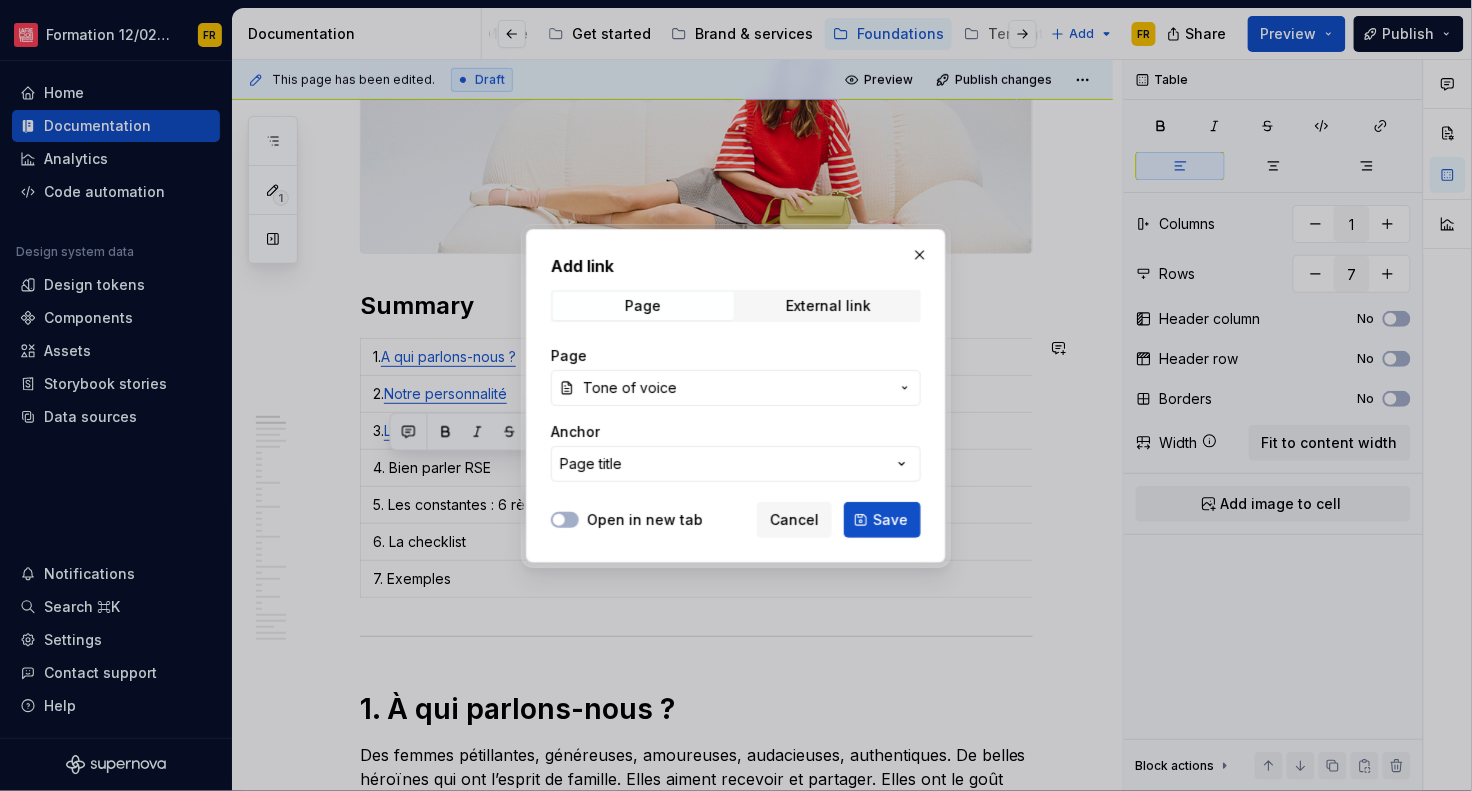 click on "Page title" at bounding box center [736, 464] 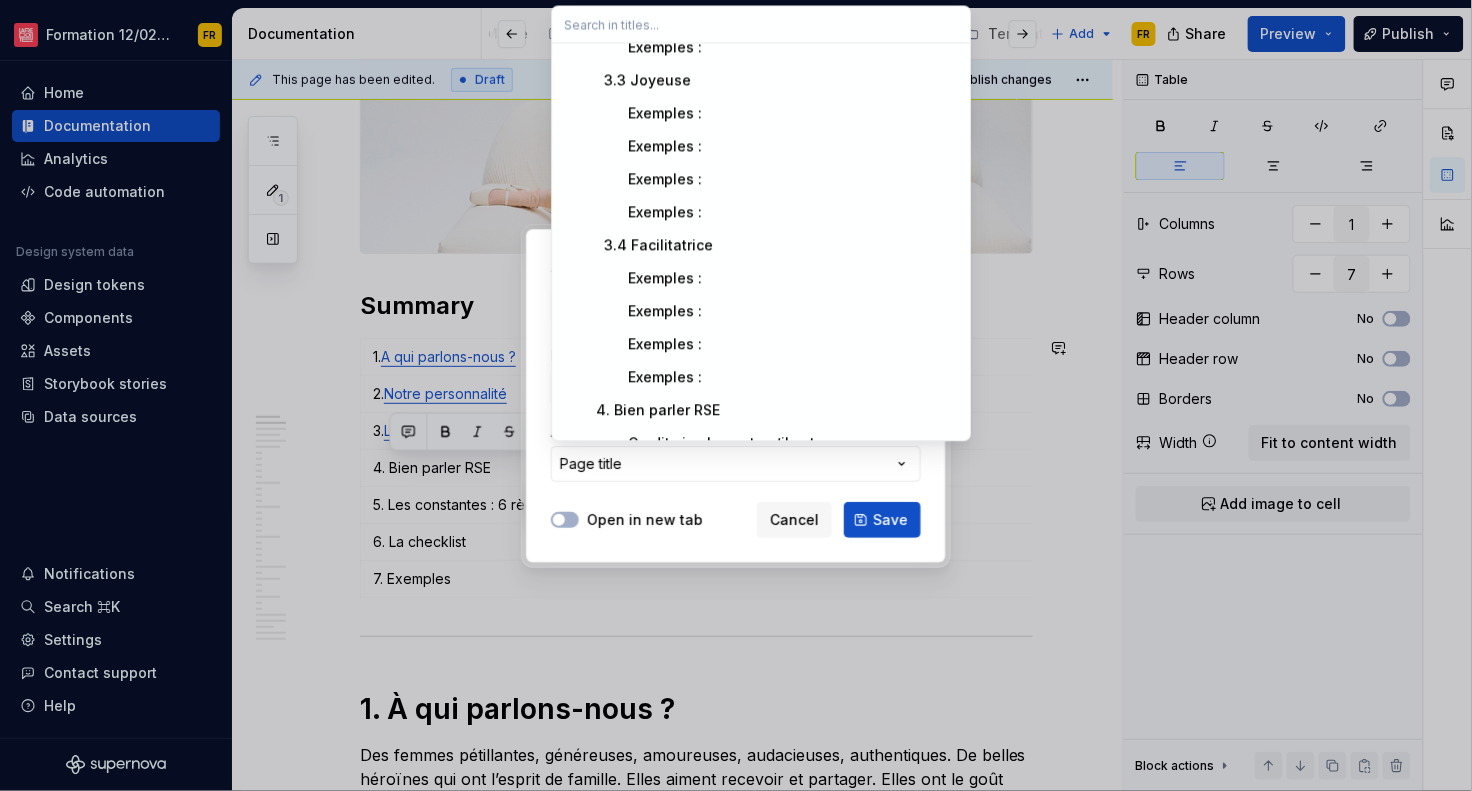 scroll, scrollTop: 572, scrollLeft: 0, axis: vertical 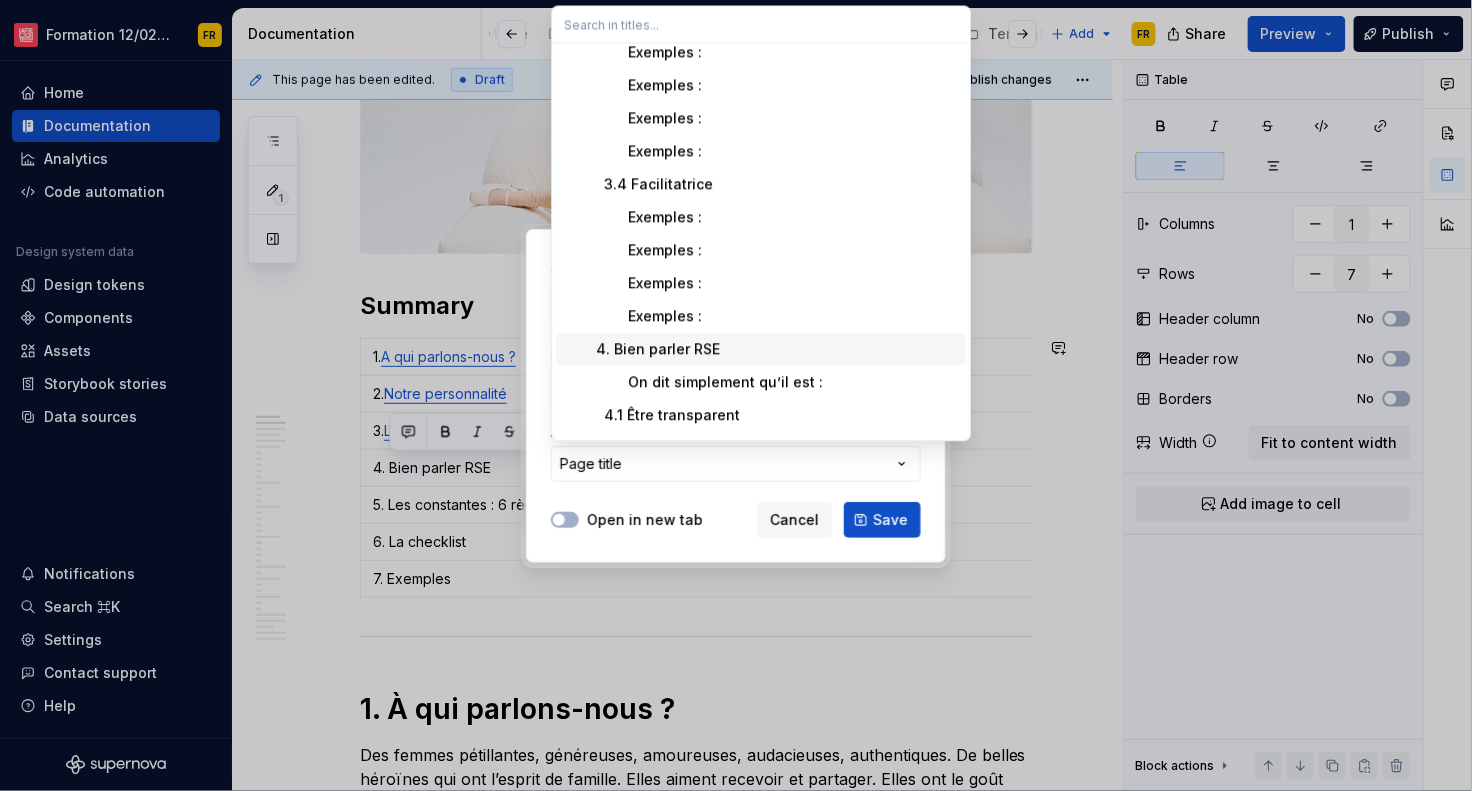 click on "4. Bien parler RSE" at bounding box center [654, 349] 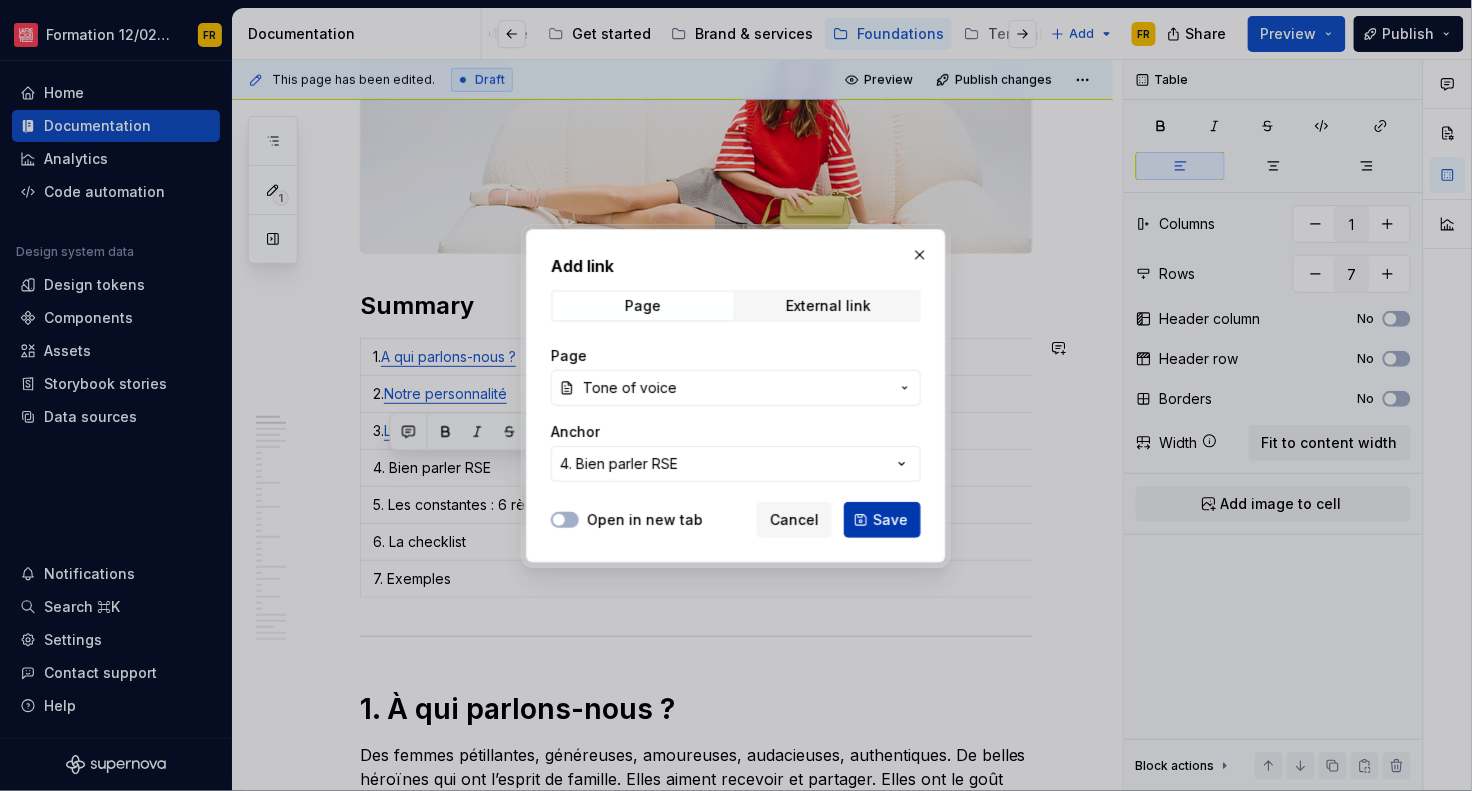 click on "Save" at bounding box center (890, 520) 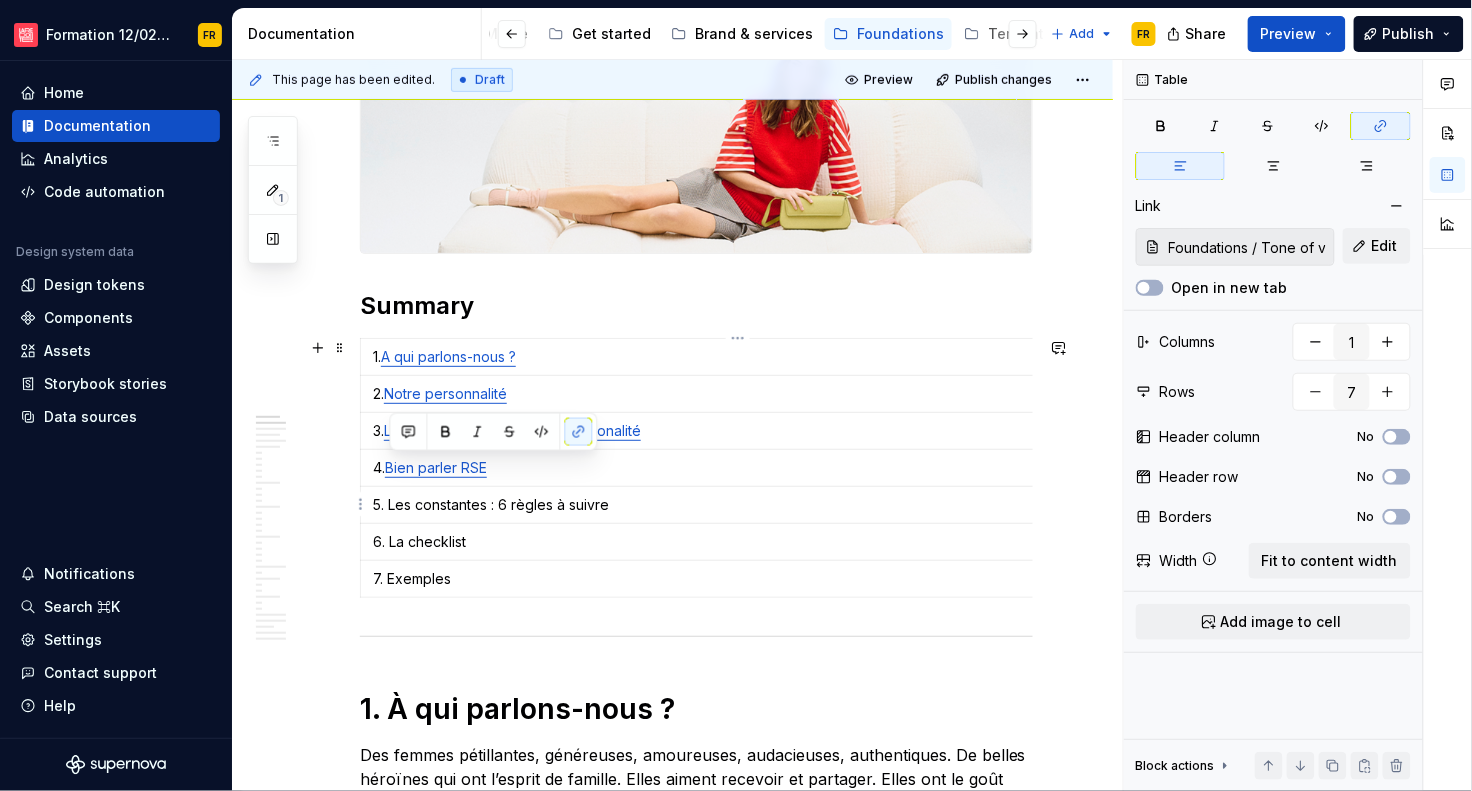 click on "5. Les constantes : 6 règles à suivre" at bounding box center (738, 505) 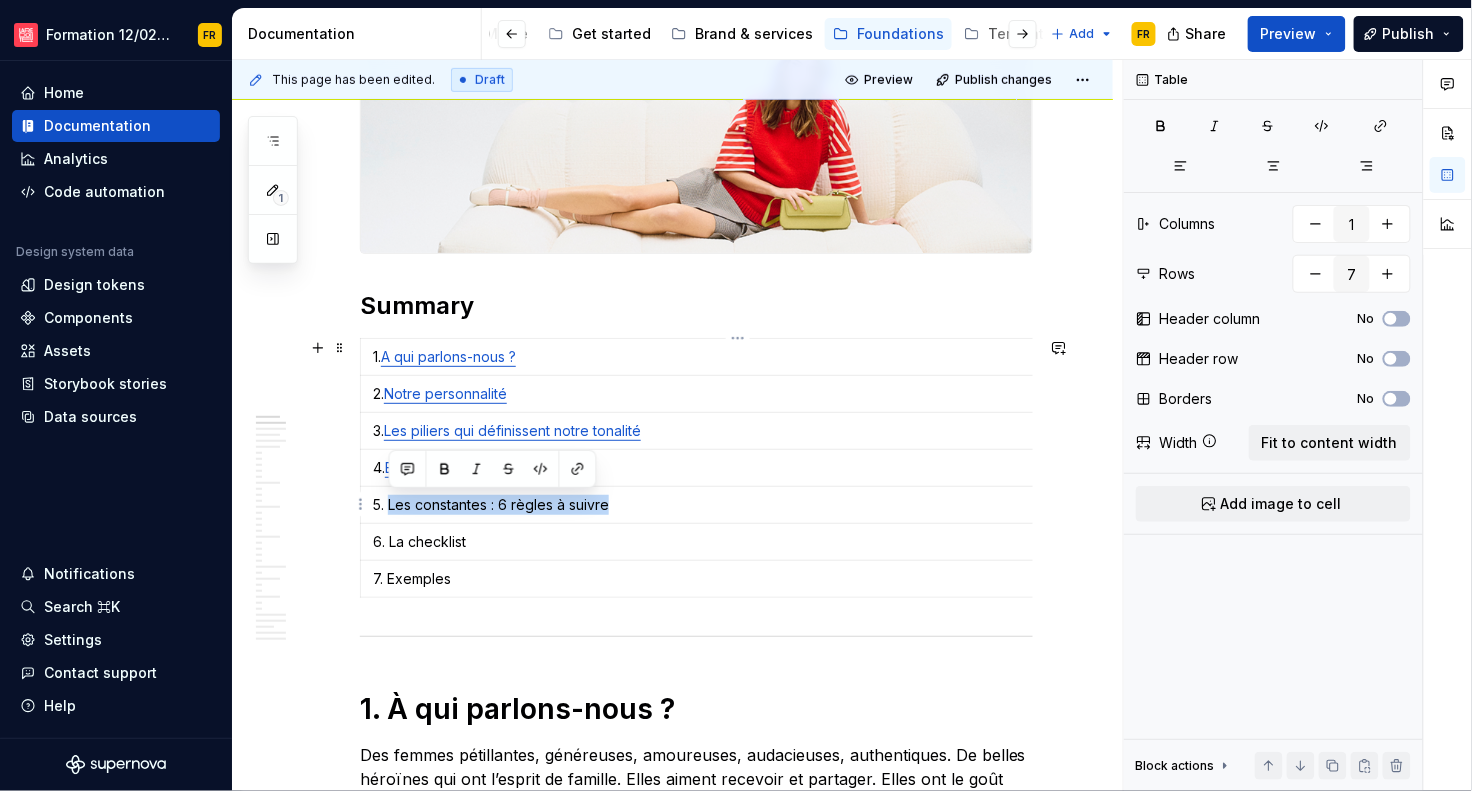 drag, startPoint x: 388, startPoint y: 502, endPoint x: 646, endPoint y: 498, distance: 258.031 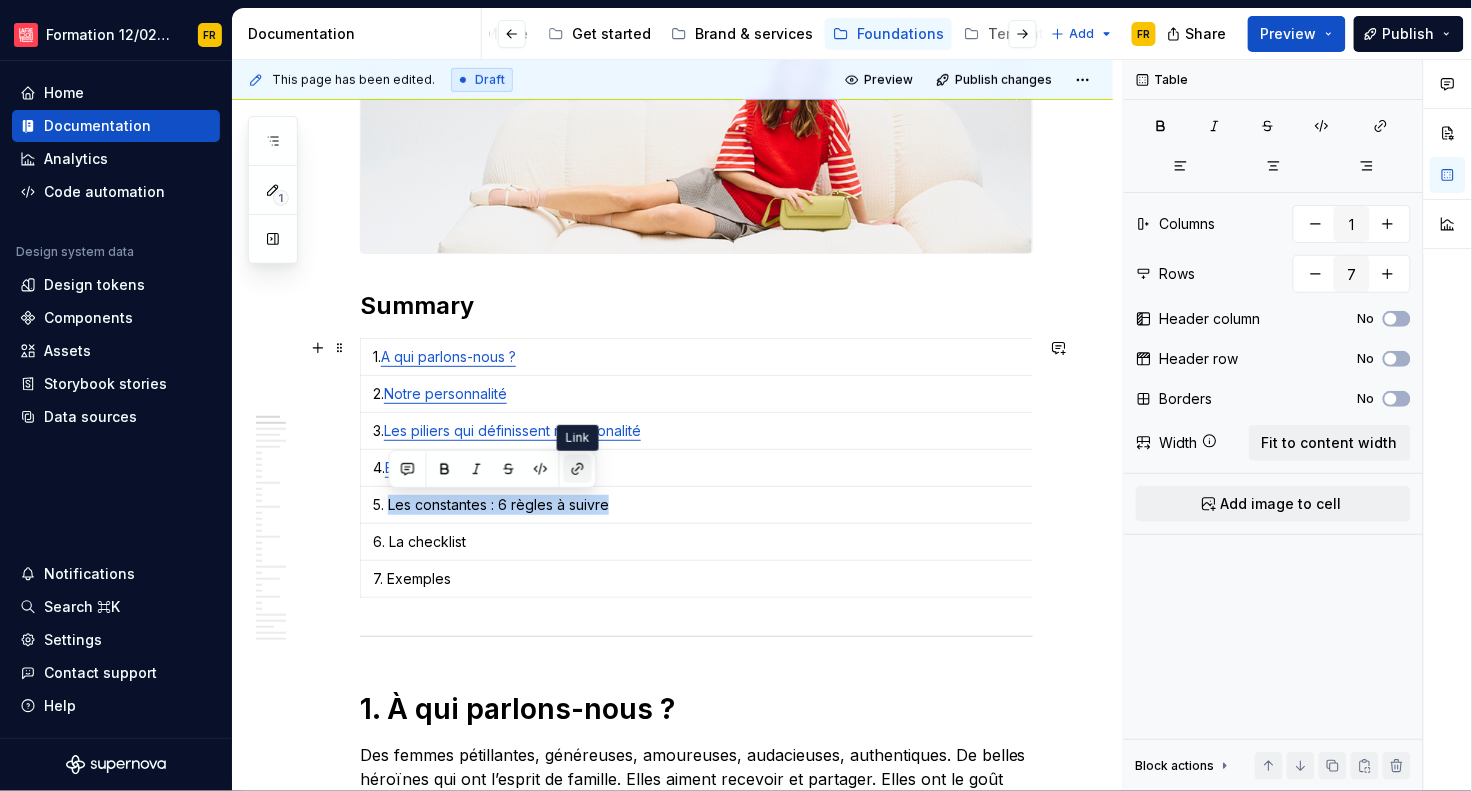 click at bounding box center (578, 469) 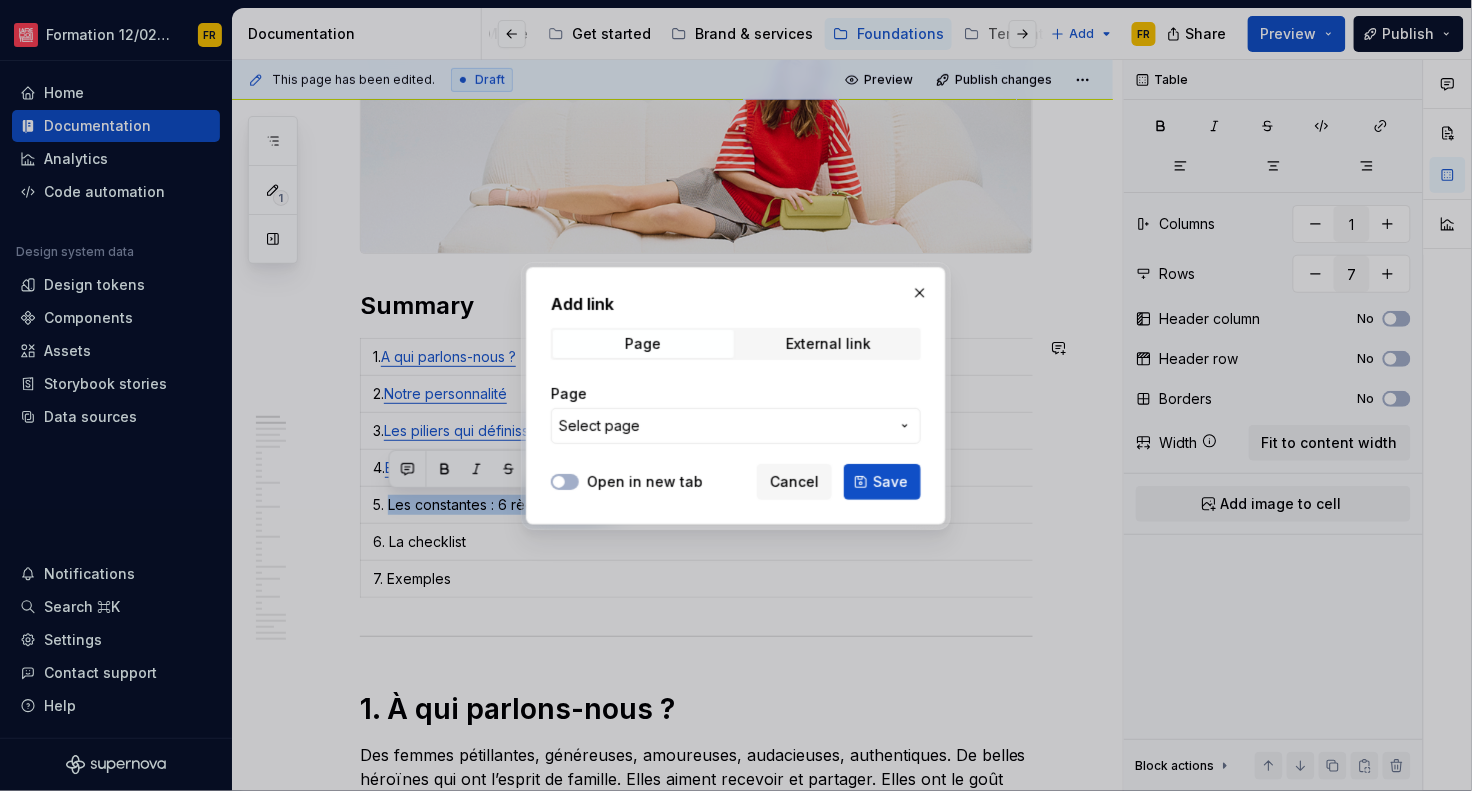 click on "Select page" at bounding box center (736, 426) 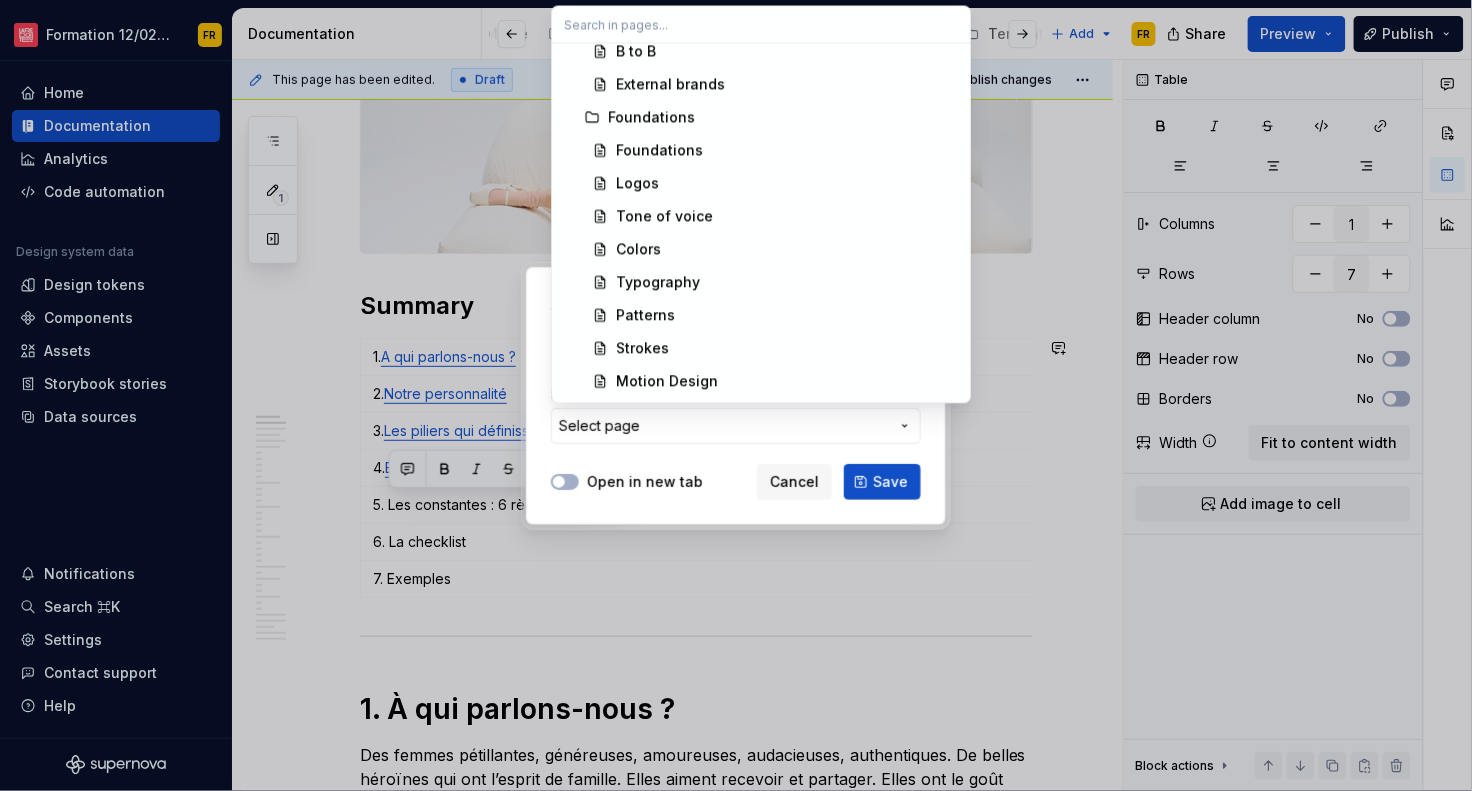scroll, scrollTop: 1983, scrollLeft: 0, axis: vertical 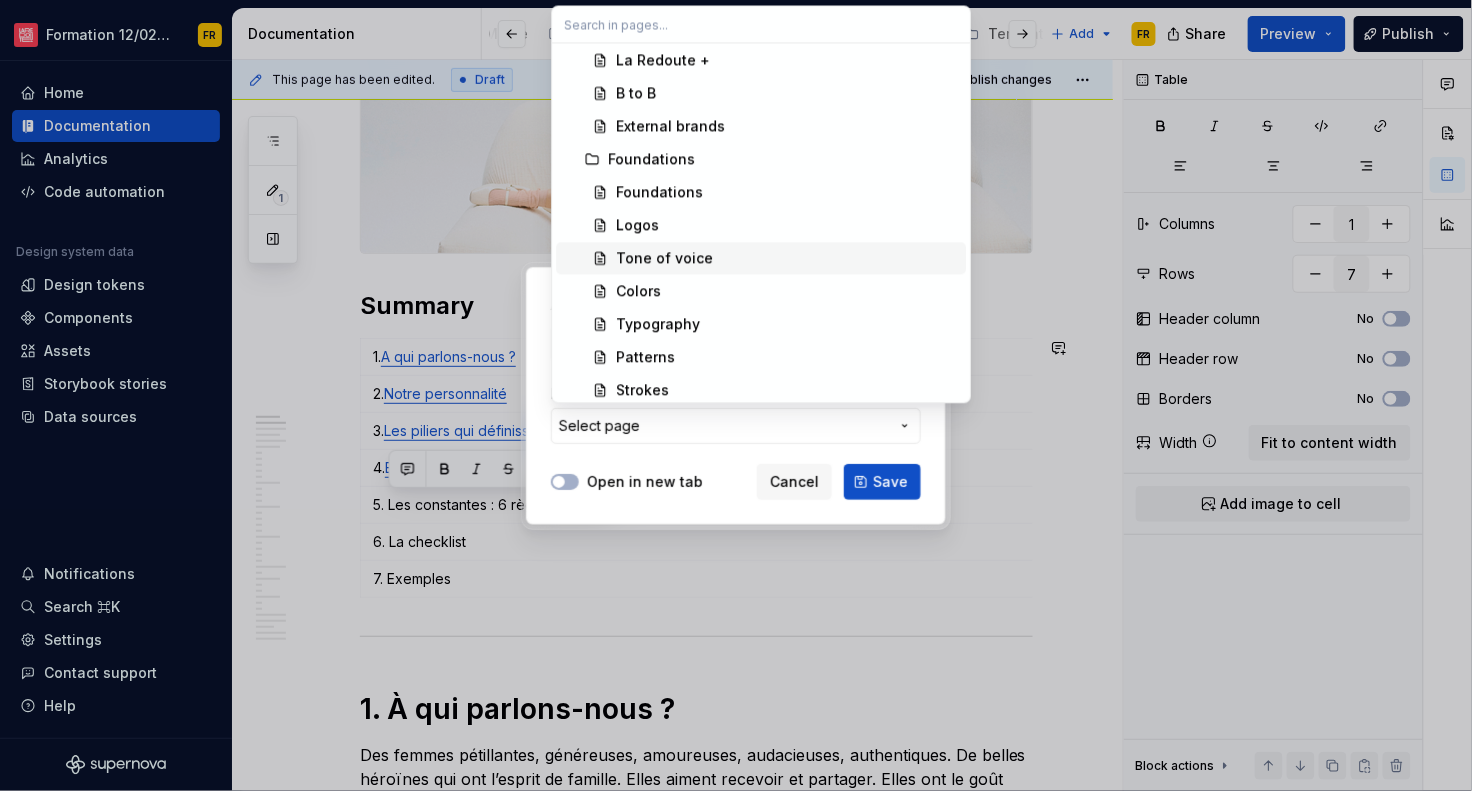 click on "Tone of voice" at bounding box center (664, 258) 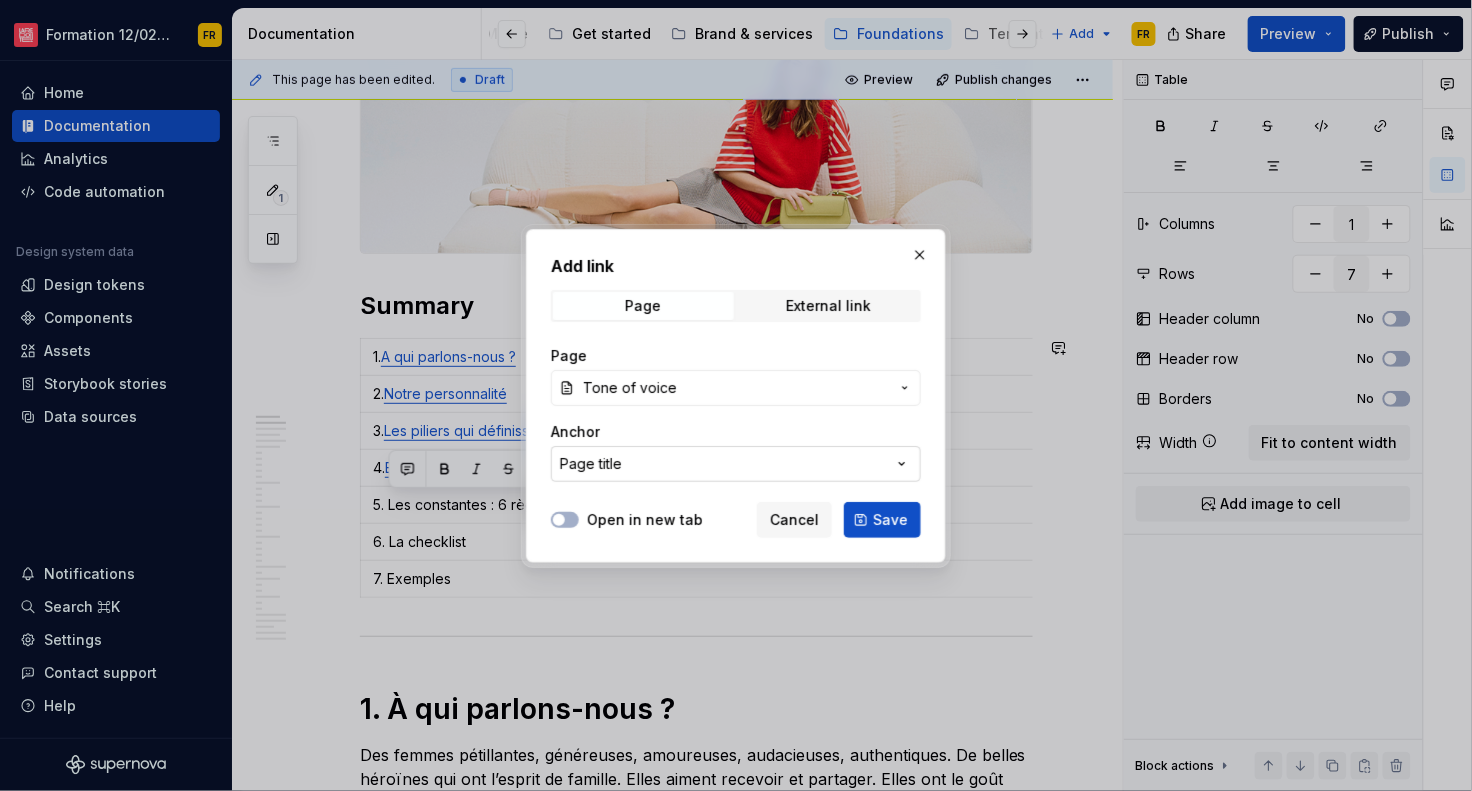 click on "Page title" at bounding box center [736, 464] 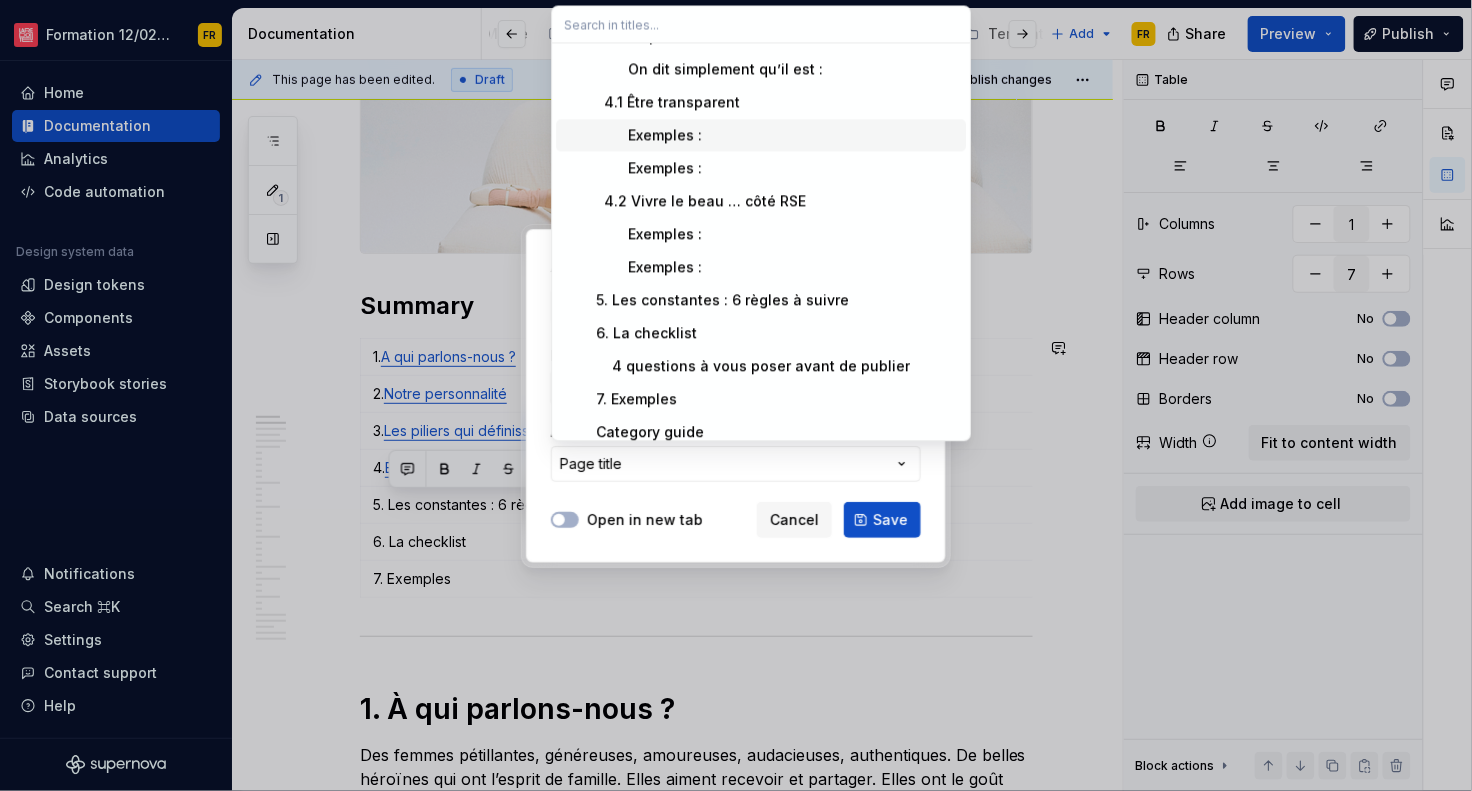 scroll, scrollTop: 889, scrollLeft: 0, axis: vertical 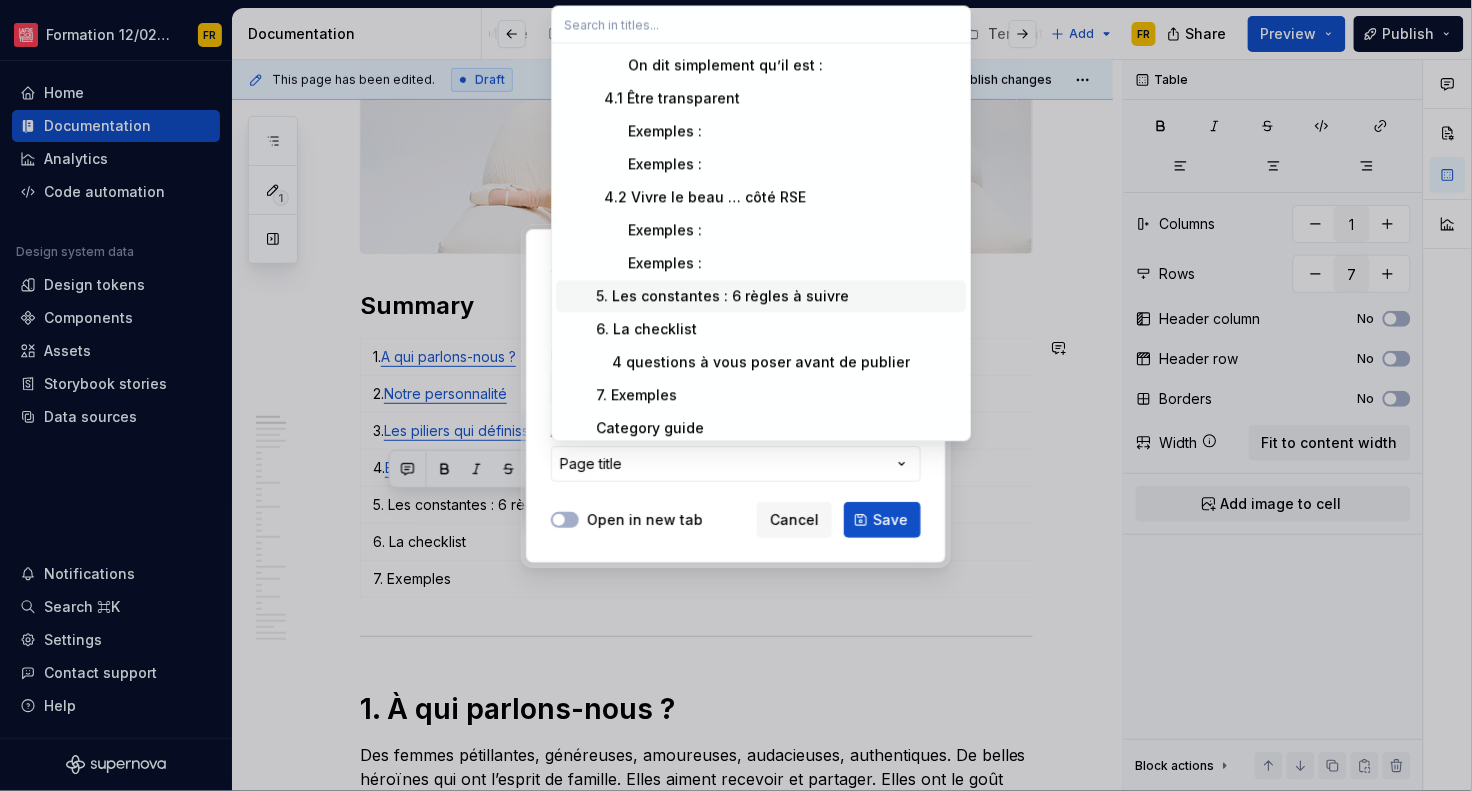 click on "5. Les constantes : 6 règles à suivre" at bounding box center (718, 296) 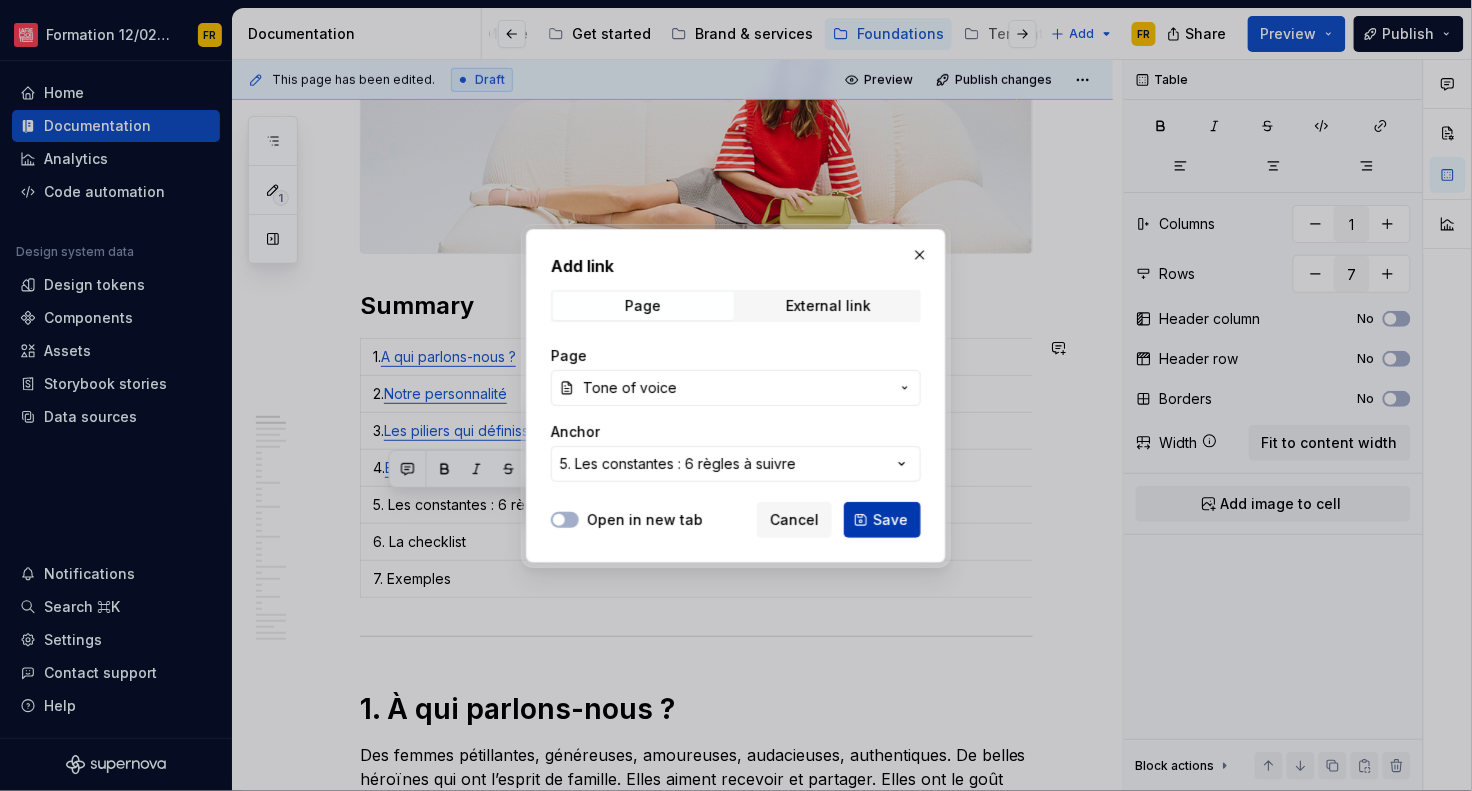 click on "Save" at bounding box center [890, 520] 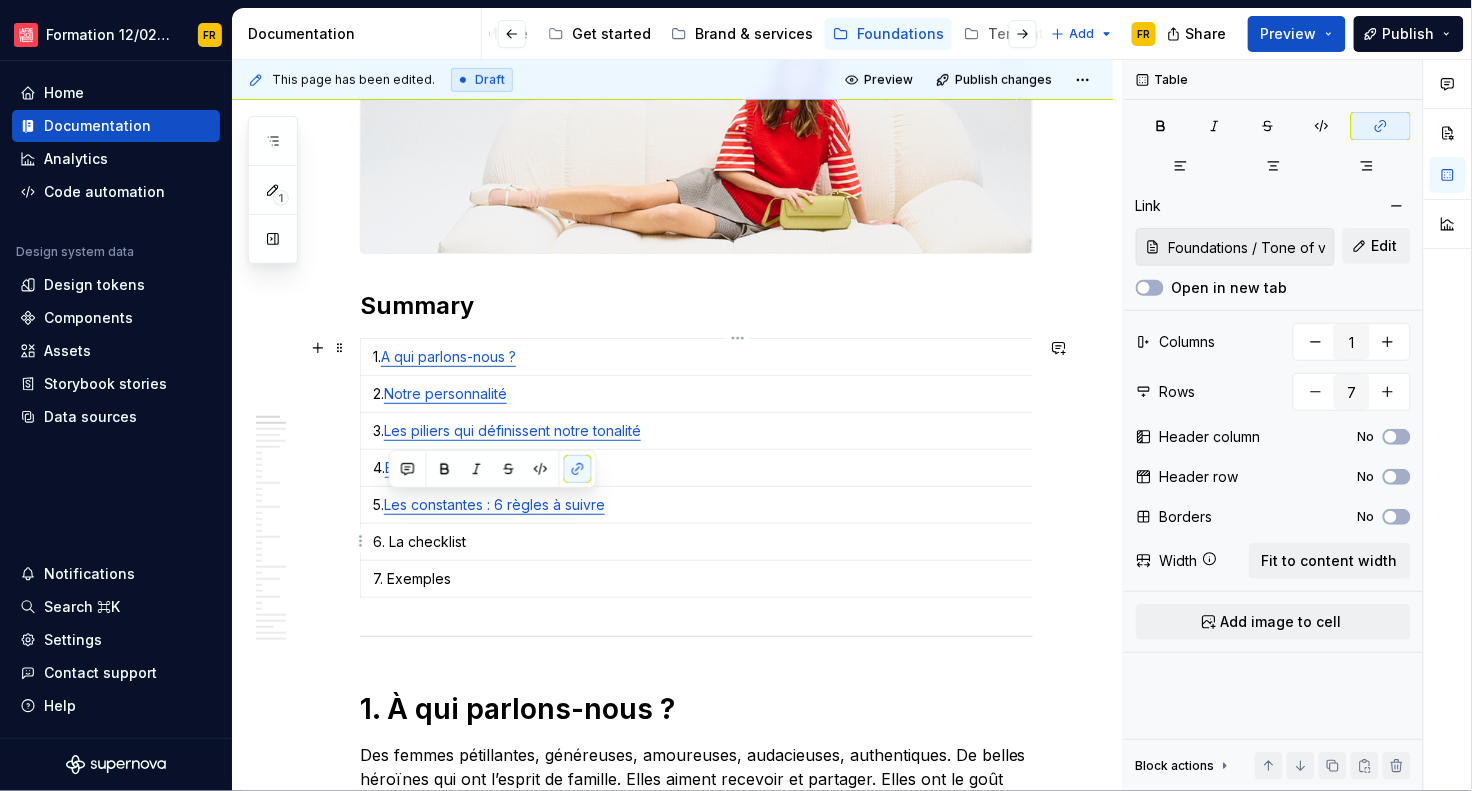 click on "6. La checklist" at bounding box center [738, 542] 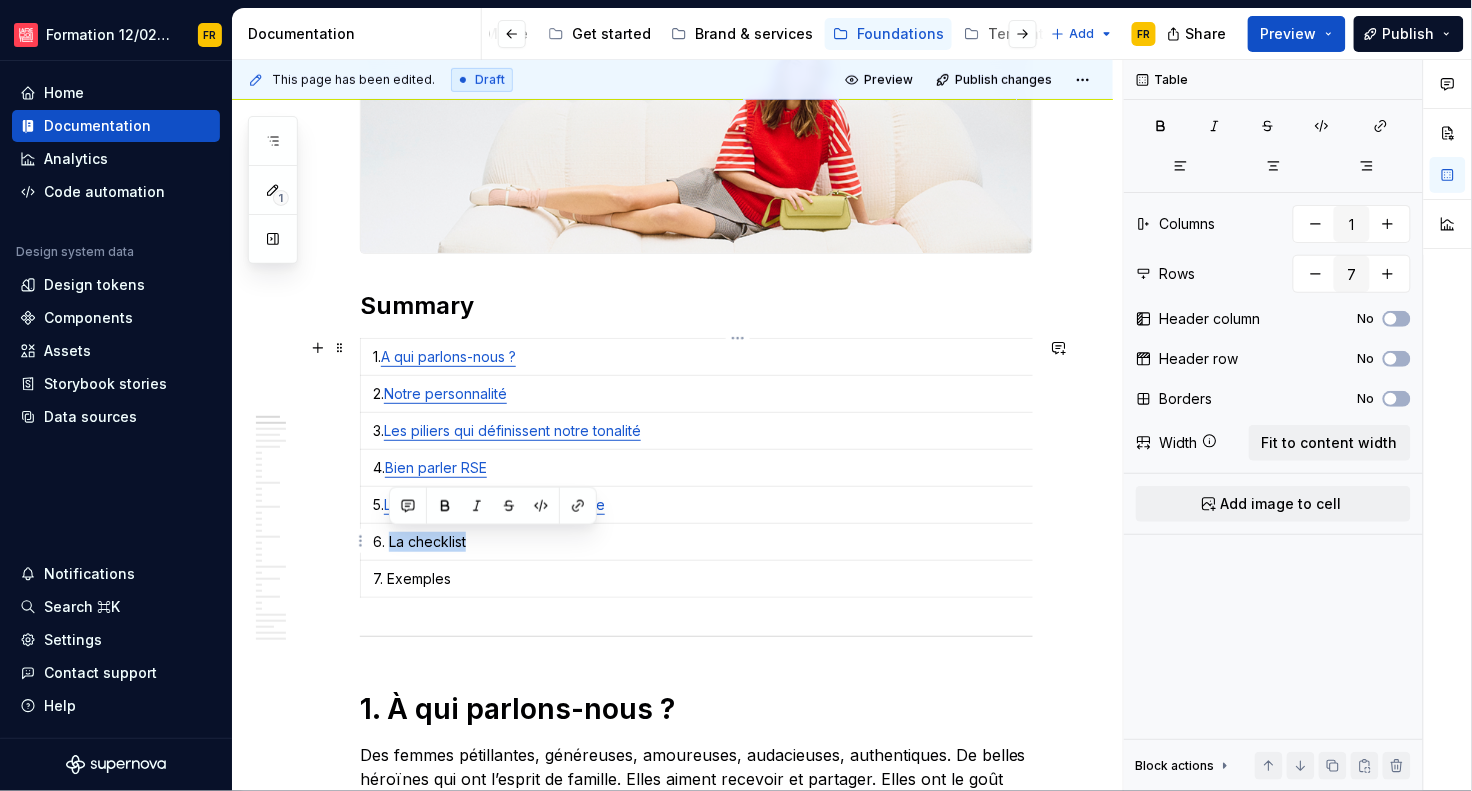 drag, startPoint x: 400, startPoint y: 541, endPoint x: 558, endPoint y: 522, distance: 159.1383 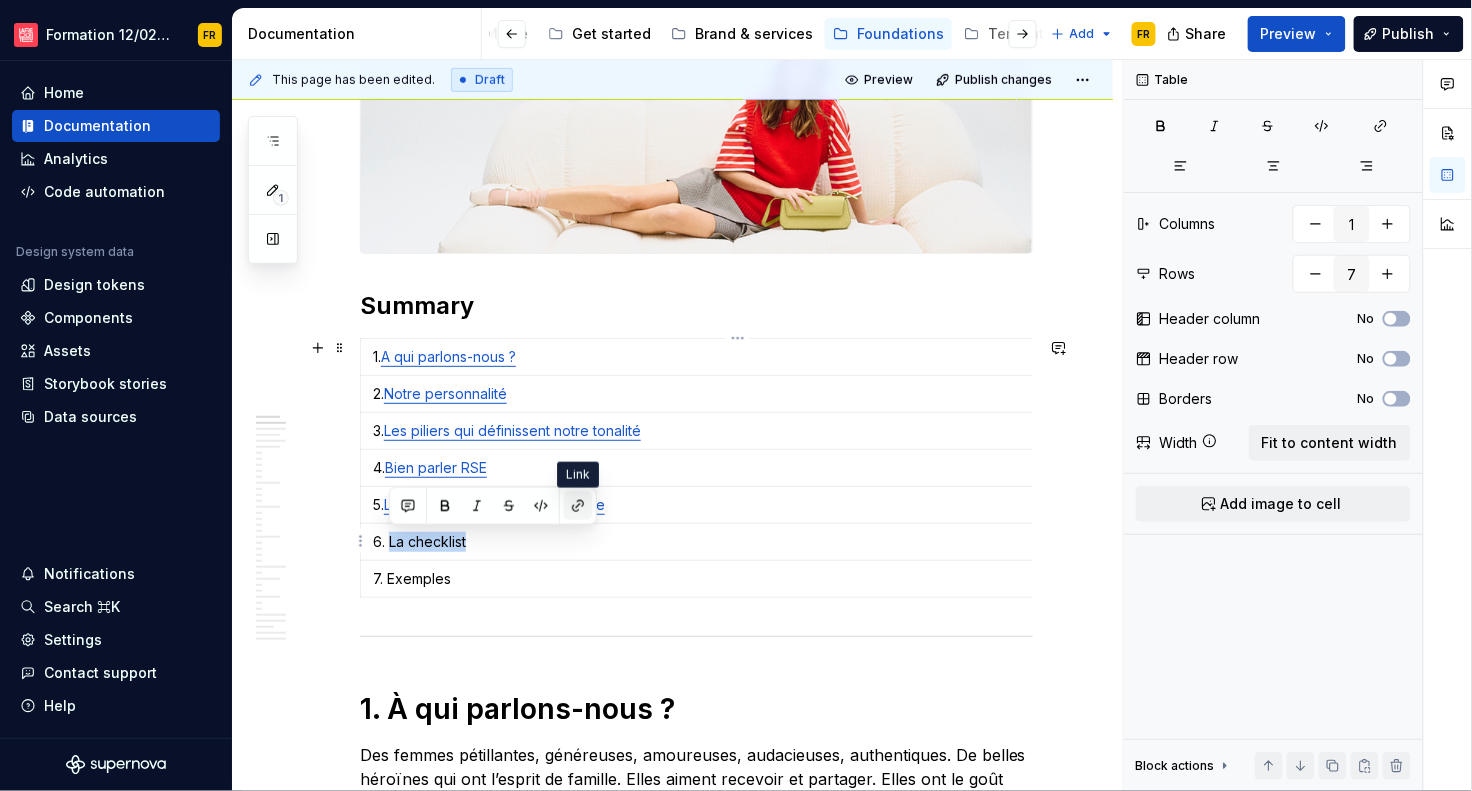 click at bounding box center [578, 506] 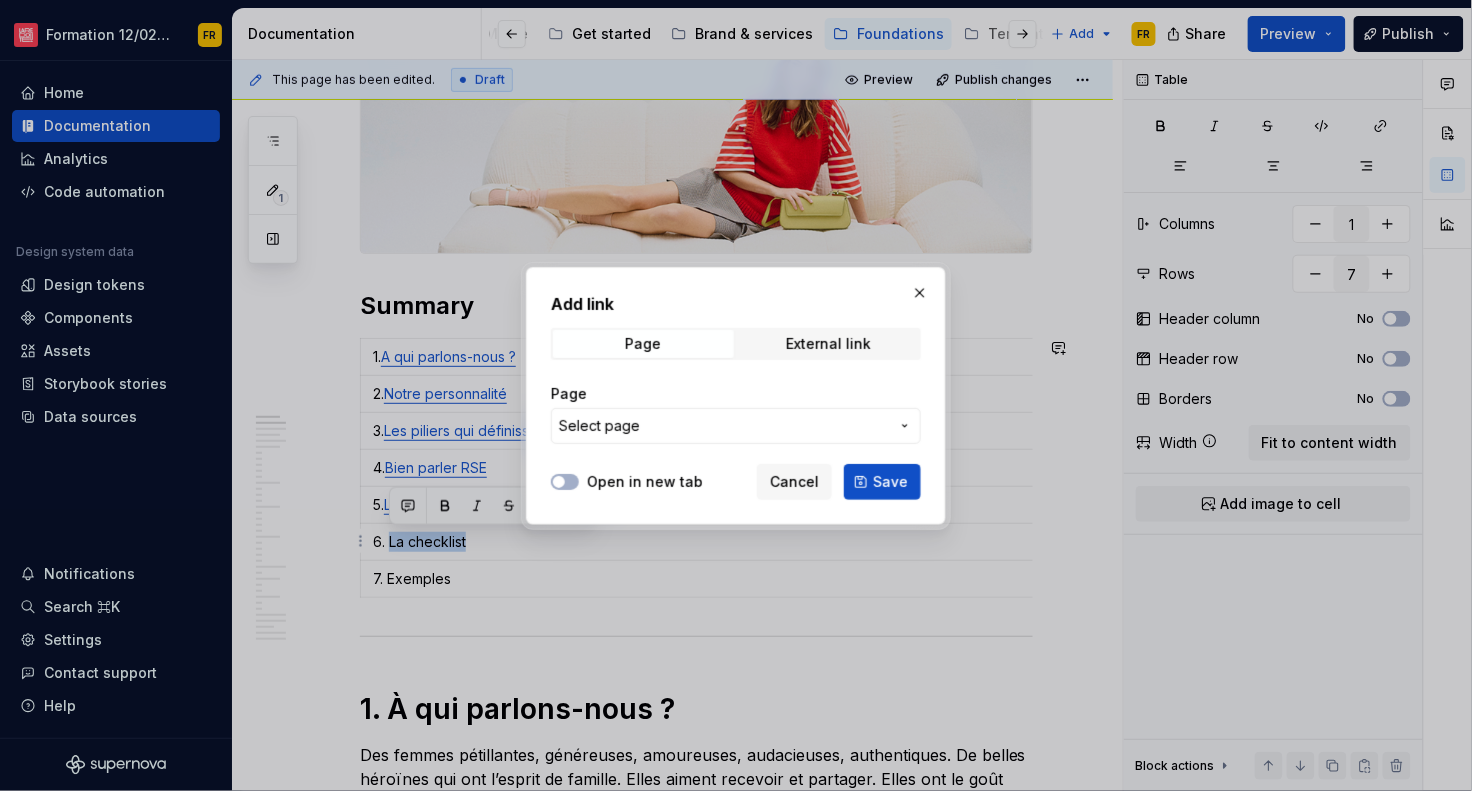click on "Select page" at bounding box center [724, 426] 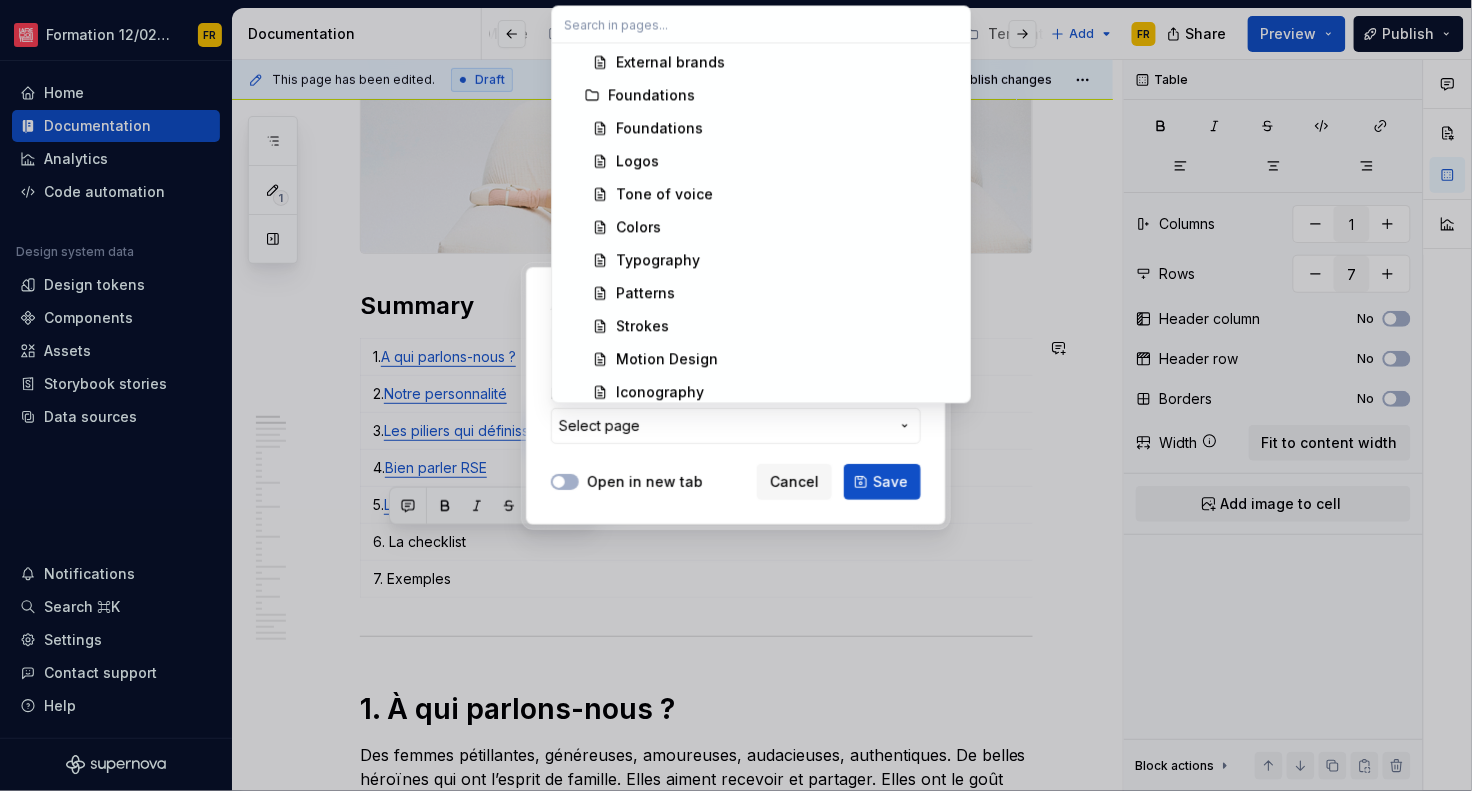 scroll, scrollTop: 2052, scrollLeft: 0, axis: vertical 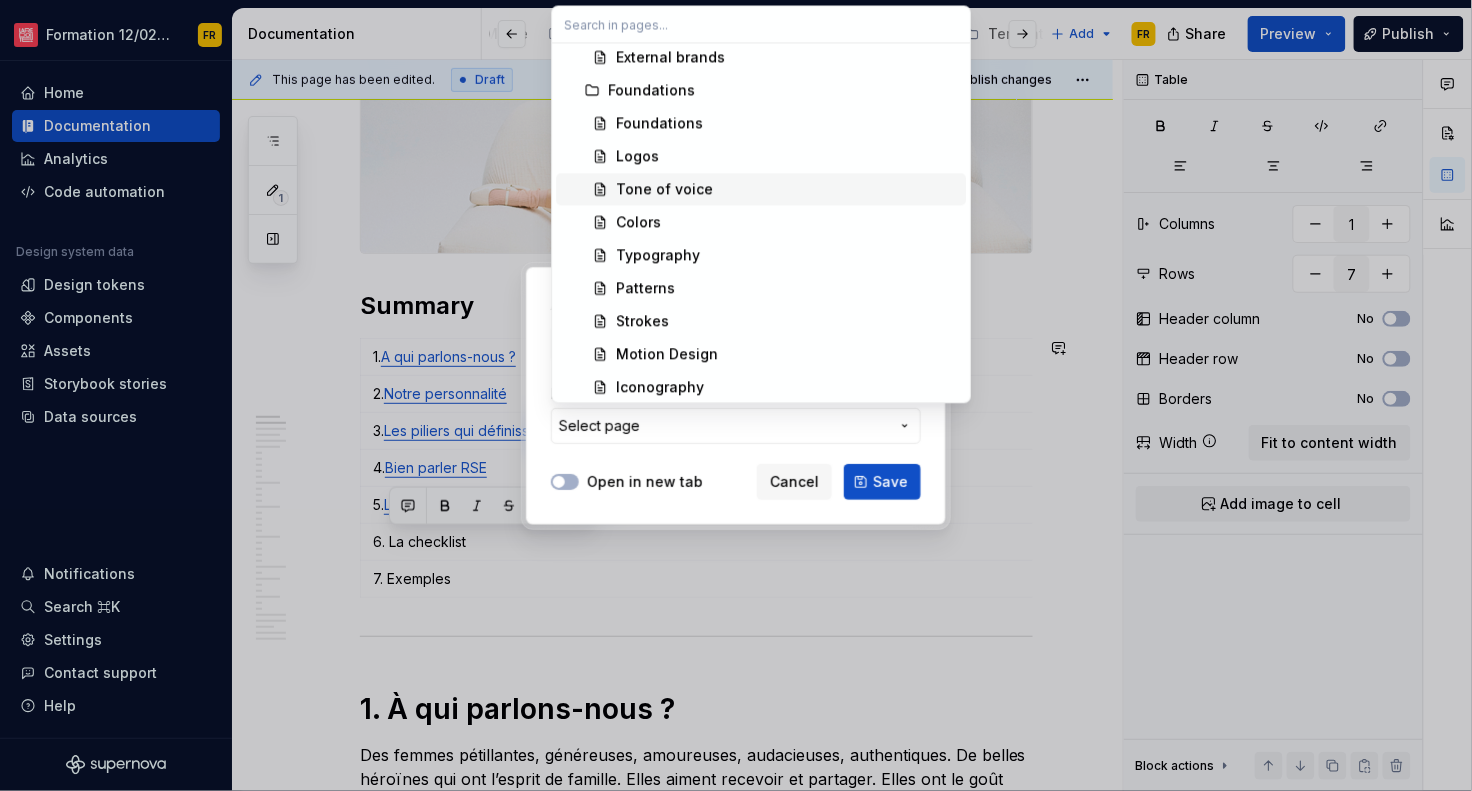 click on "Tone of voice" at bounding box center [664, 189] 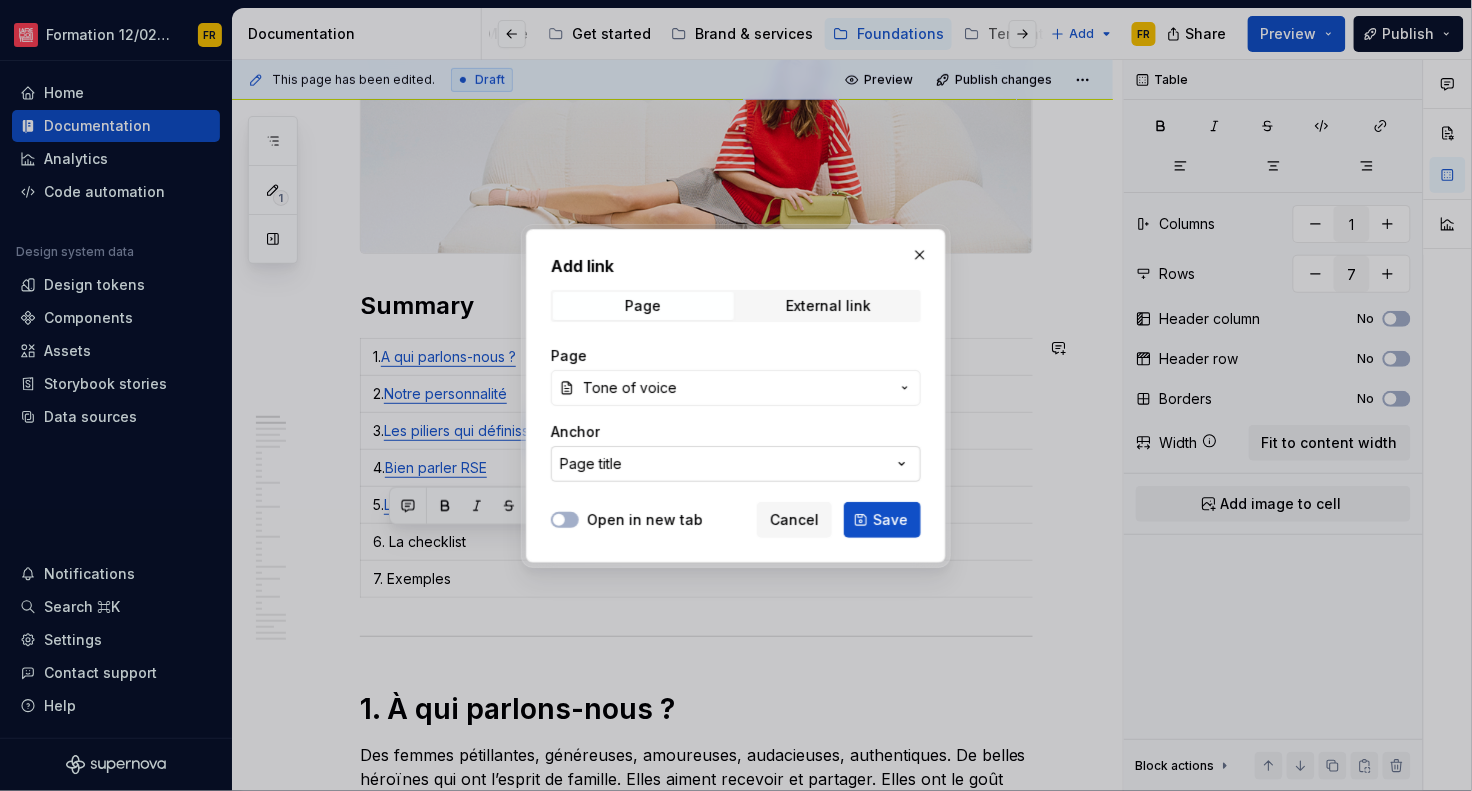 click on "Page title" at bounding box center [736, 464] 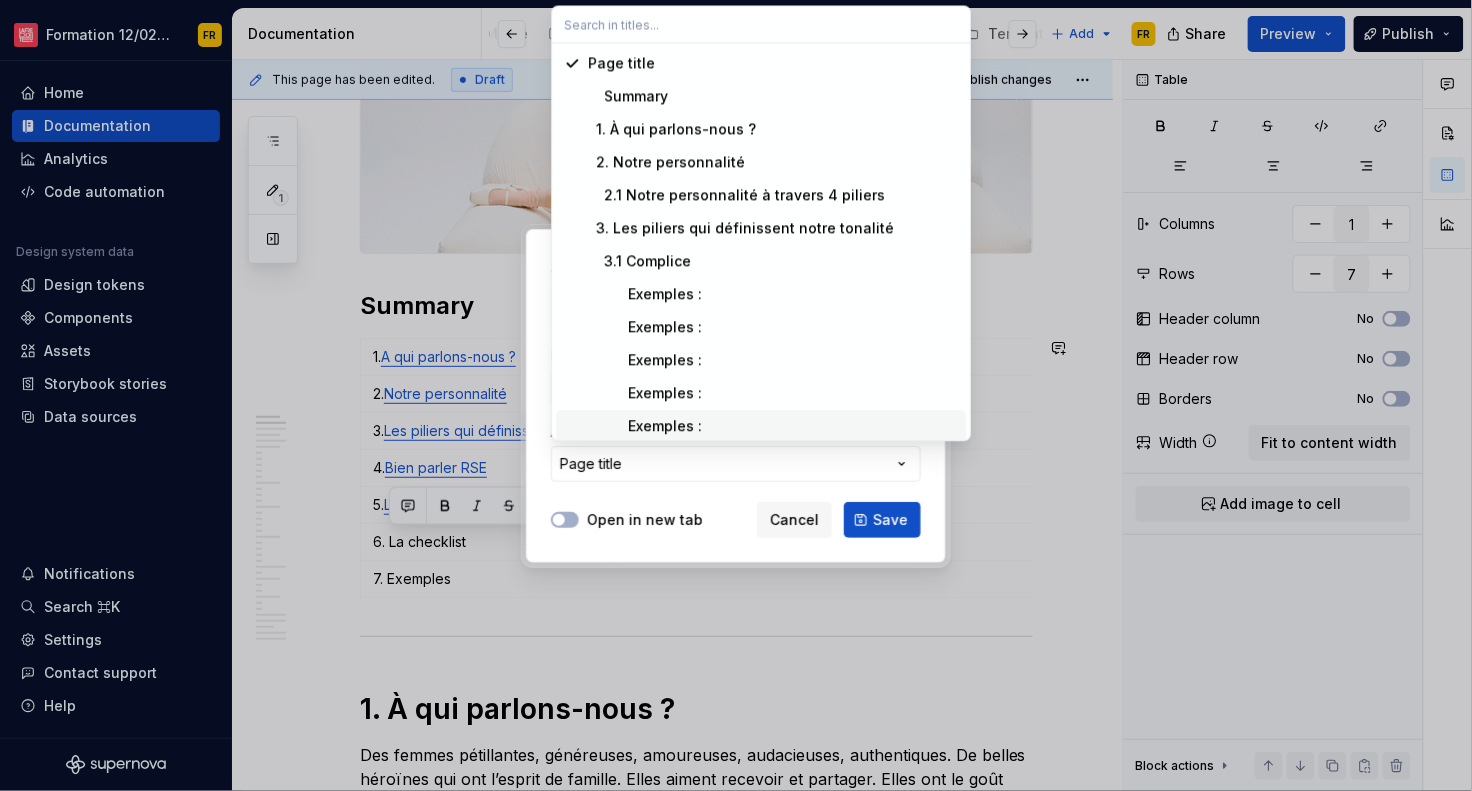 scroll, scrollTop: 871, scrollLeft: 0, axis: vertical 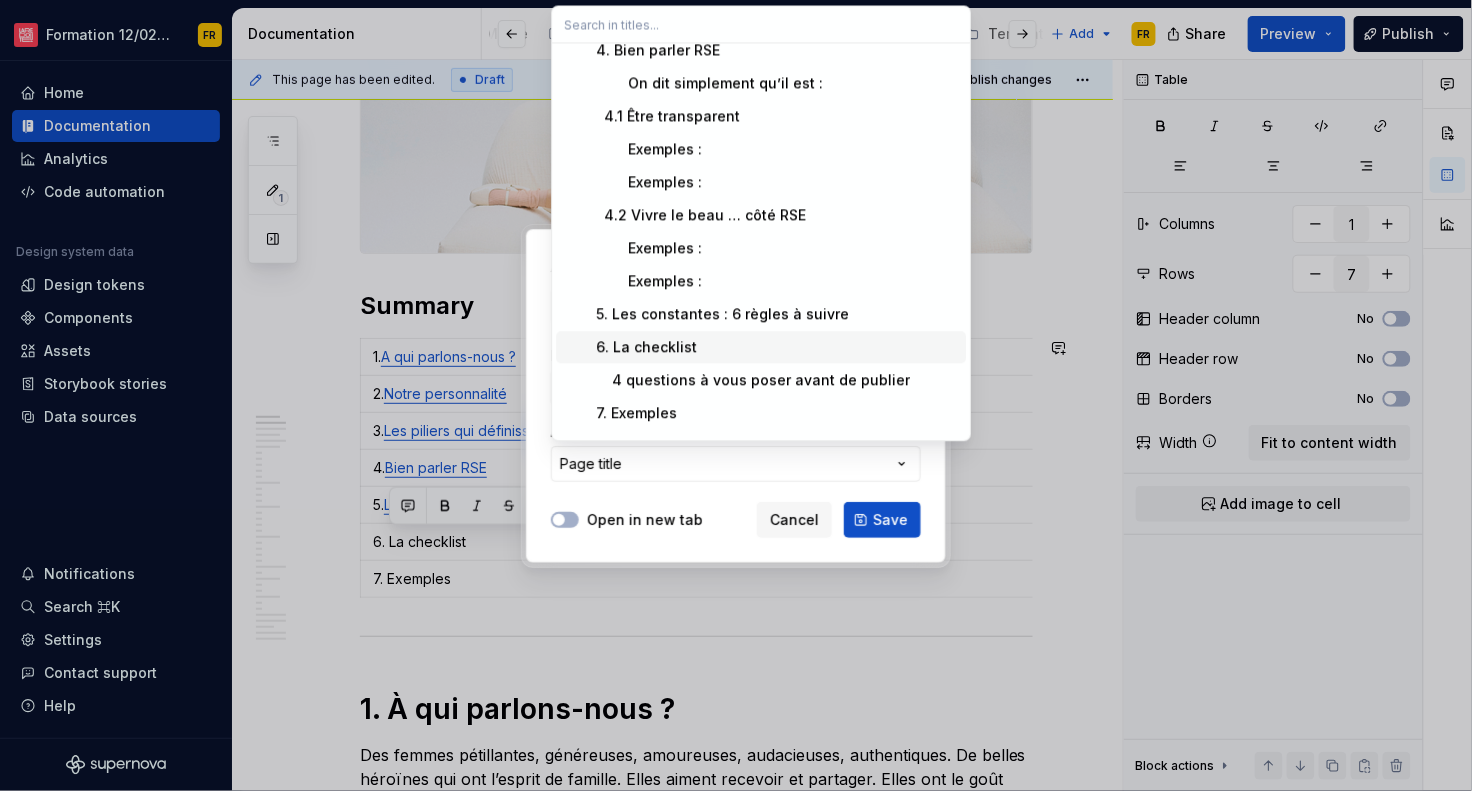 click on "6. La checklist" at bounding box center (773, 347) 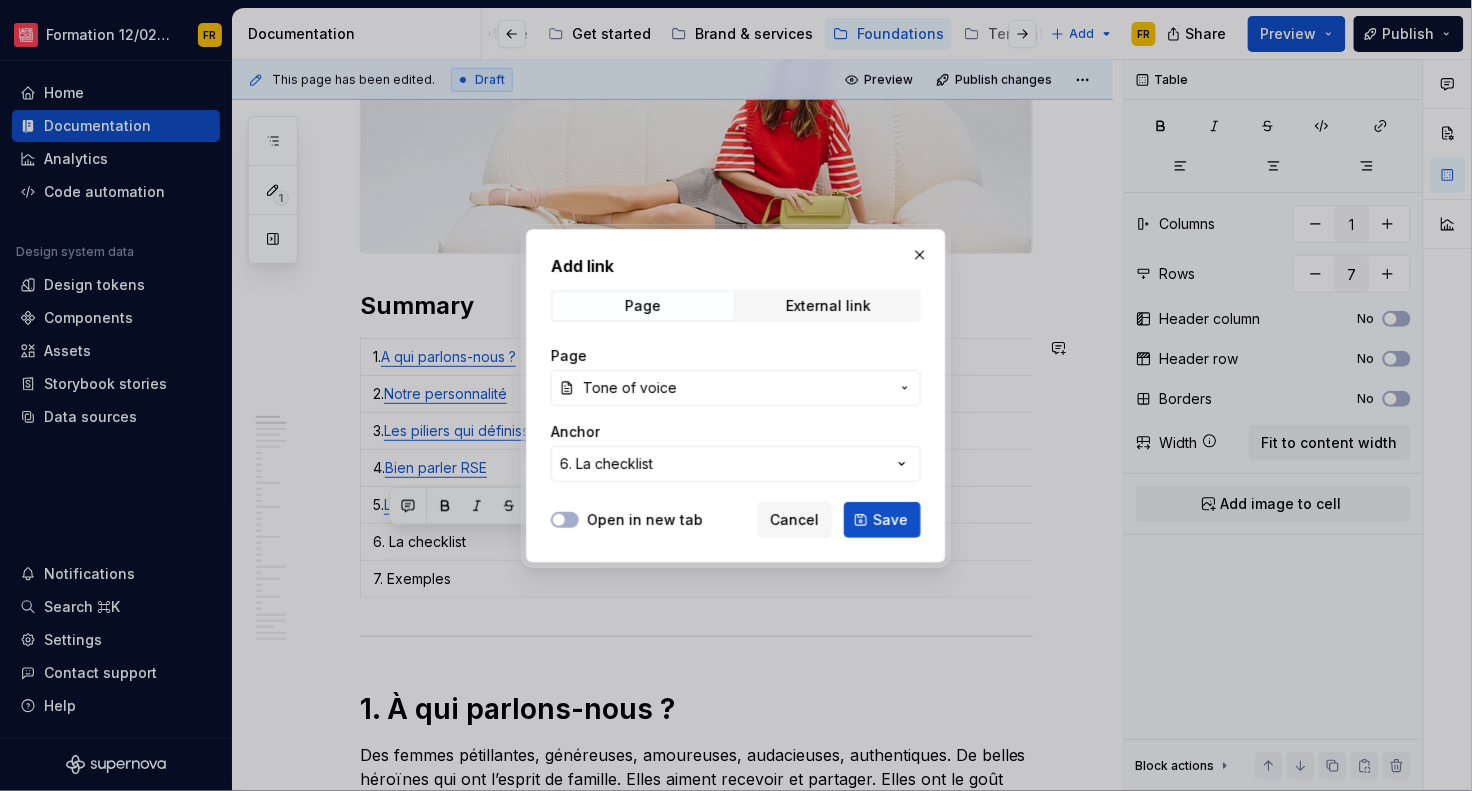 click on "Save" at bounding box center (890, 520) 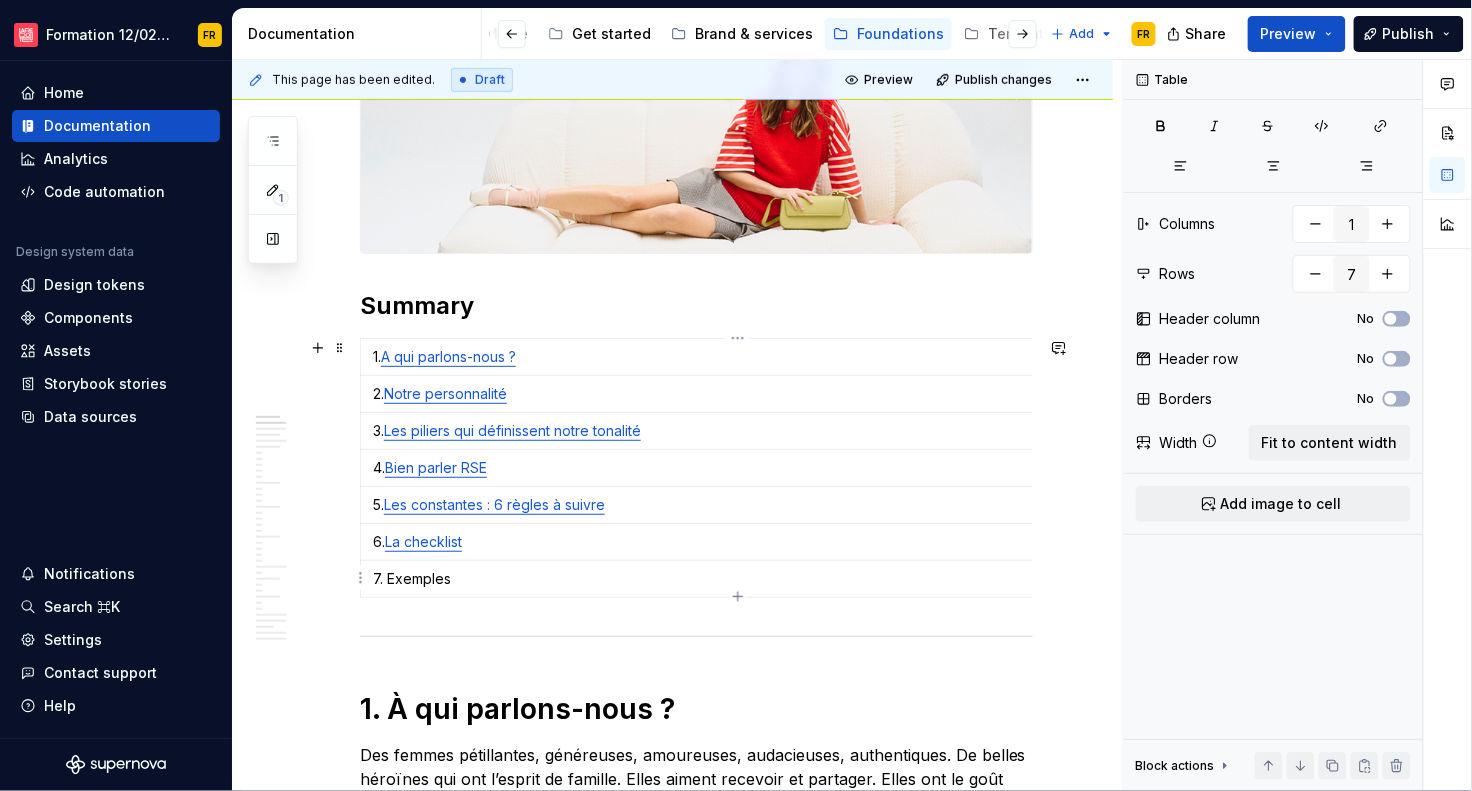 click on "7. Exemples" at bounding box center [738, 579] 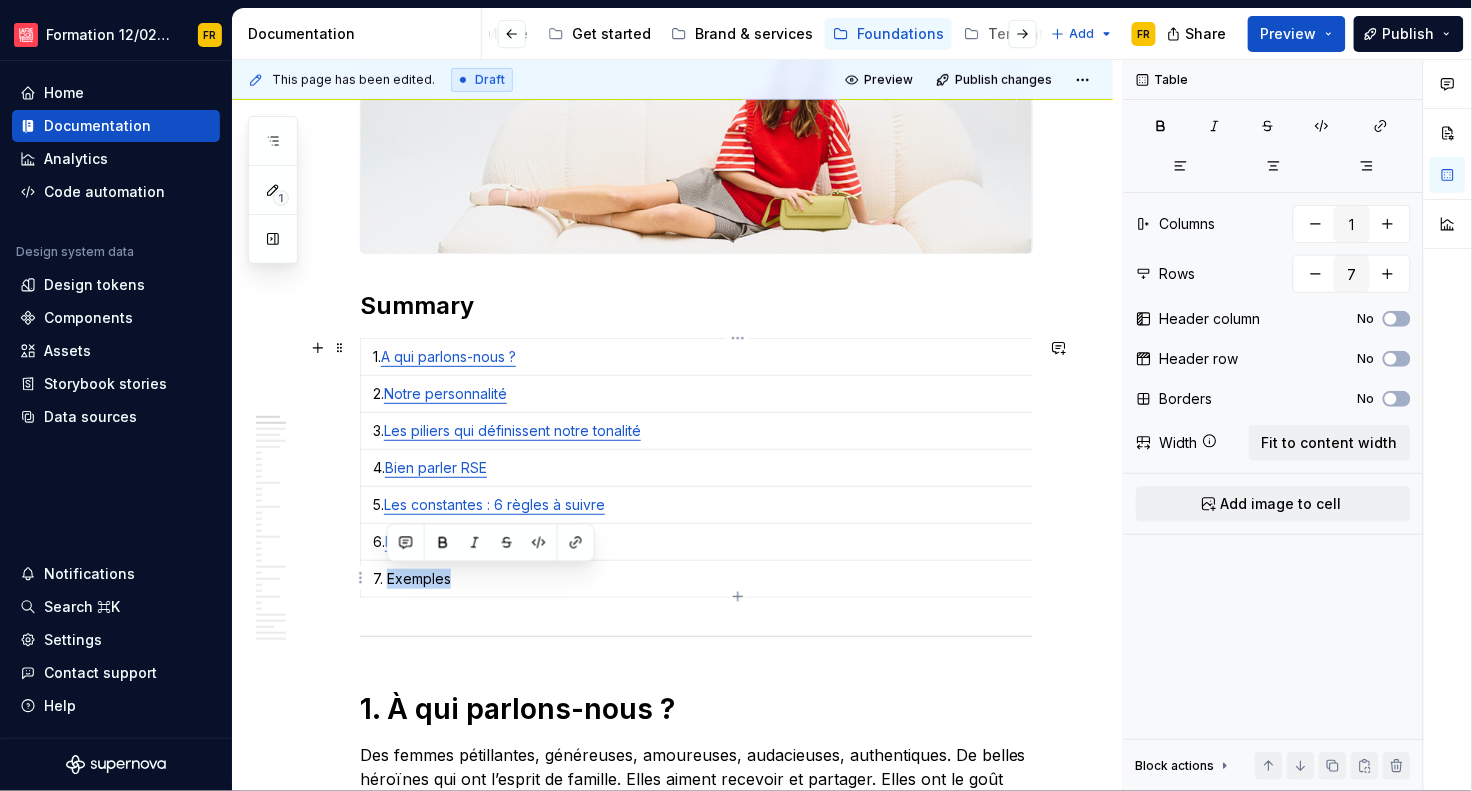 drag, startPoint x: 388, startPoint y: 581, endPoint x: 501, endPoint y: 572, distance: 113.35784 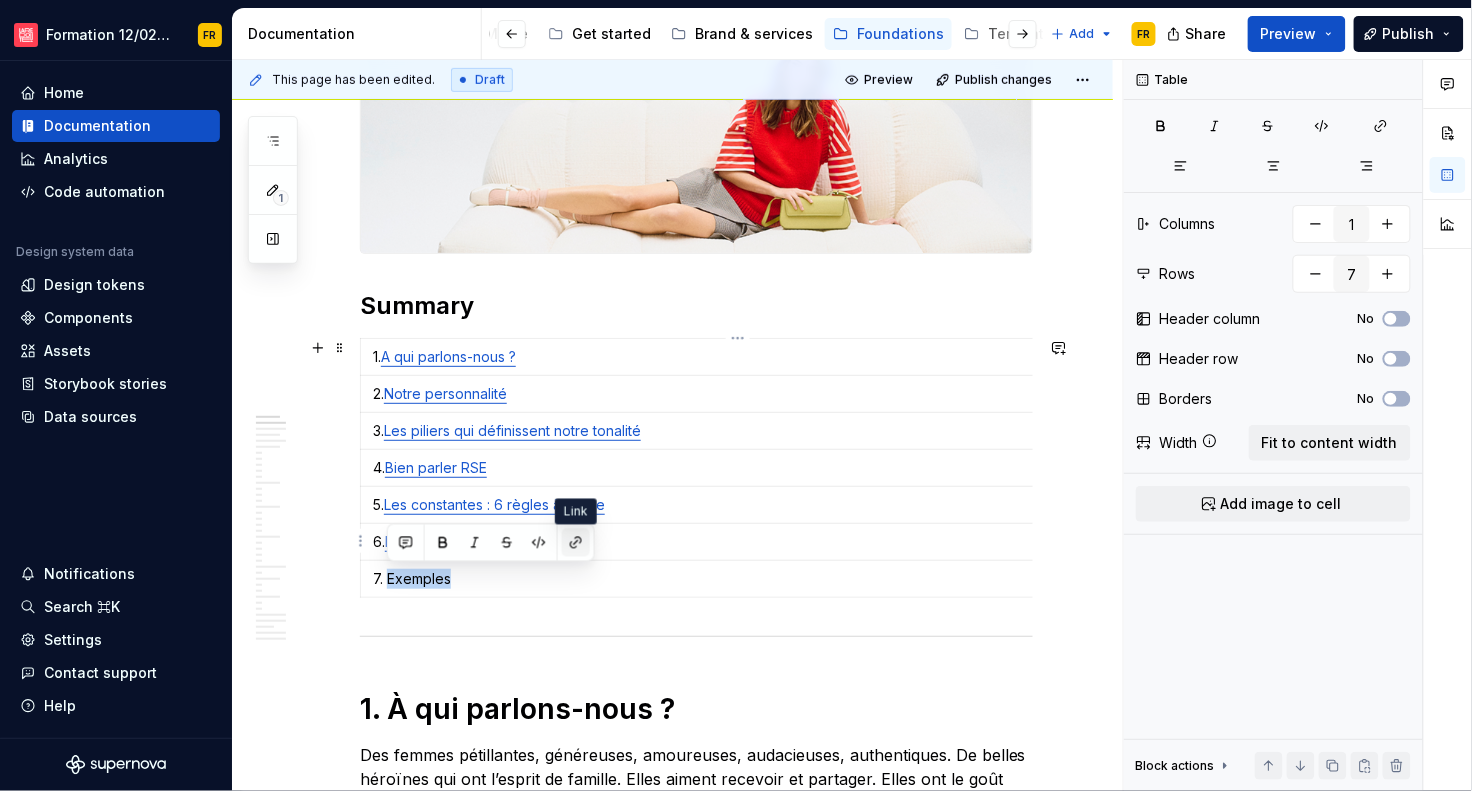 click at bounding box center [576, 543] 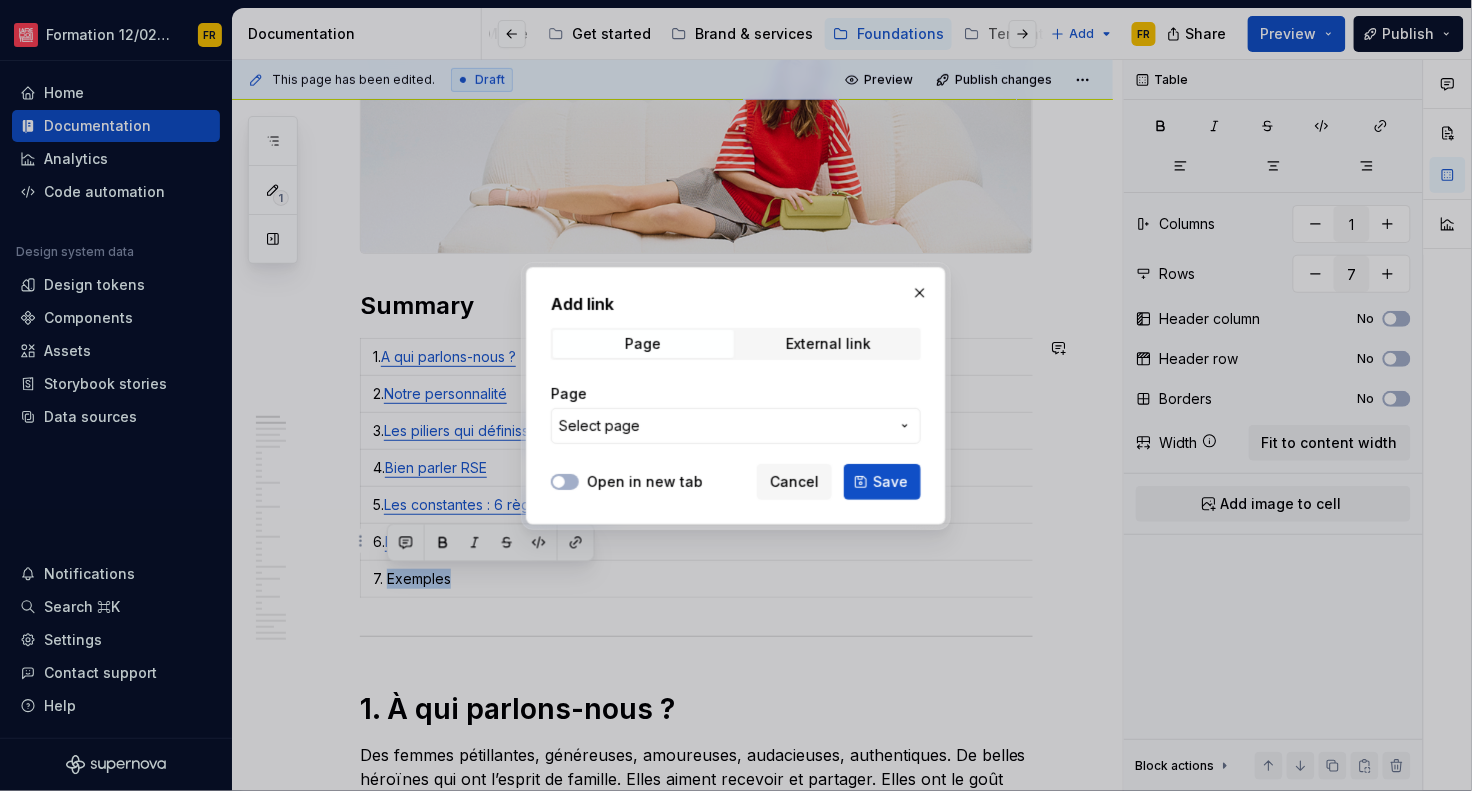 click on "Select page" at bounding box center [736, 426] 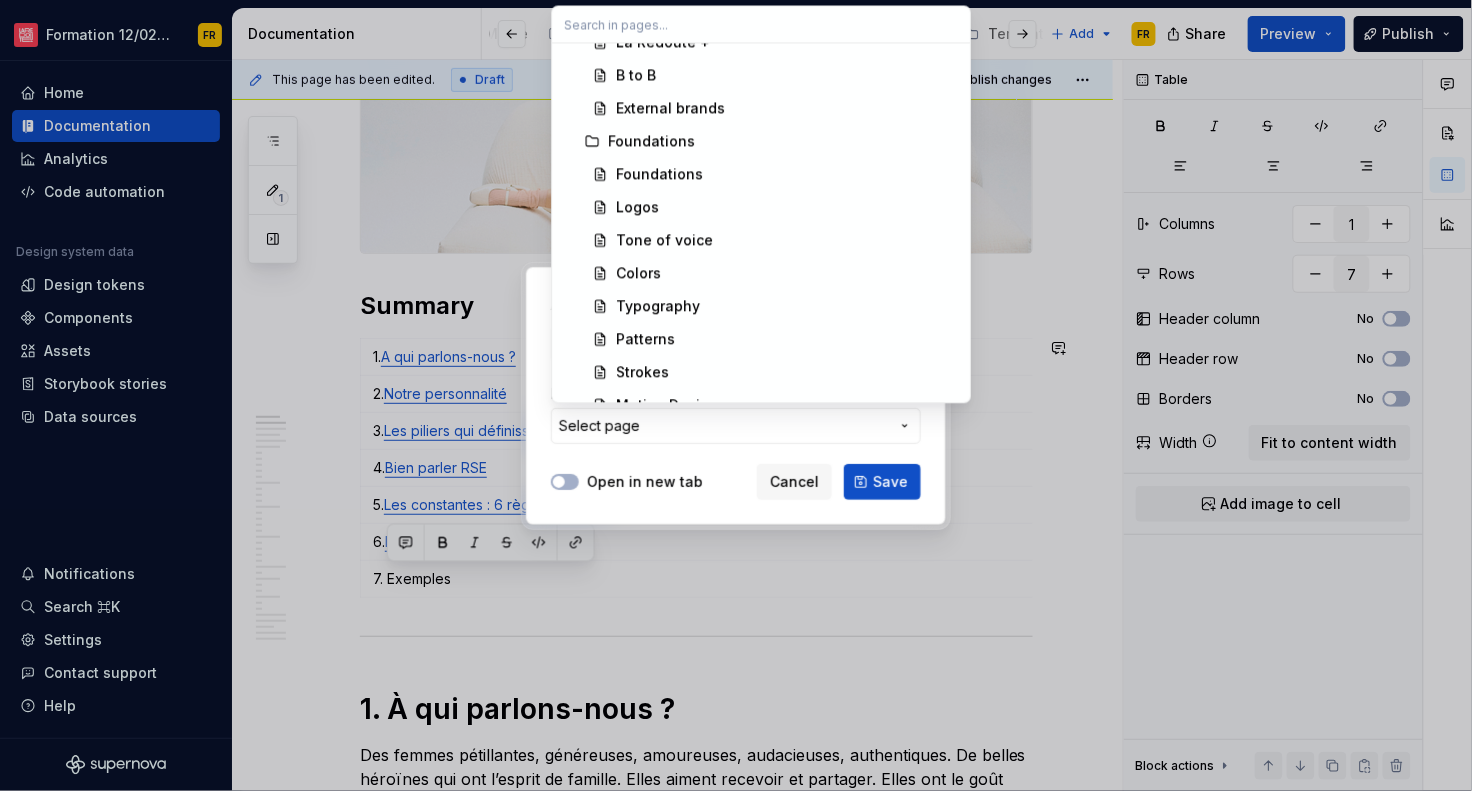 scroll, scrollTop: 2004, scrollLeft: 0, axis: vertical 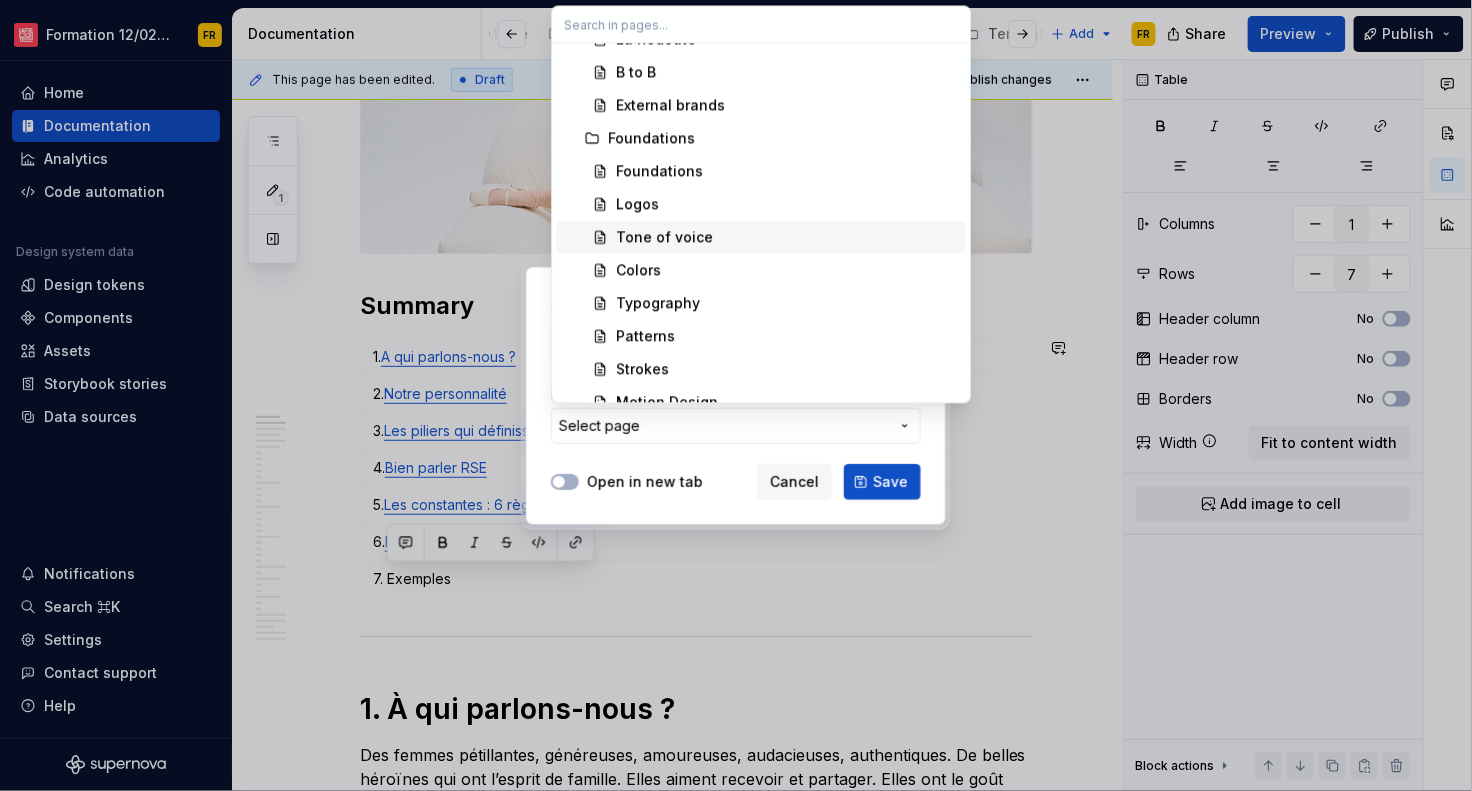 click on "Tone of voice" at bounding box center (664, 237) 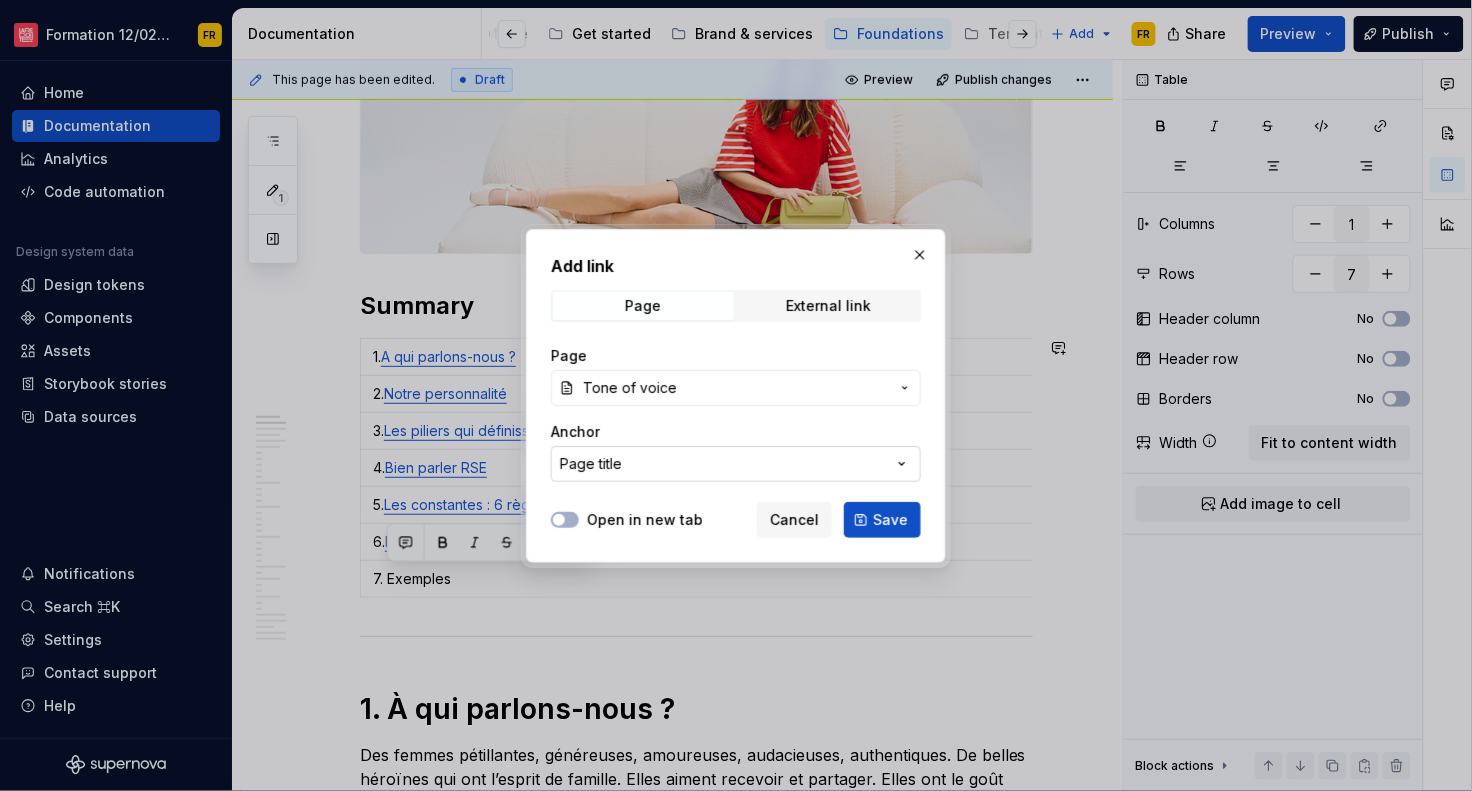 click on "Page title" at bounding box center (736, 464) 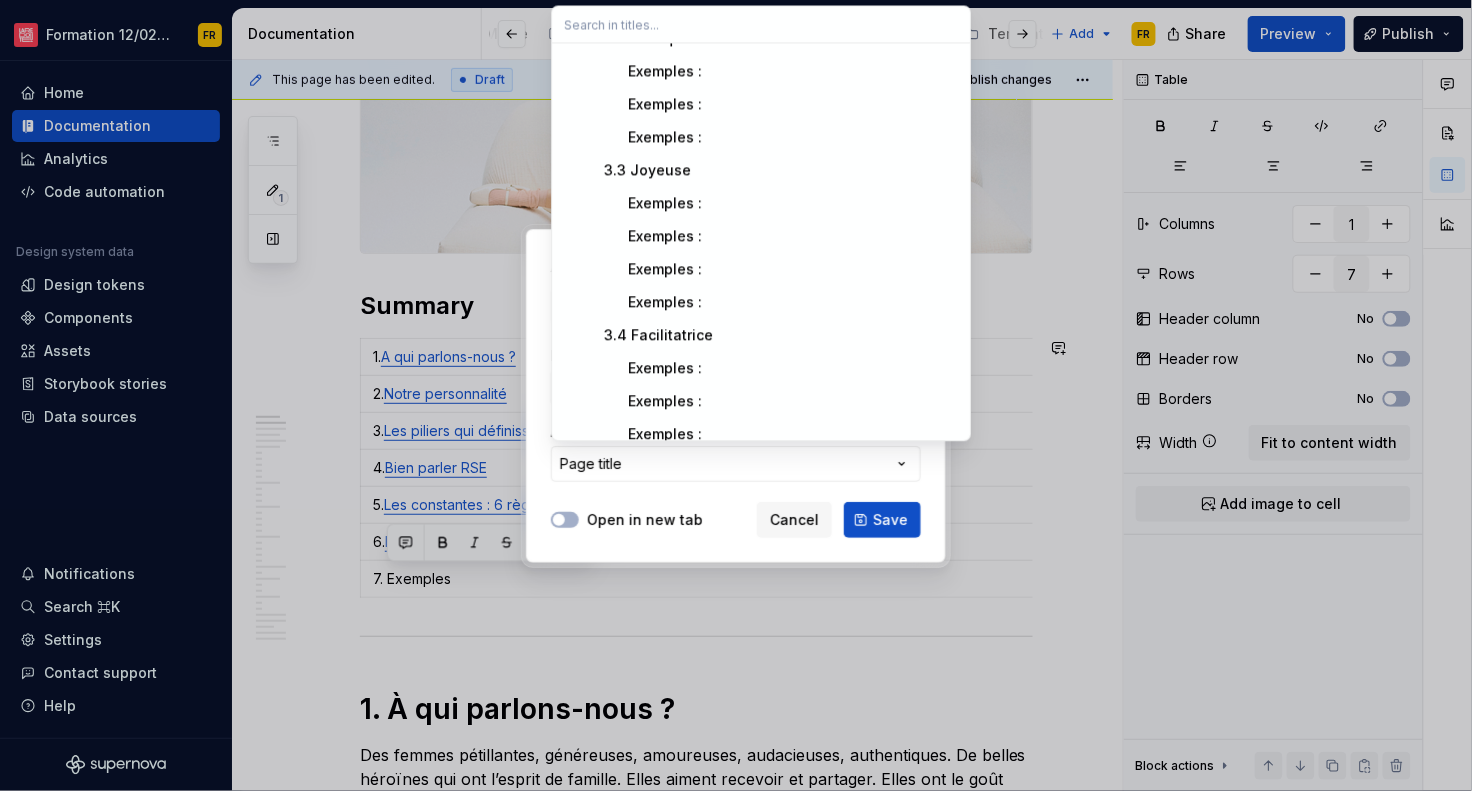 scroll, scrollTop: 896, scrollLeft: 0, axis: vertical 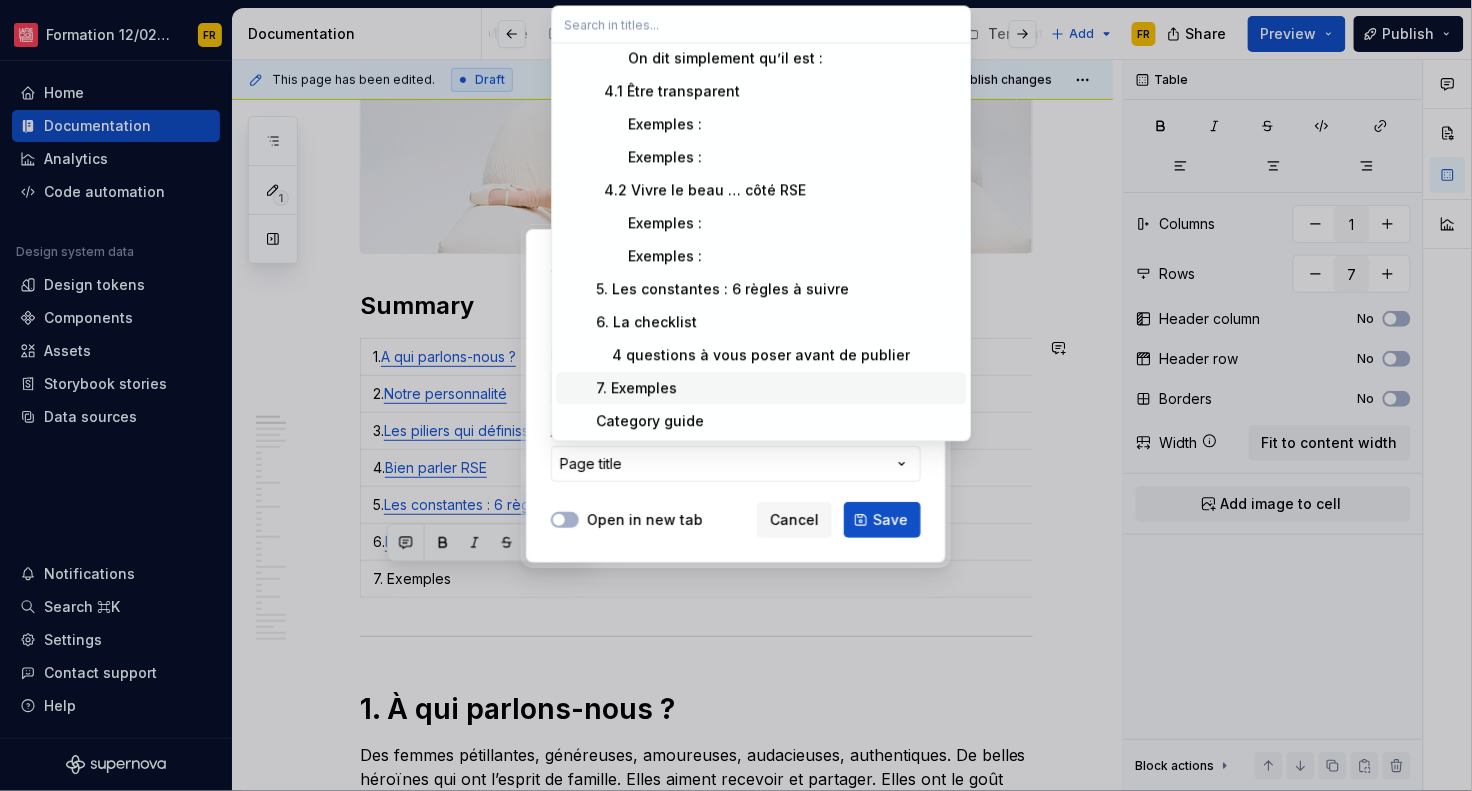 click on "7. Exemples" at bounding box center [773, 388] 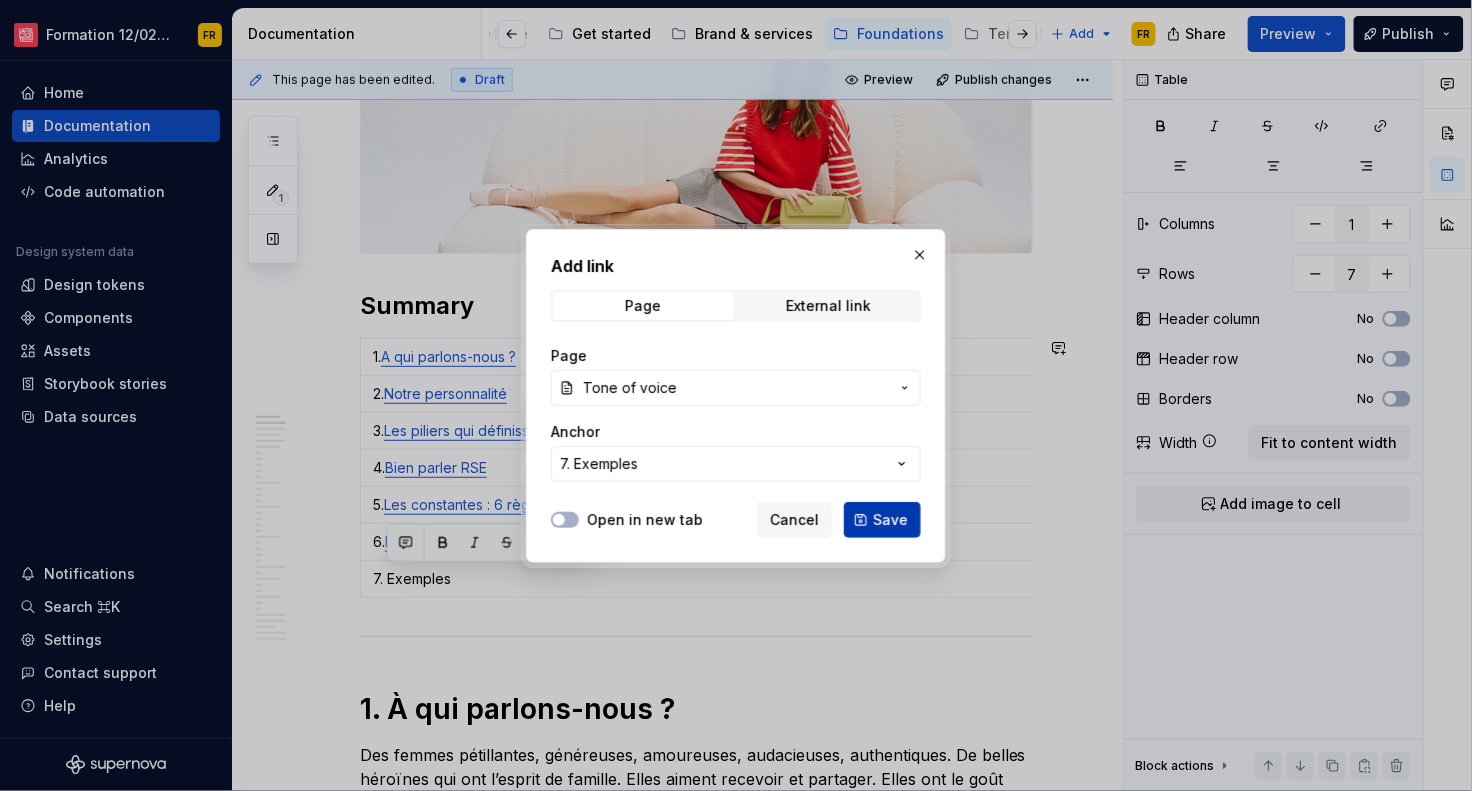 click on "Save" at bounding box center [890, 520] 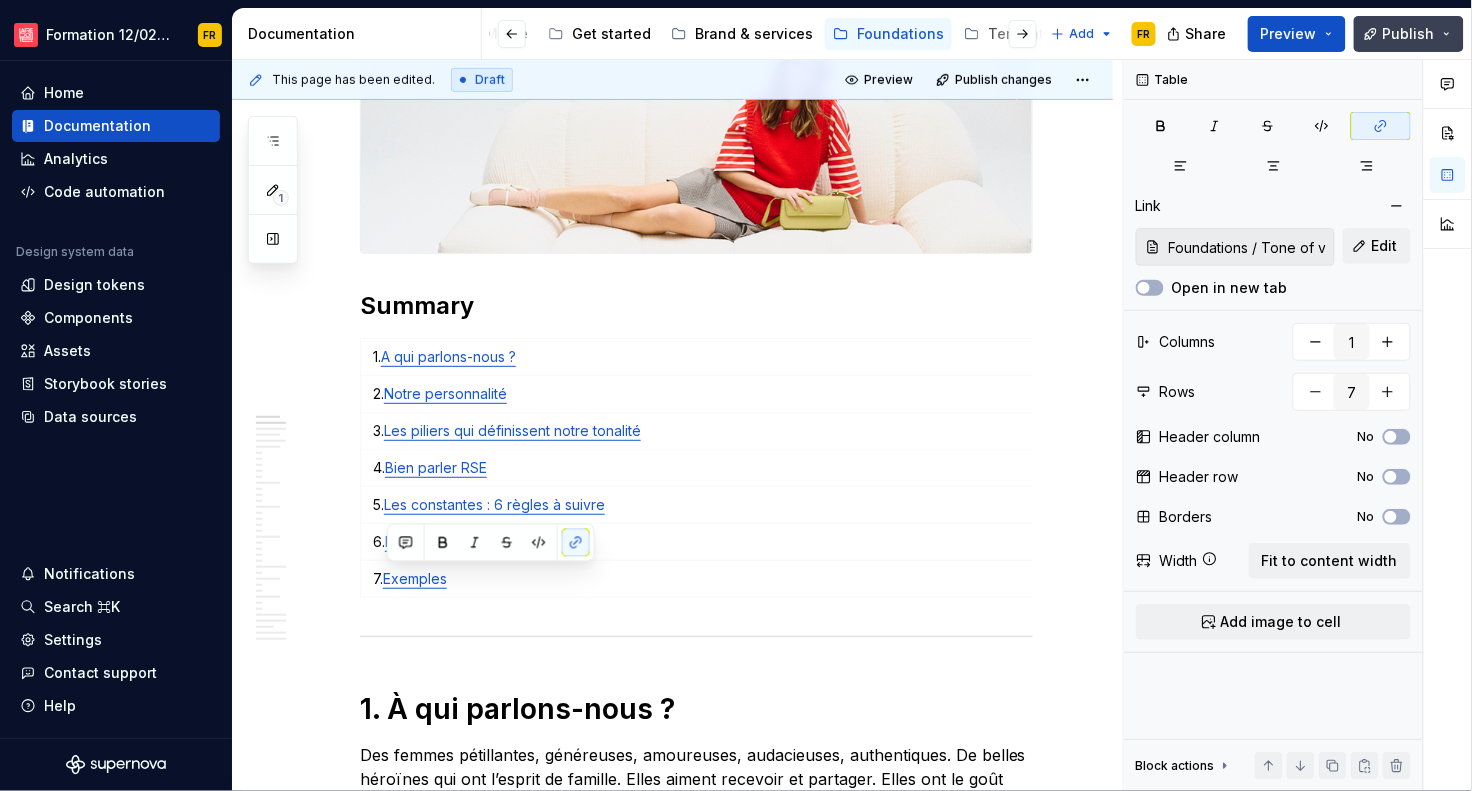 click on "Publish" at bounding box center [1409, 34] 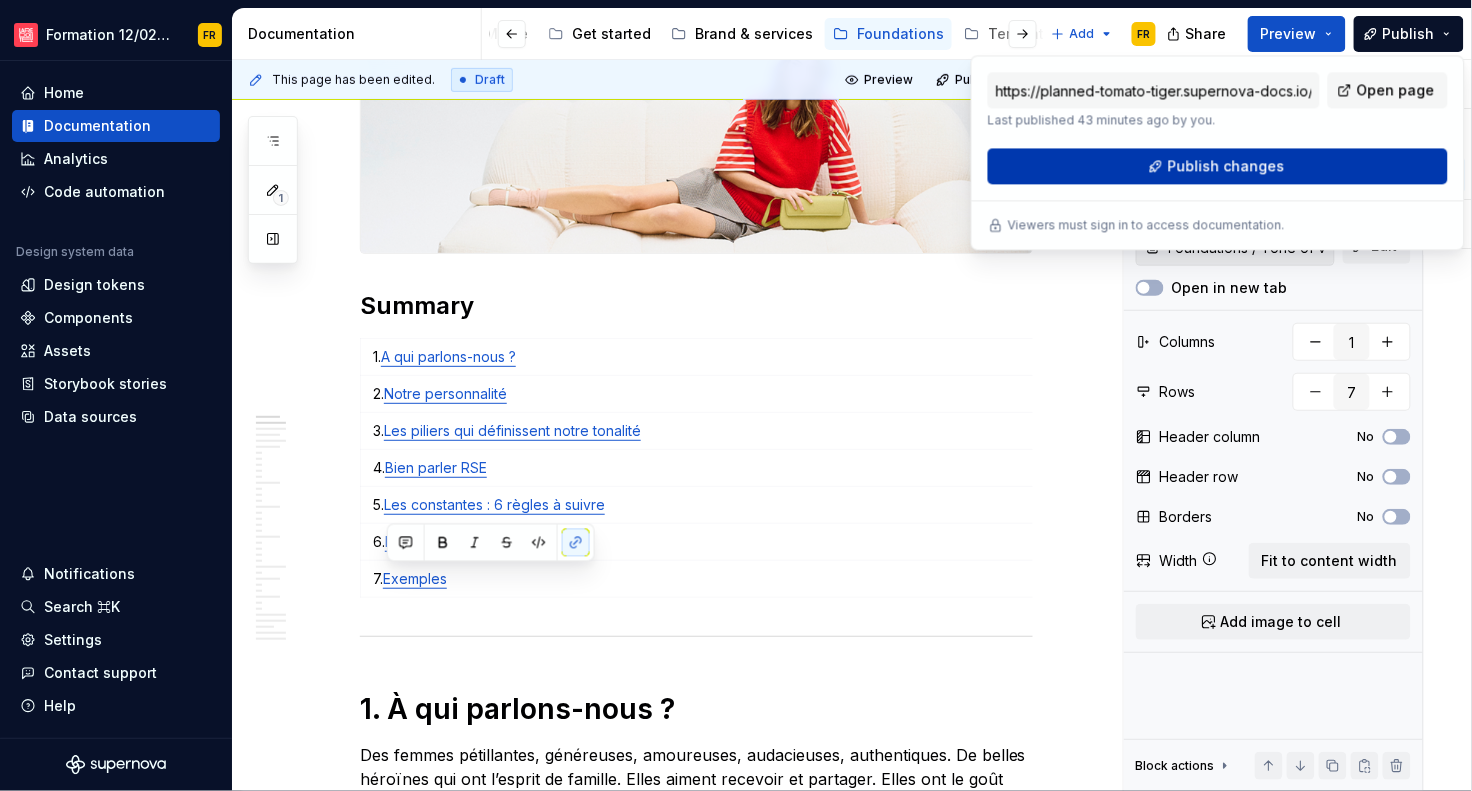 click on "Publish changes" at bounding box center [1218, 166] 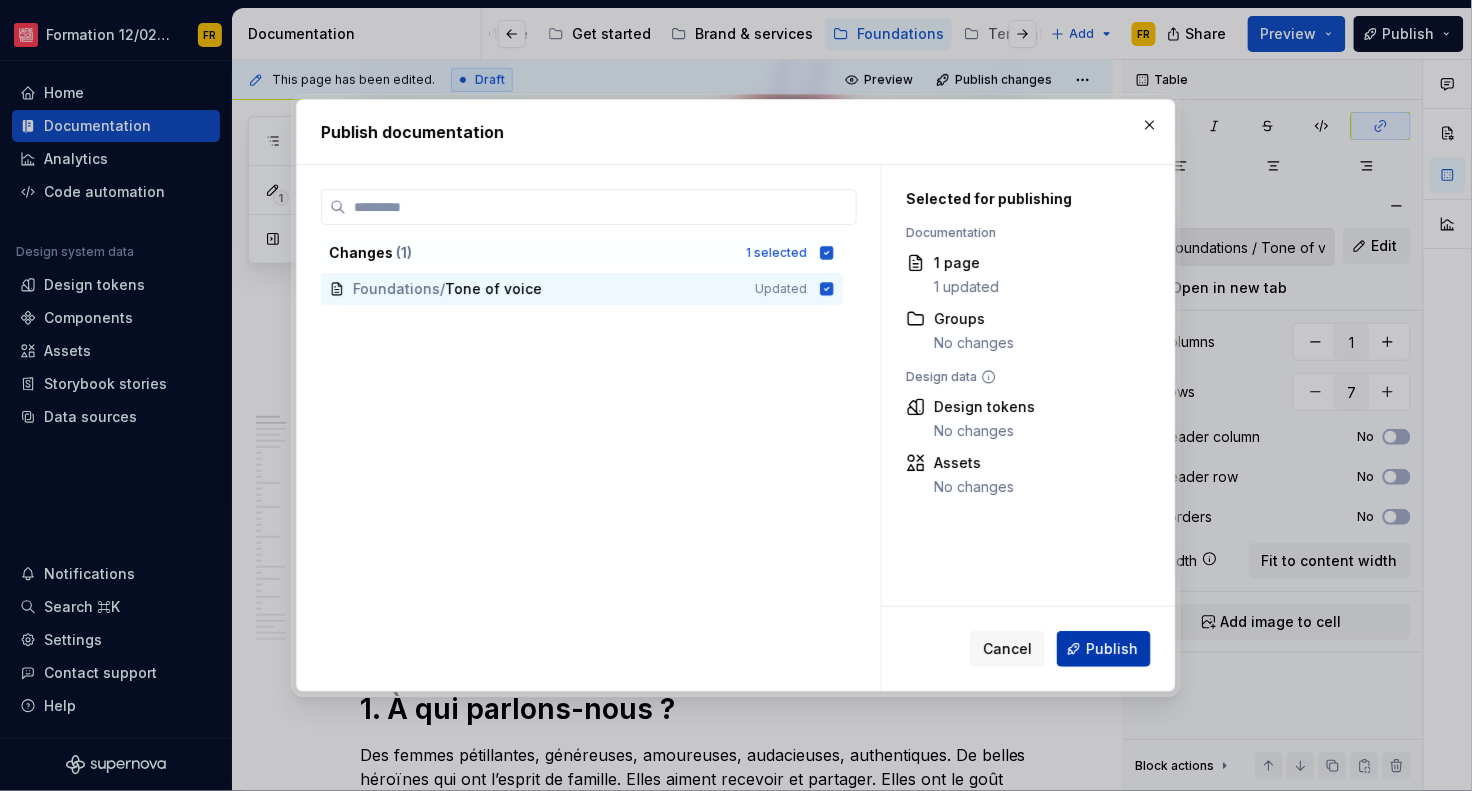 click on "Publish" at bounding box center (1112, 649) 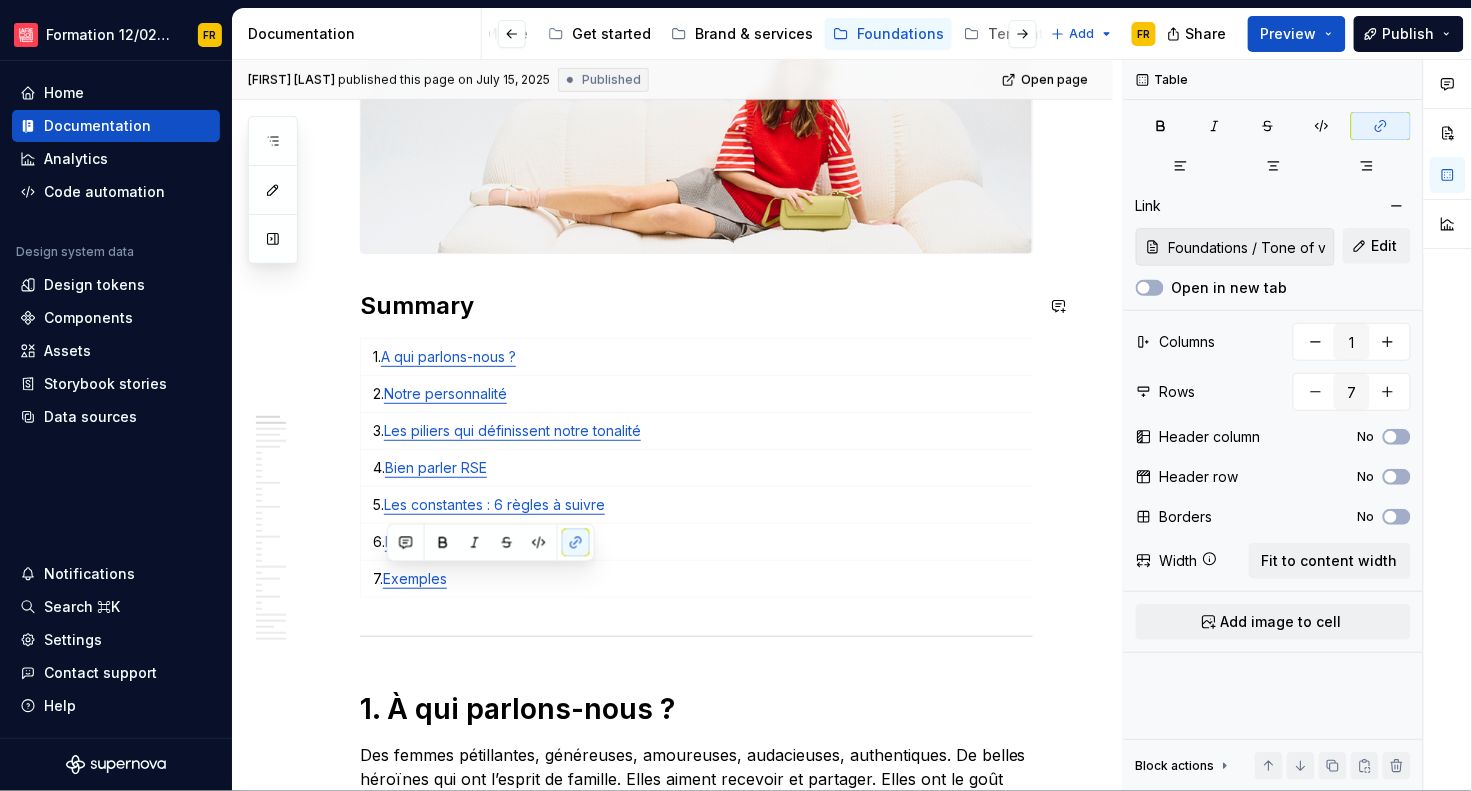 type on "*" 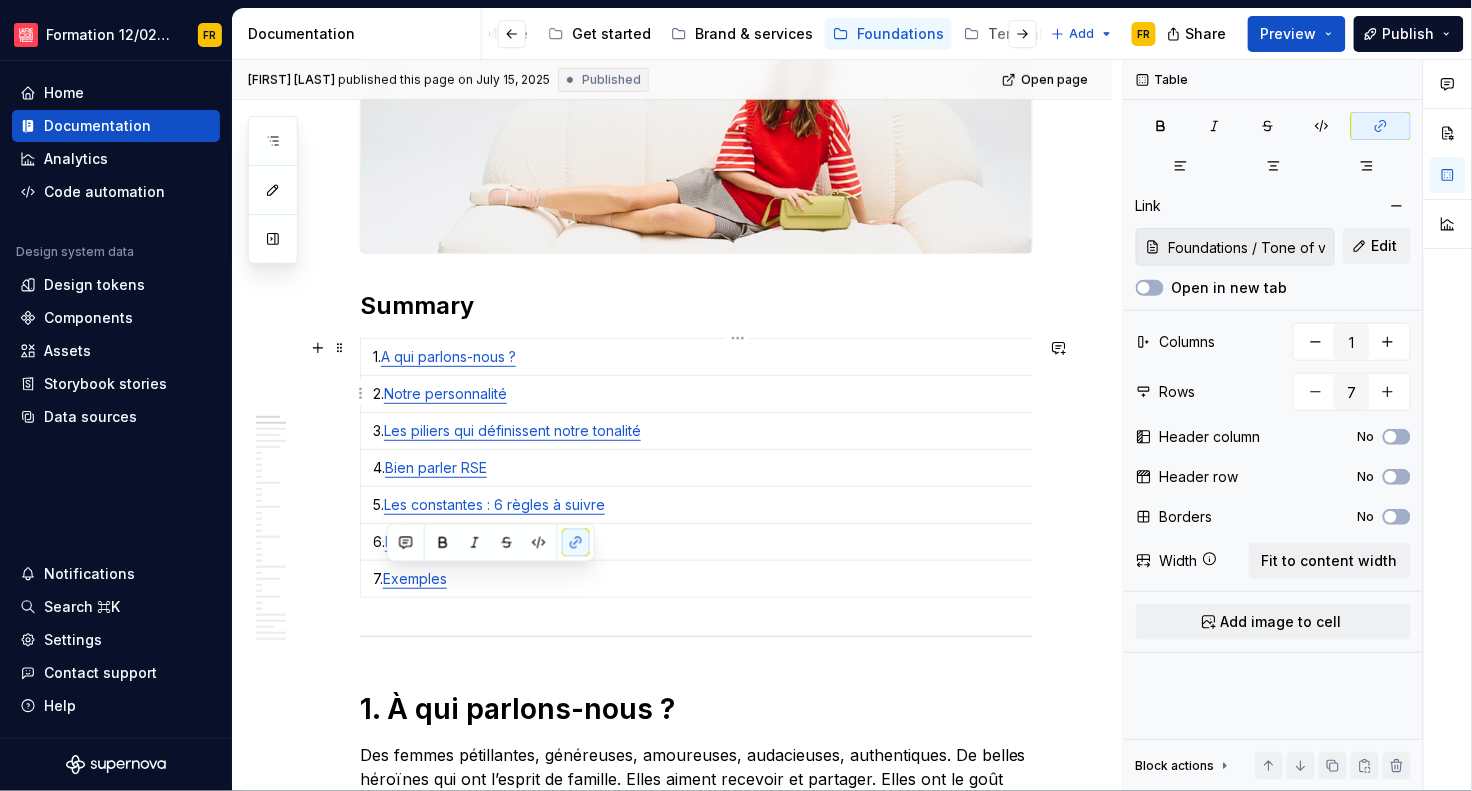 click on "2. Notre personnalité" at bounding box center [738, 394] 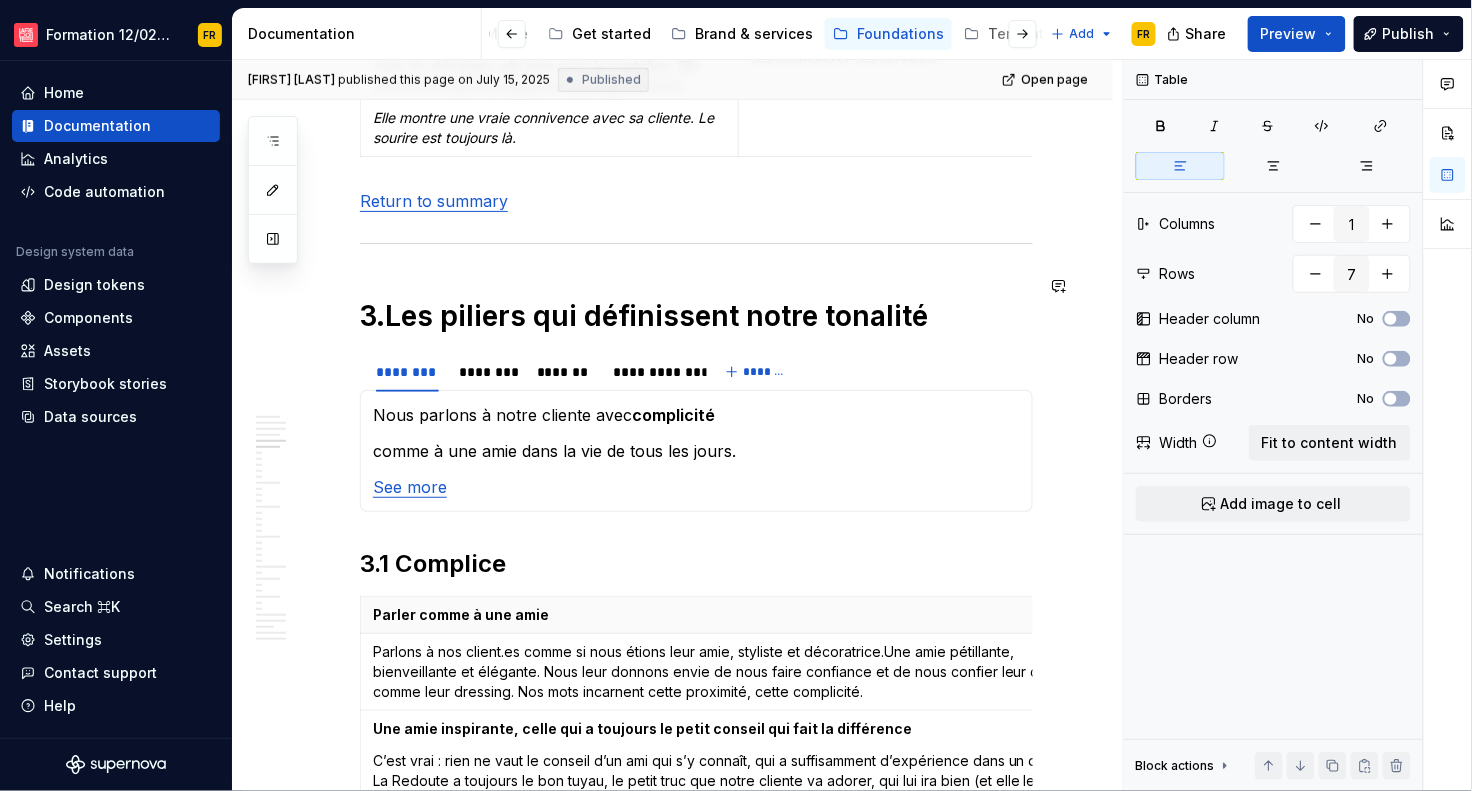 scroll, scrollTop: 2429, scrollLeft: 0, axis: vertical 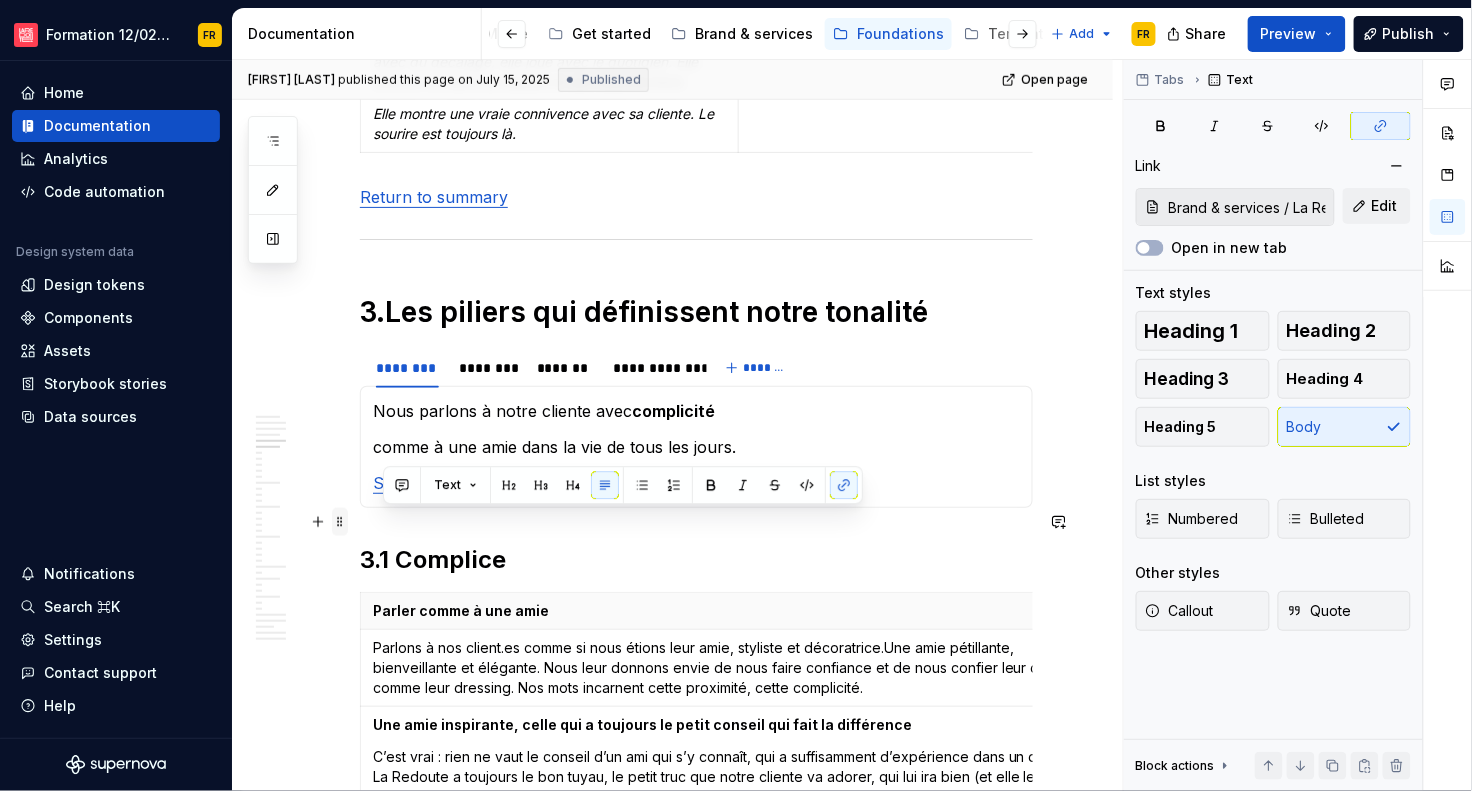 type on "Brand & services / La Redoute/ Complice" 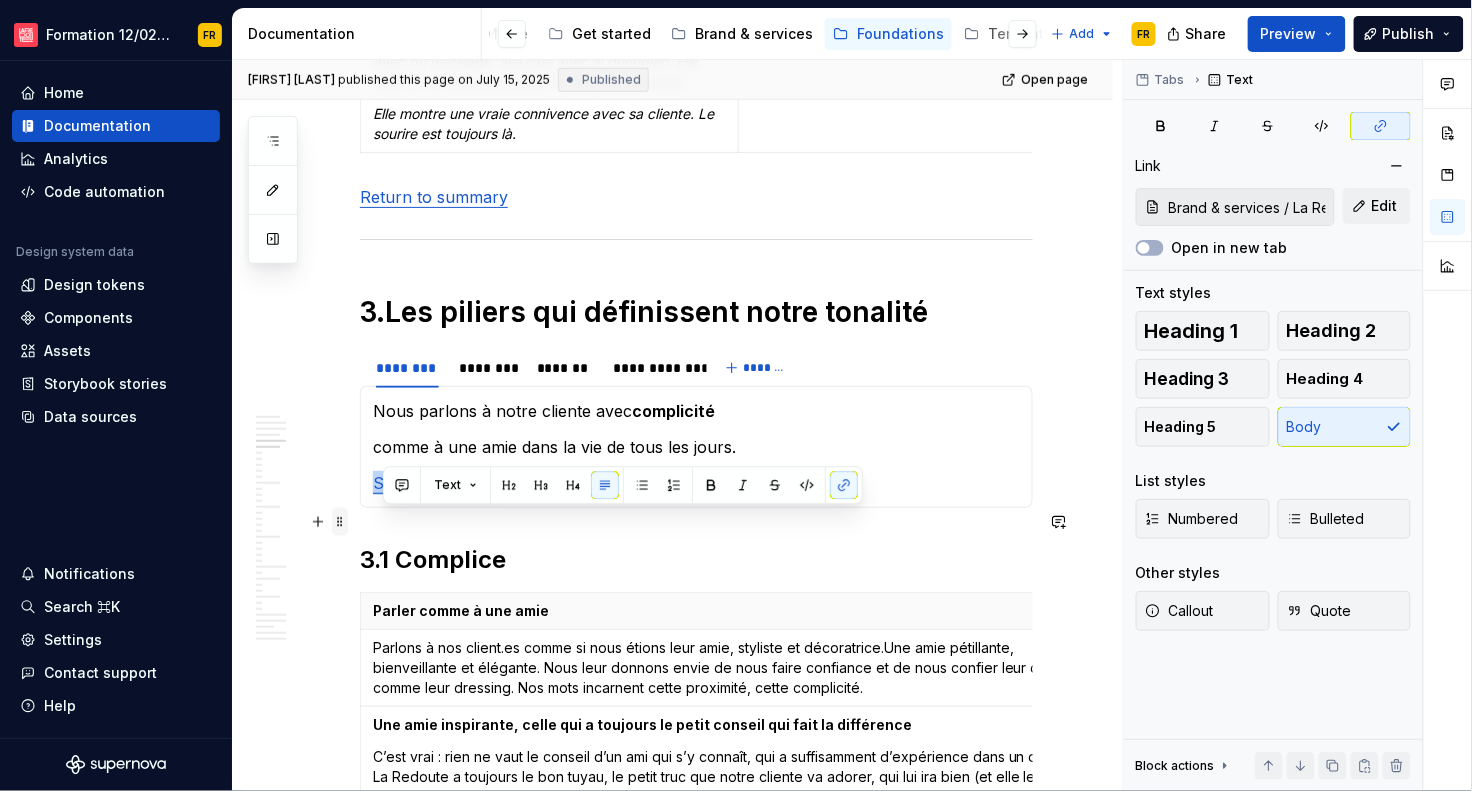 drag, startPoint x: 436, startPoint y: 522, endPoint x: 332, endPoint y: 524, distance: 104.019226 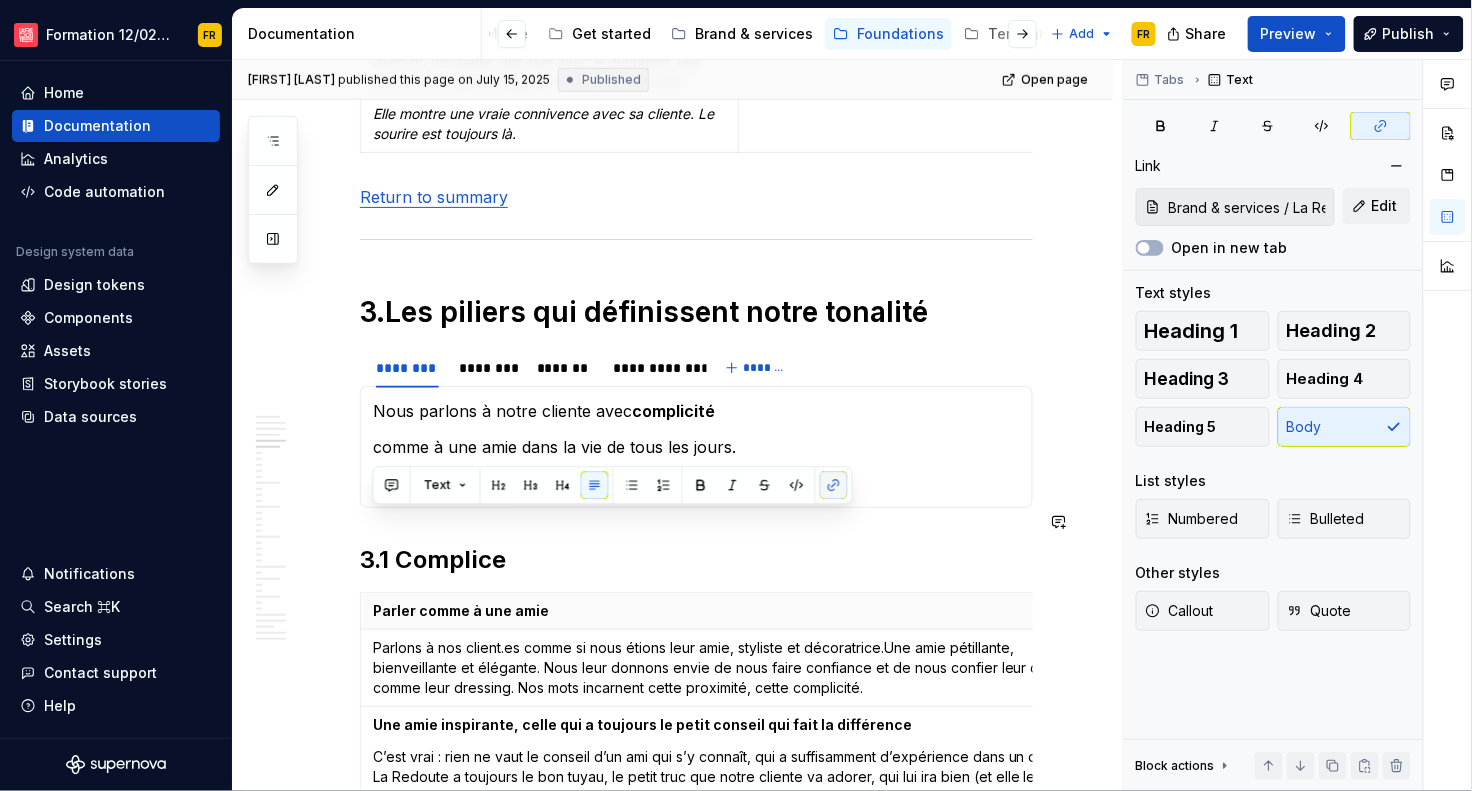 click at bounding box center (834, 485) 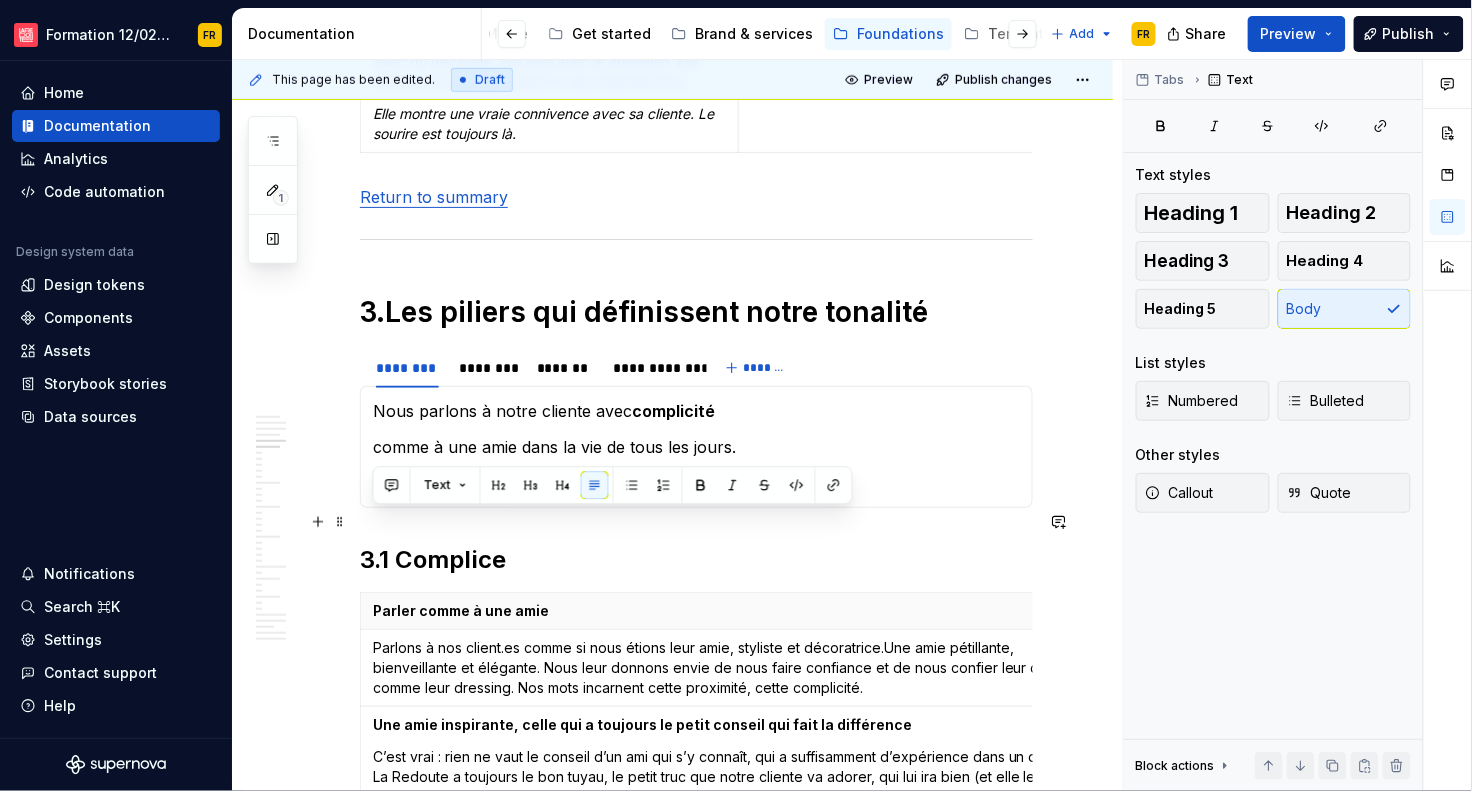click on "See more" at bounding box center [696, 483] 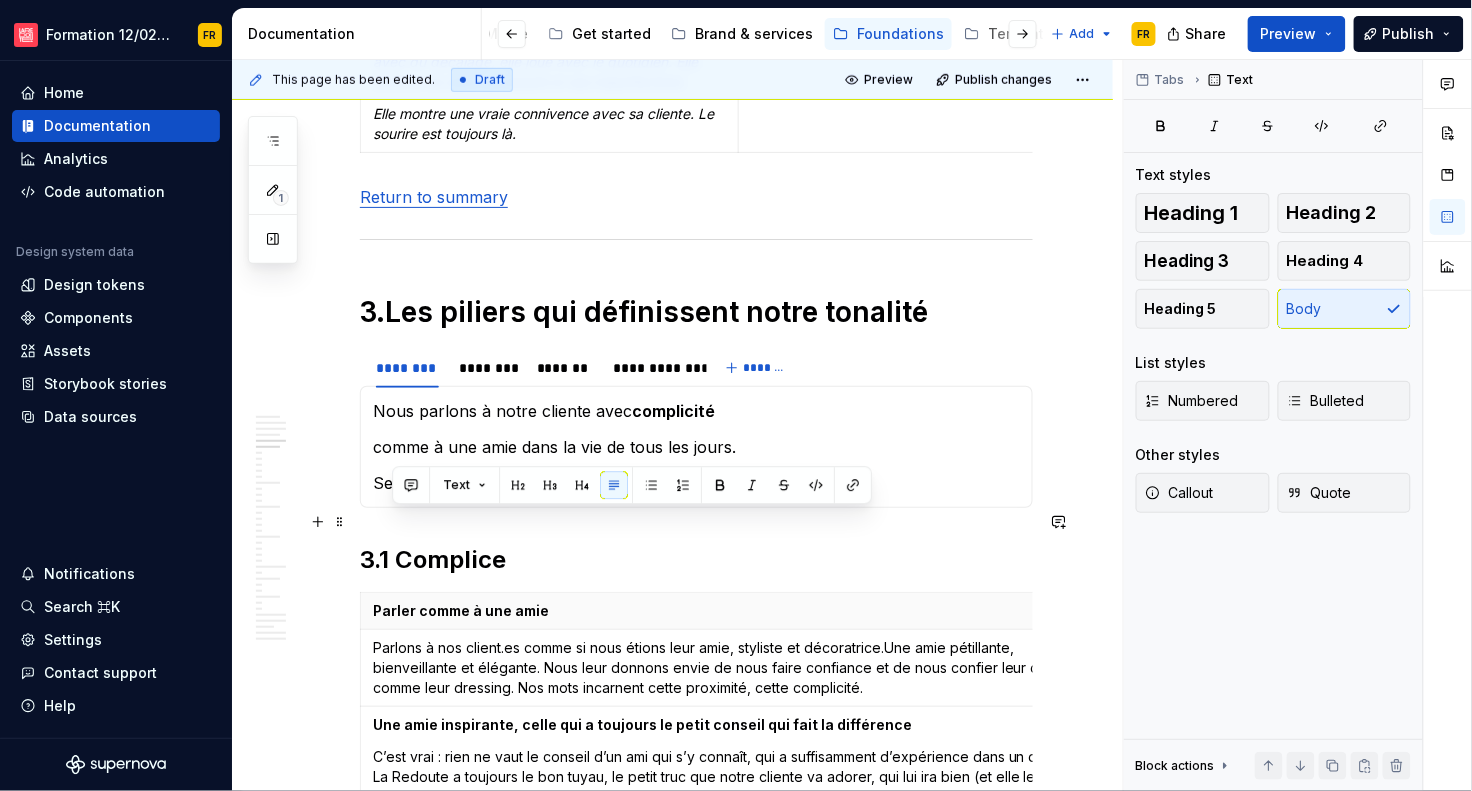 drag, startPoint x: 444, startPoint y: 525, endPoint x: 355, endPoint y: 523, distance: 89.02247 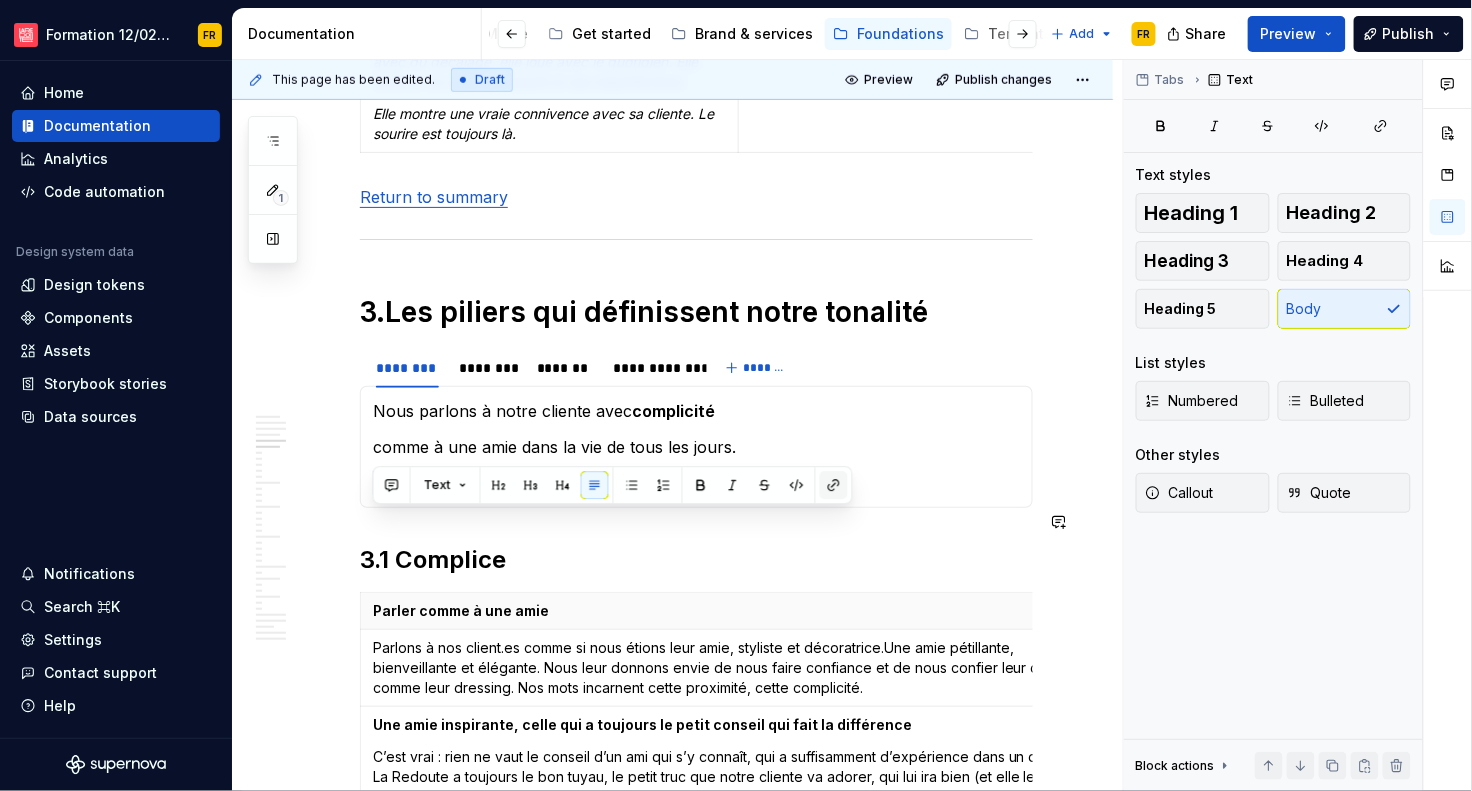 click at bounding box center (834, 485) 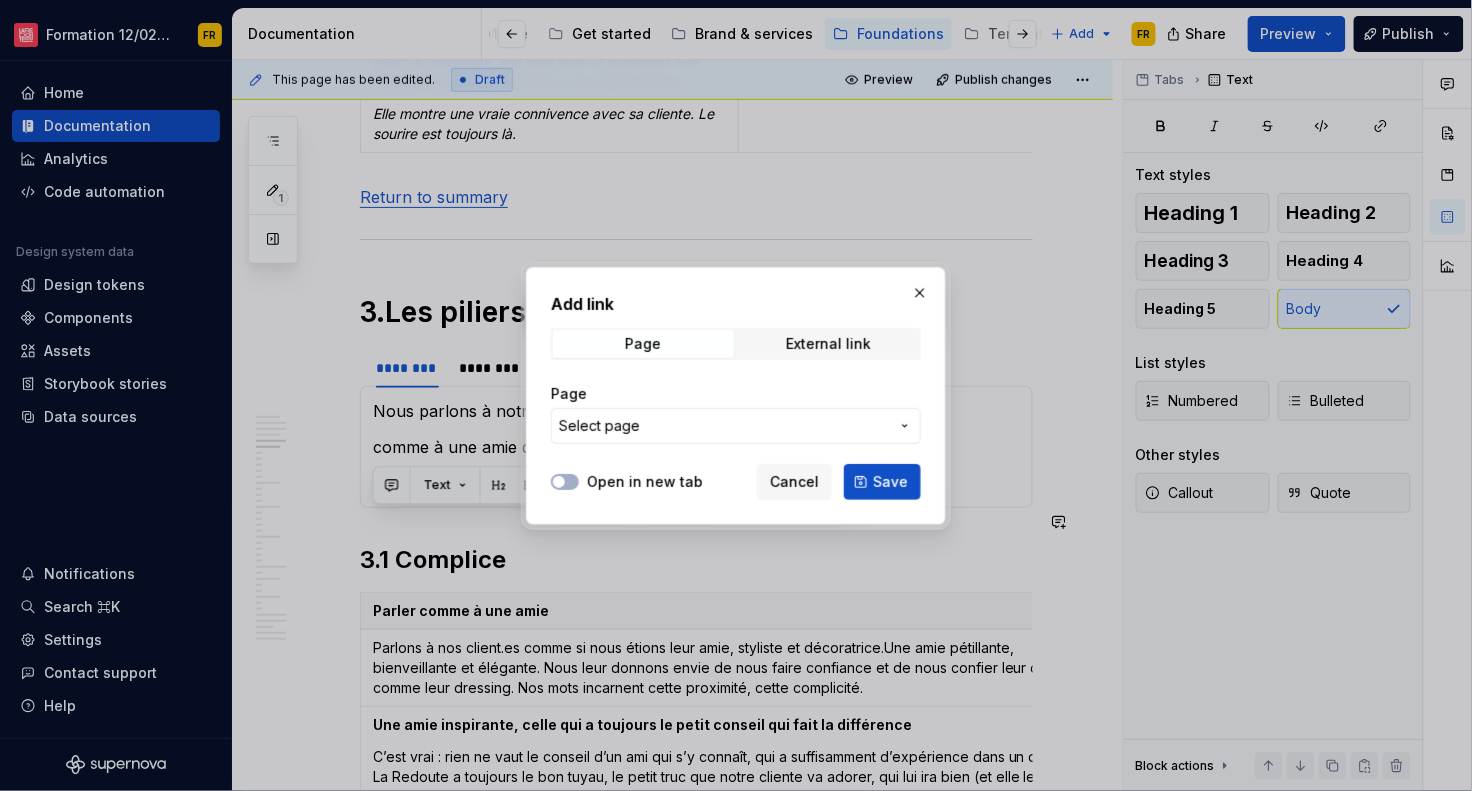 click on "Select page" at bounding box center [724, 426] 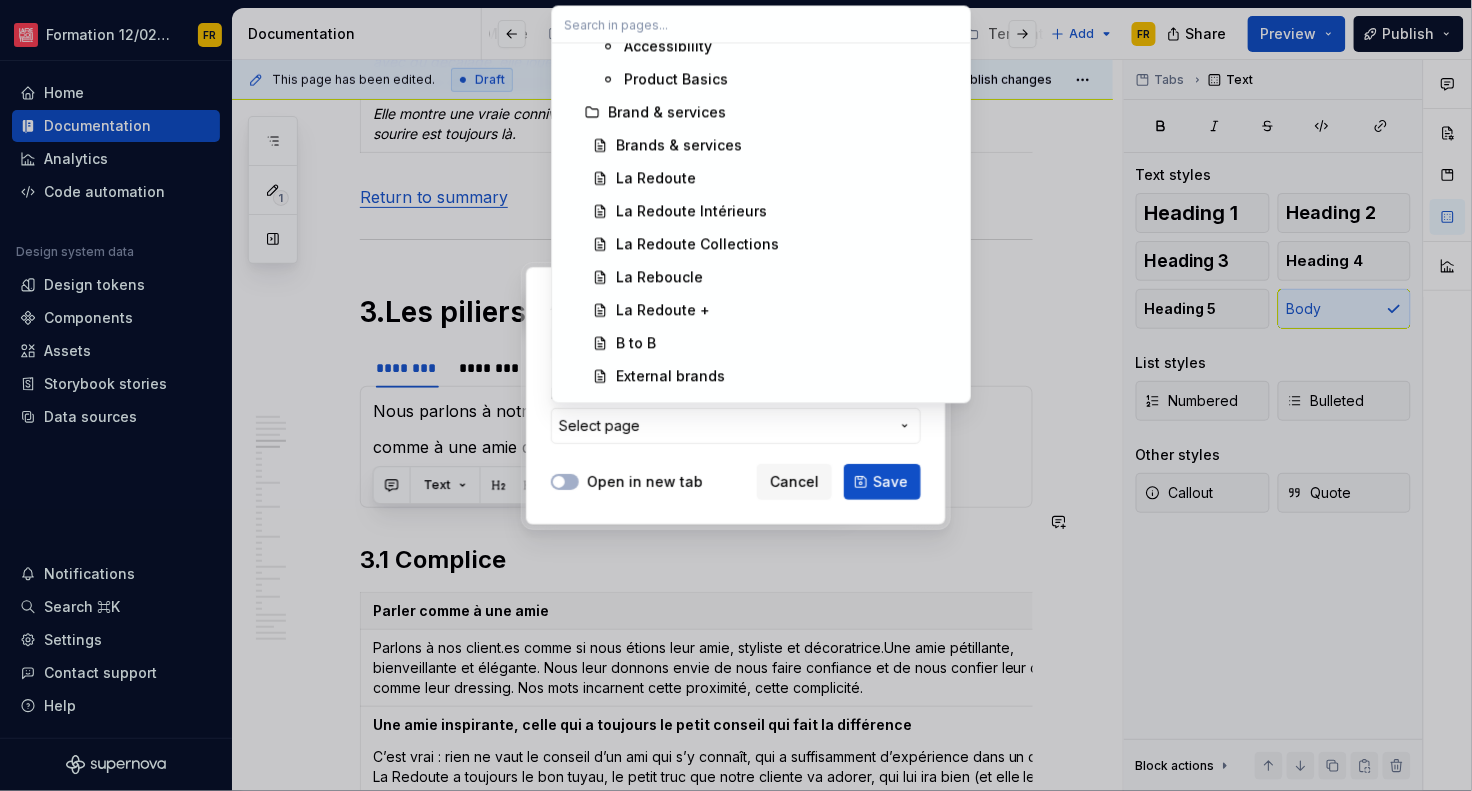 scroll, scrollTop: 1924, scrollLeft: 0, axis: vertical 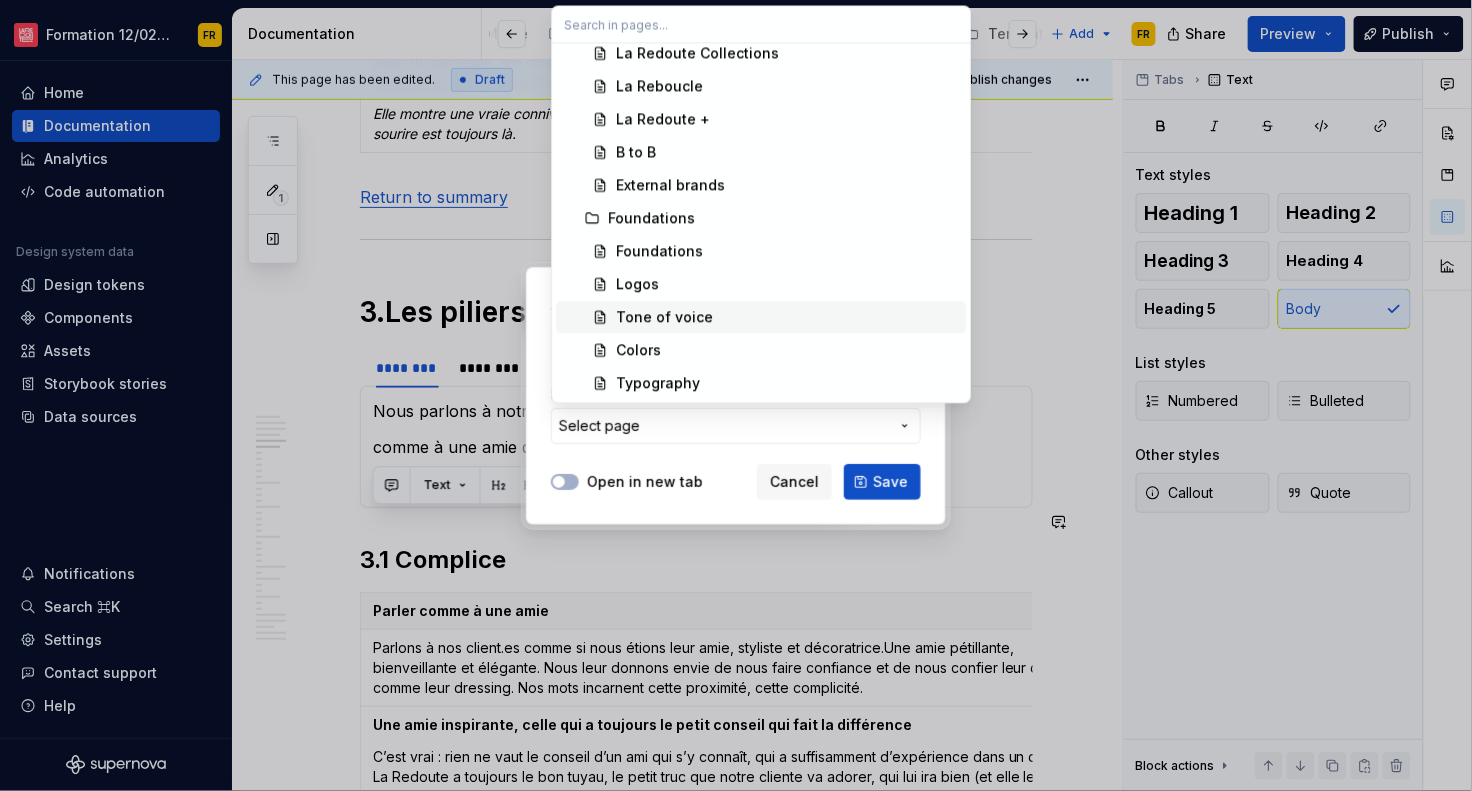click on "Tone of voice" at bounding box center [787, 317] 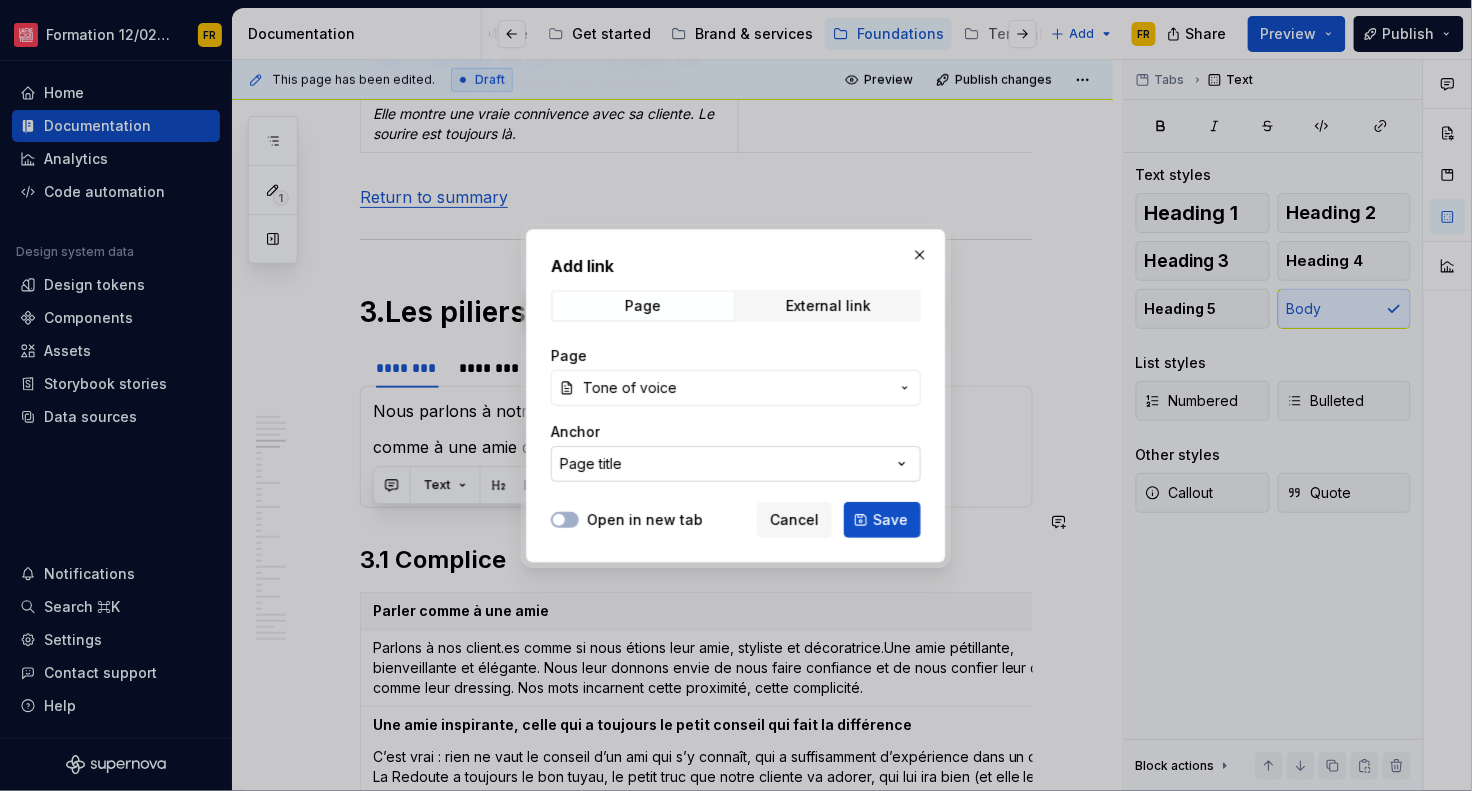 click on "Page title" at bounding box center [736, 464] 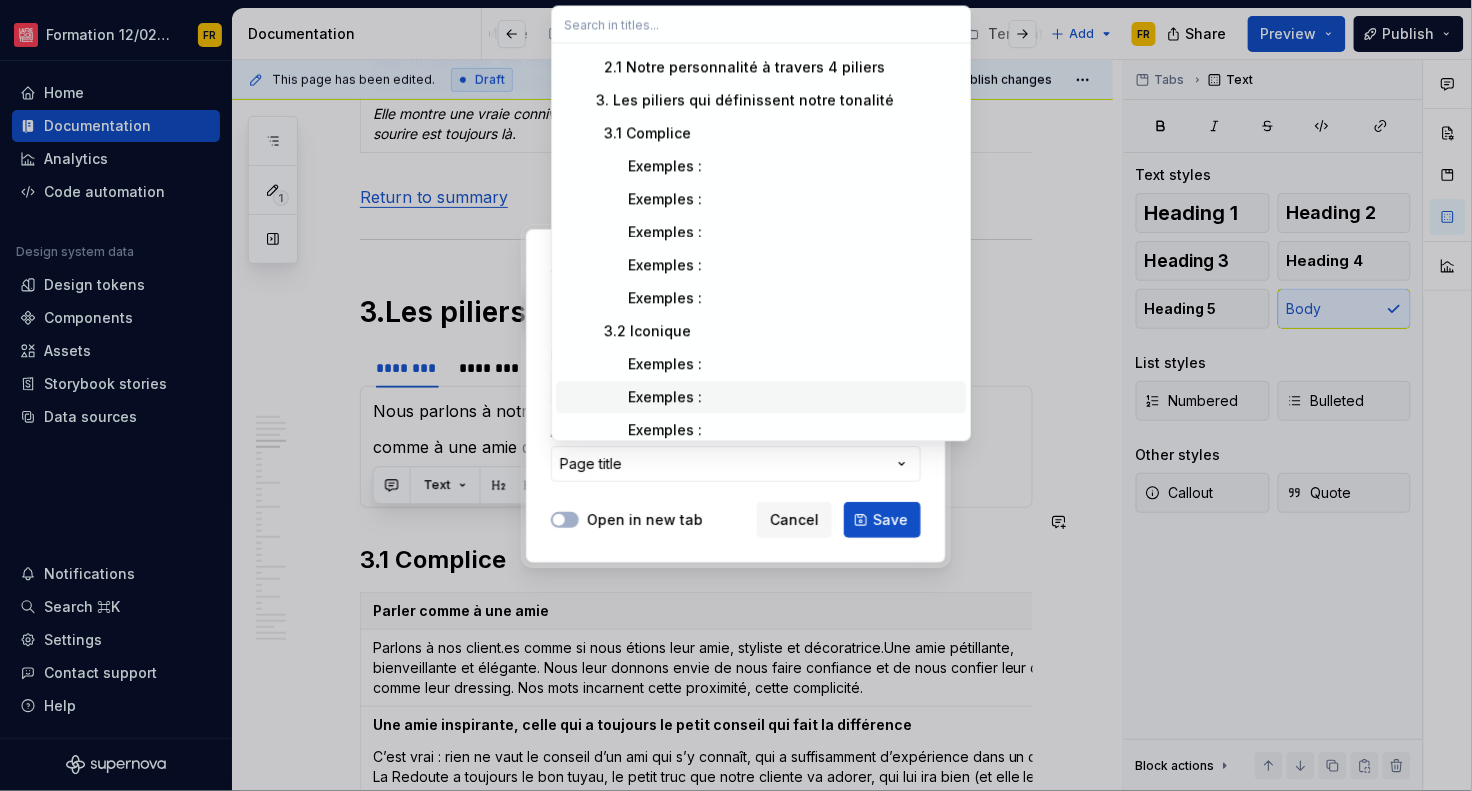 scroll, scrollTop: 125, scrollLeft: 0, axis: vertical 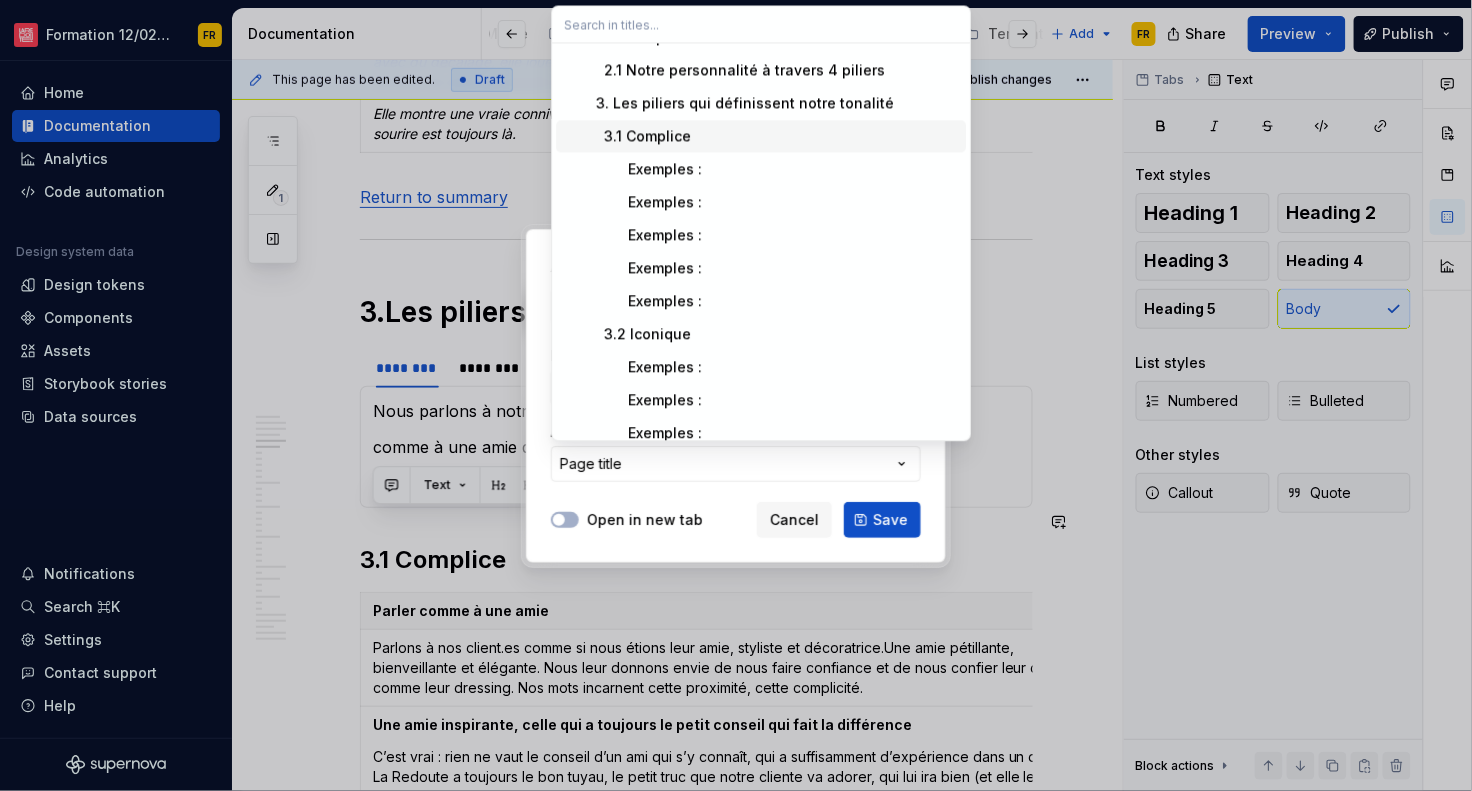 click on "3.1 Complice" at bounding box center [639, 136] 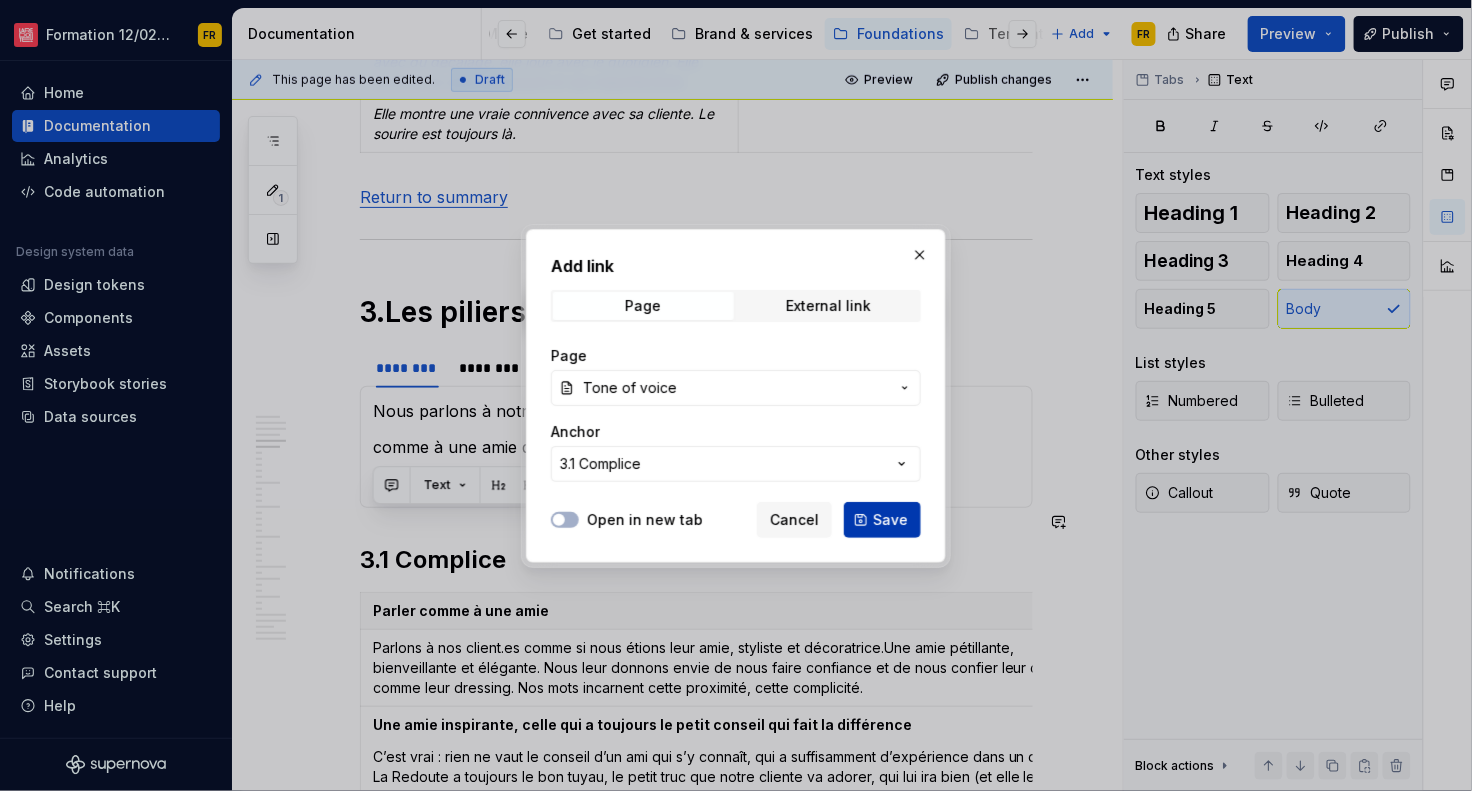 click on "Save" at bounding box center (890, 520) 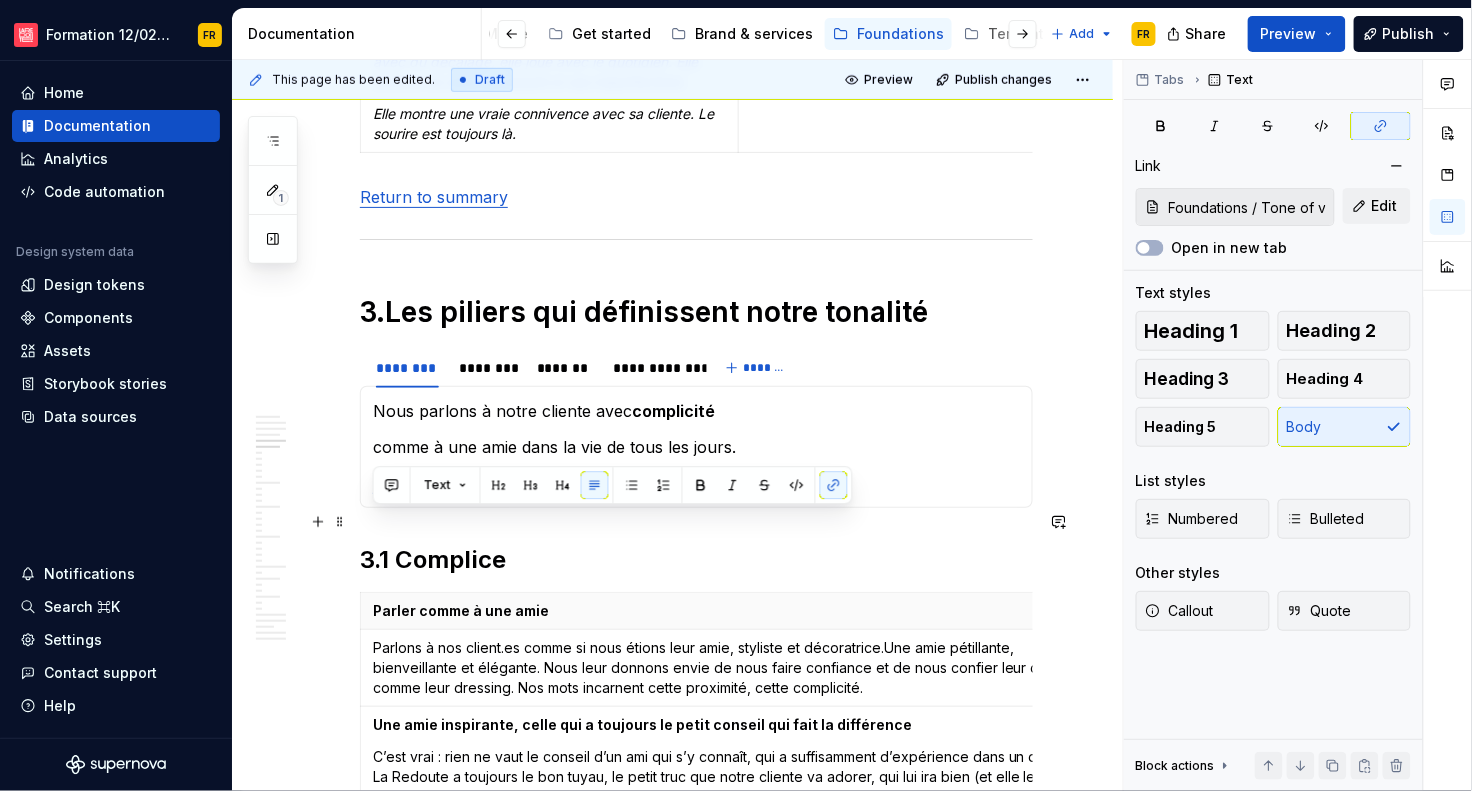 click on "See more" at bounding box center [696, 483] 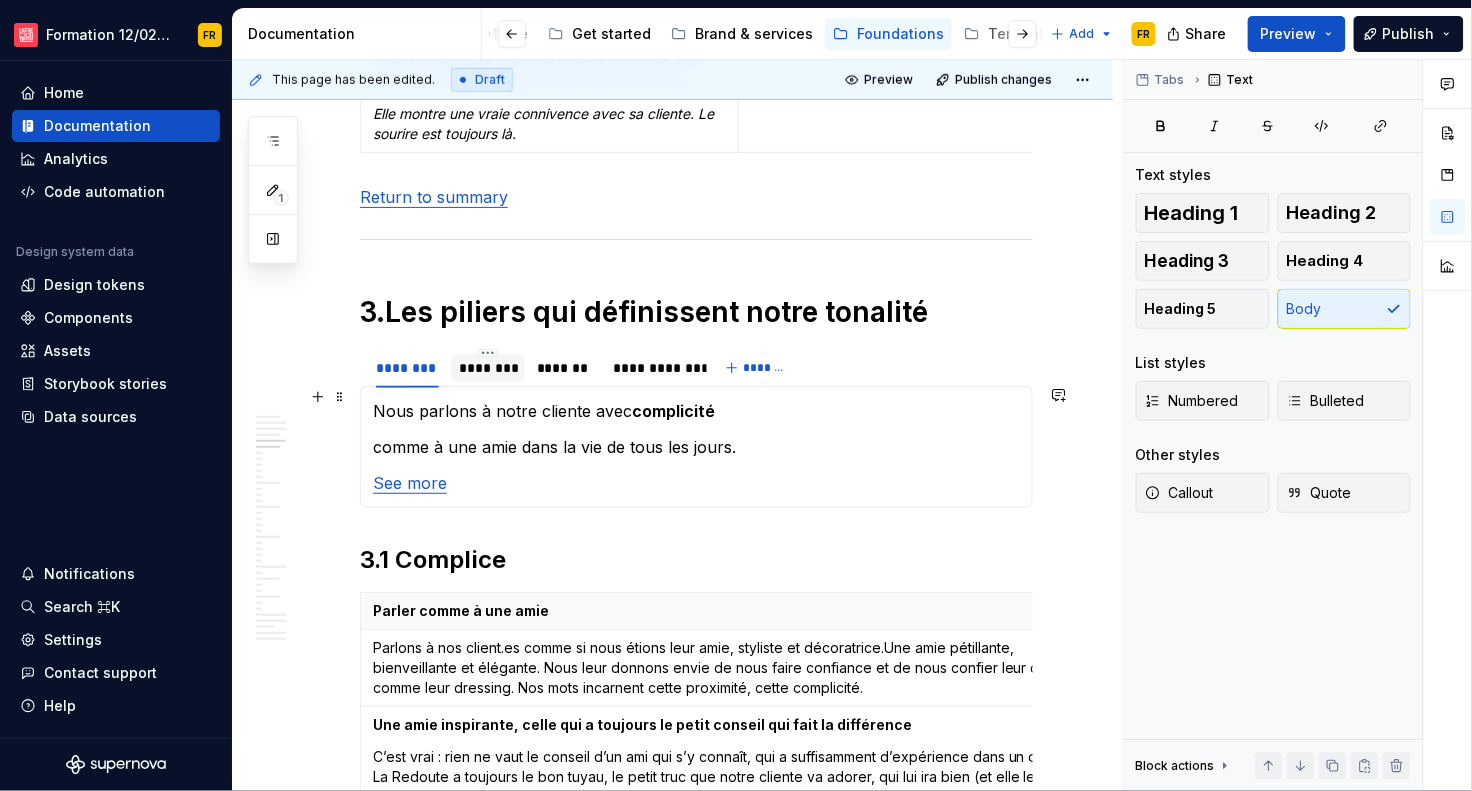 click on "********" at bounding box center (488, 368) 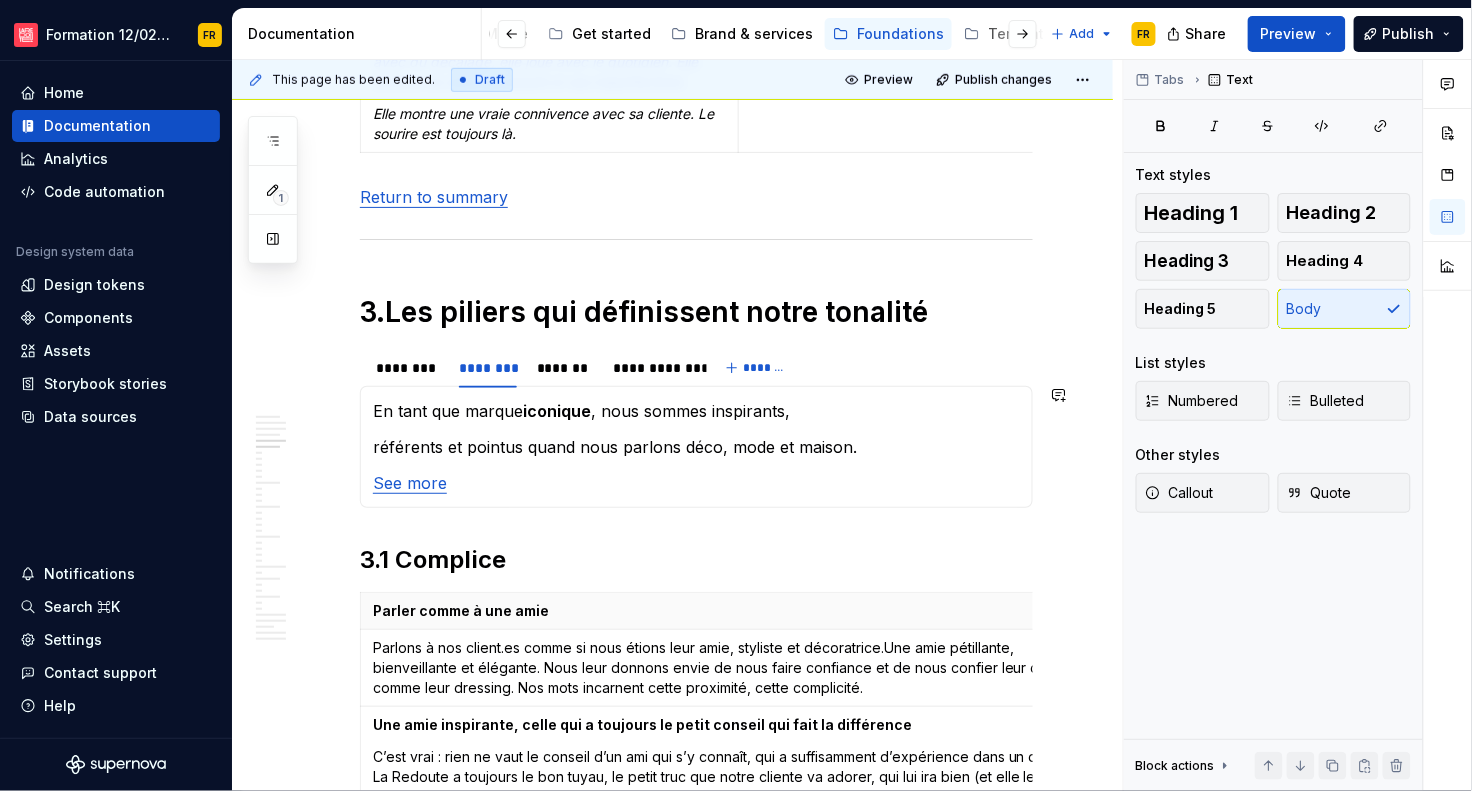 drag, startPoint x: 416, startPoint y: 534, endPoint x: 361, endPoint y: 537, distance: 55.081757 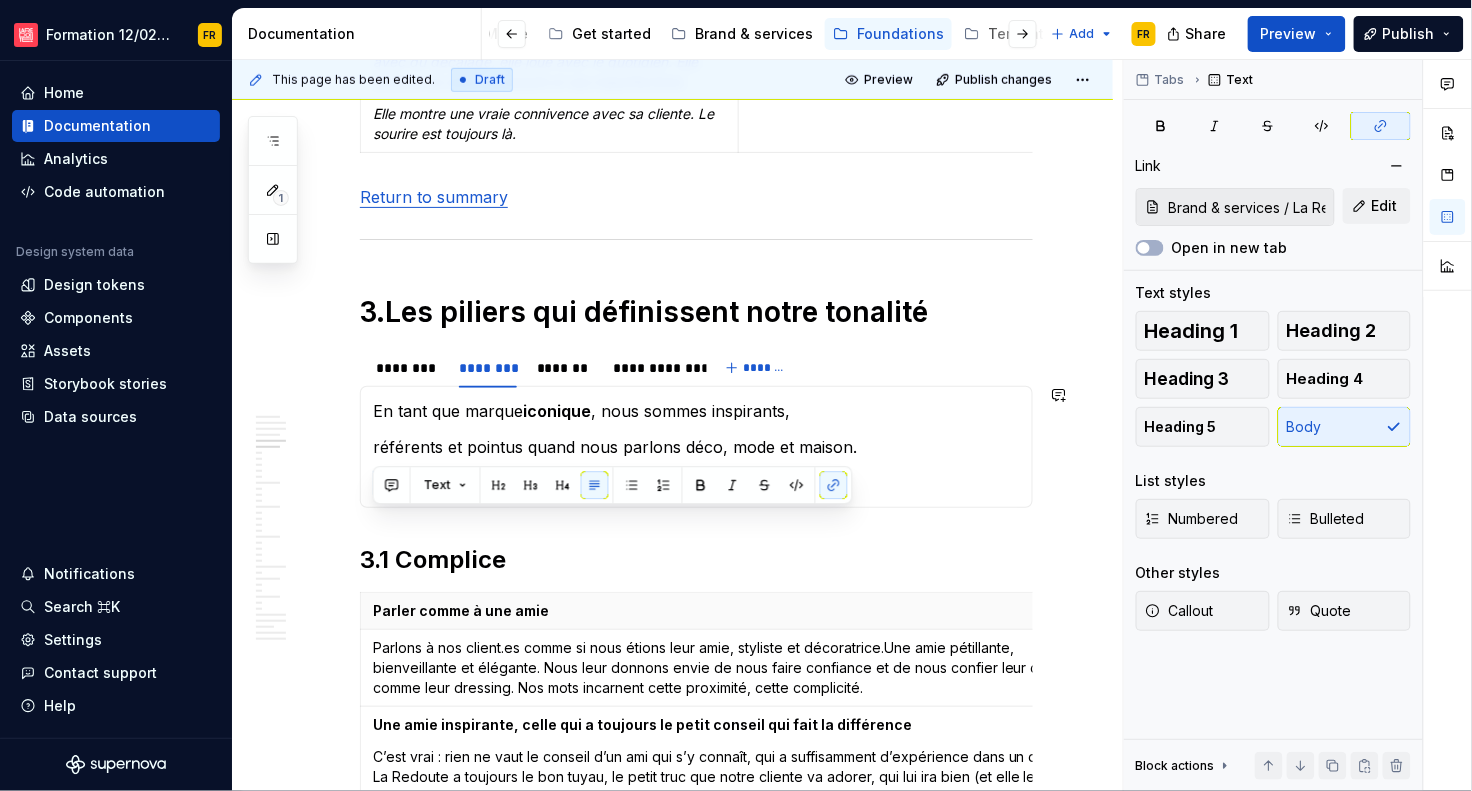 drag, startPoint x: 373, startPoint y: 521, endPoint x: 563, endPoint y: 512, distance: 190.21304 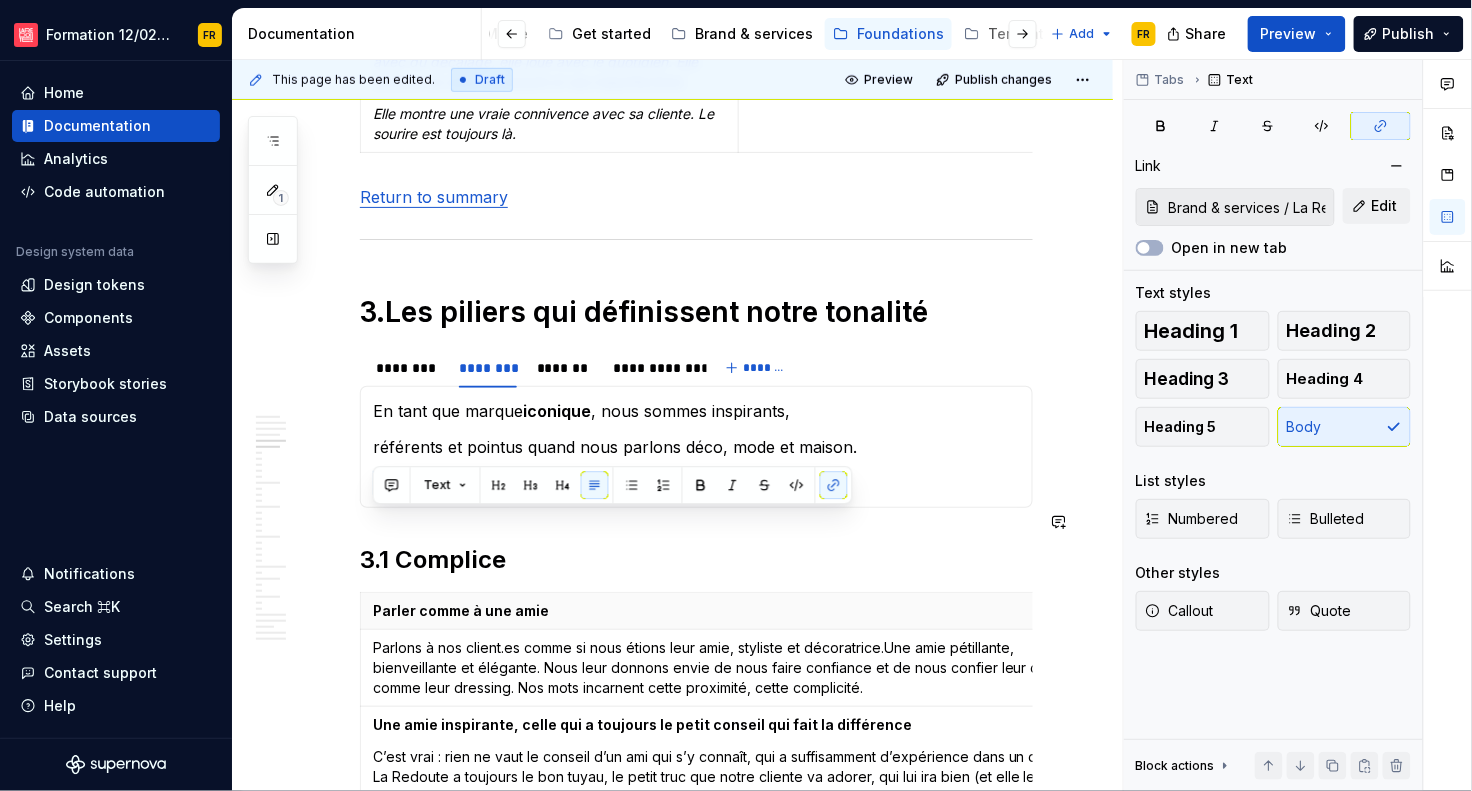 drag, startPoint x: 831, startPoint y: 483, endPoint x: 812, endPoint y: 487, distance: 19.416489 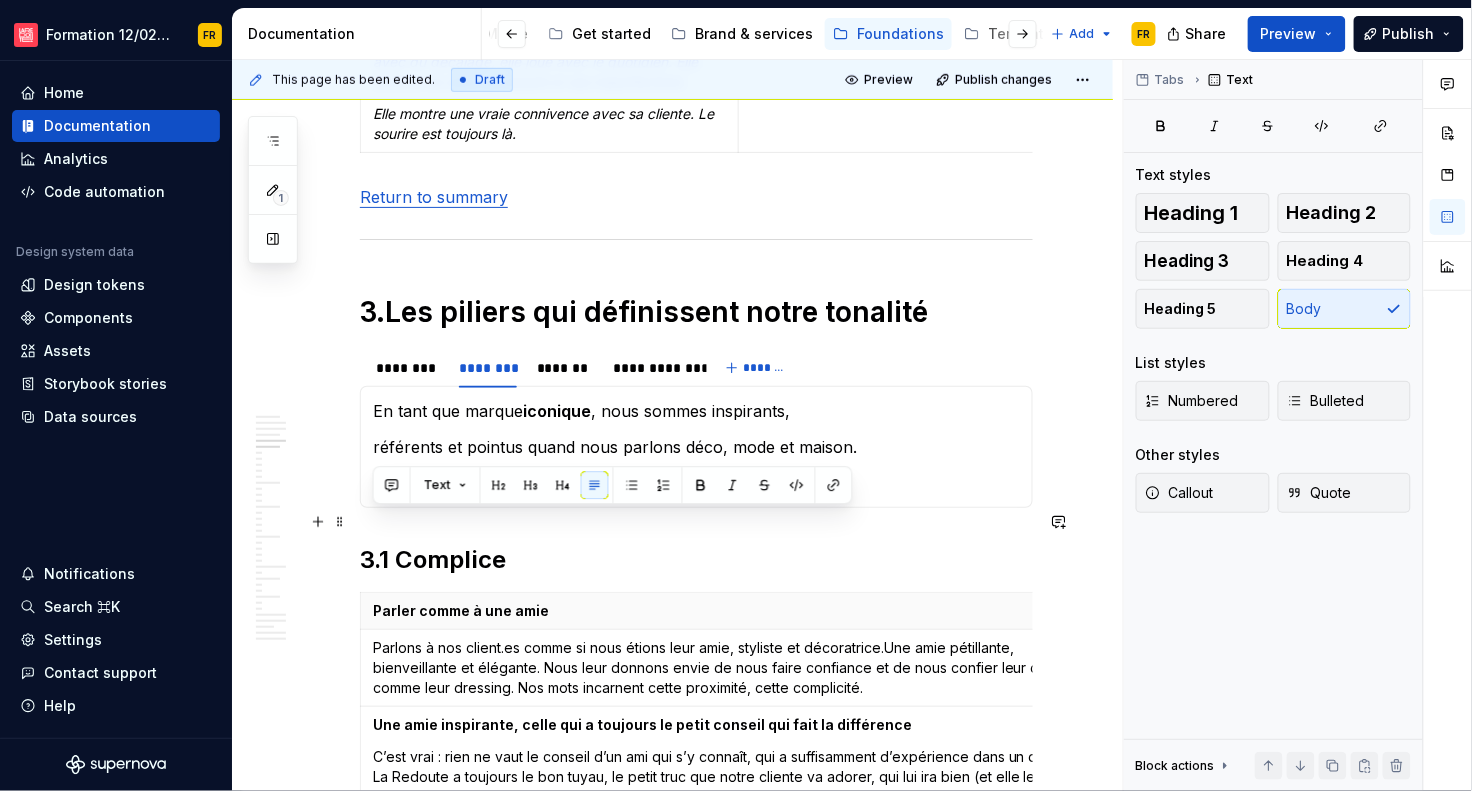 click on "See more" at bounding box center (696, 483) 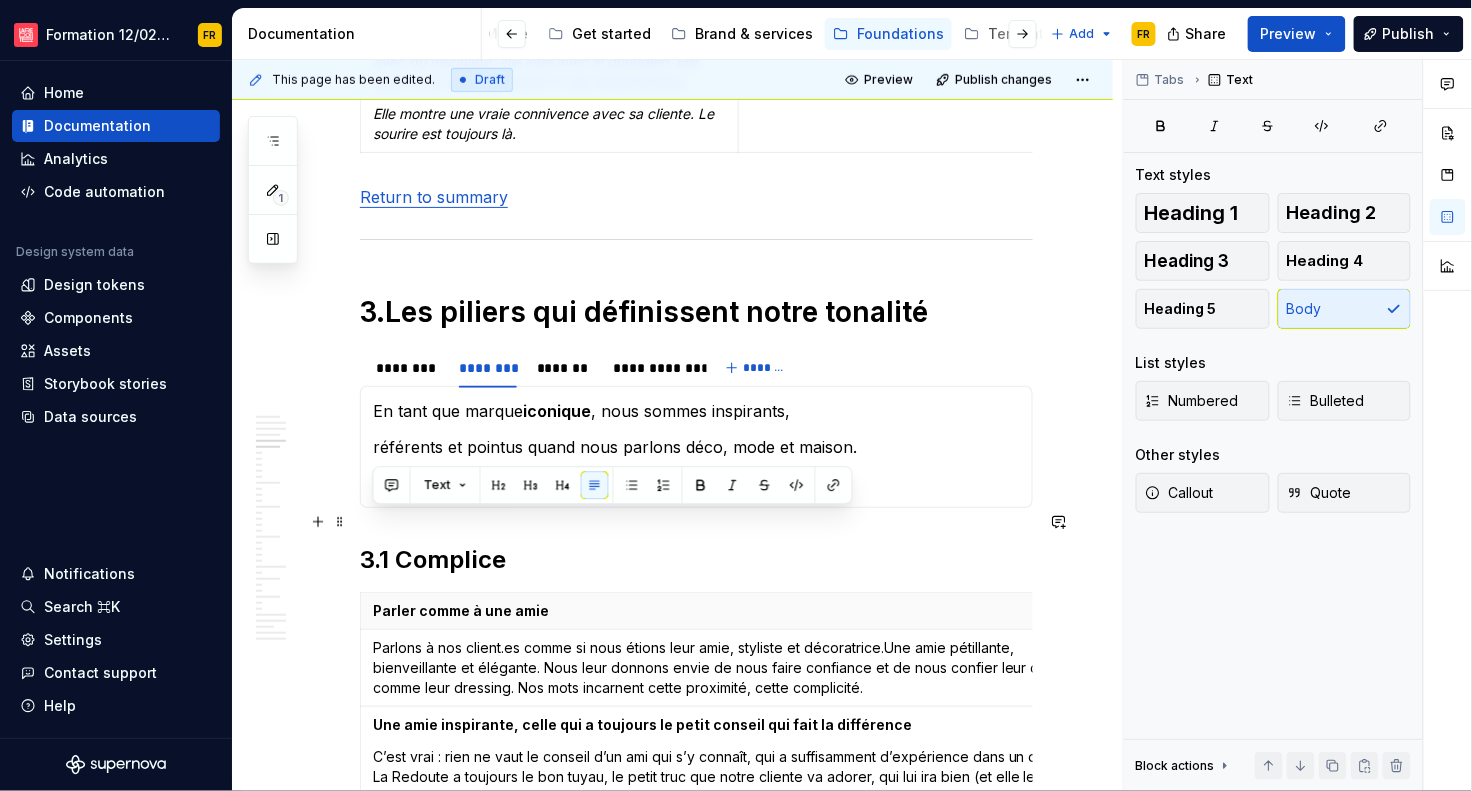 click on "See more" at bounding box center (696, 483) 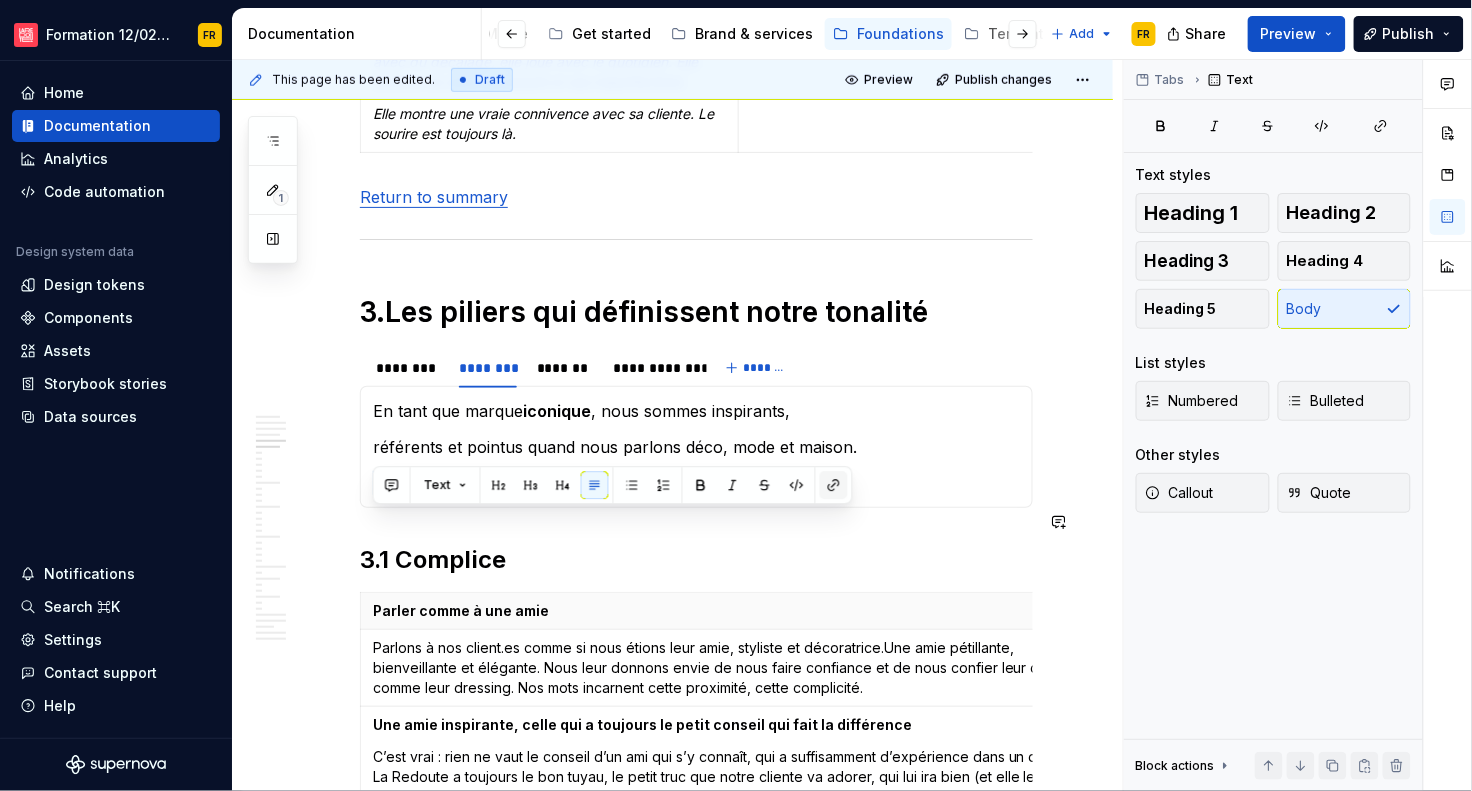 click at bounding box center [834, 485] 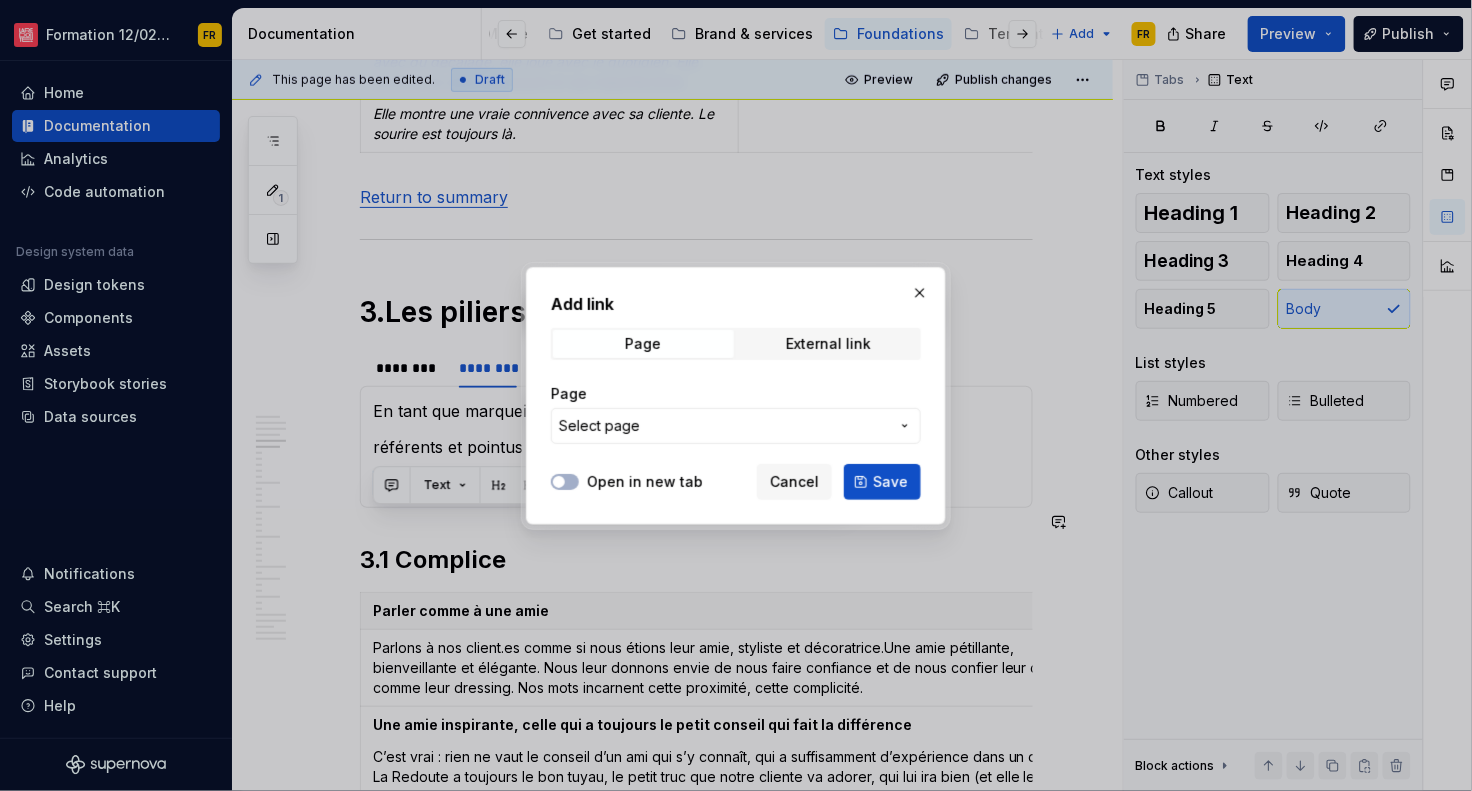 click on "Select page" at bounding box center [724, 426] 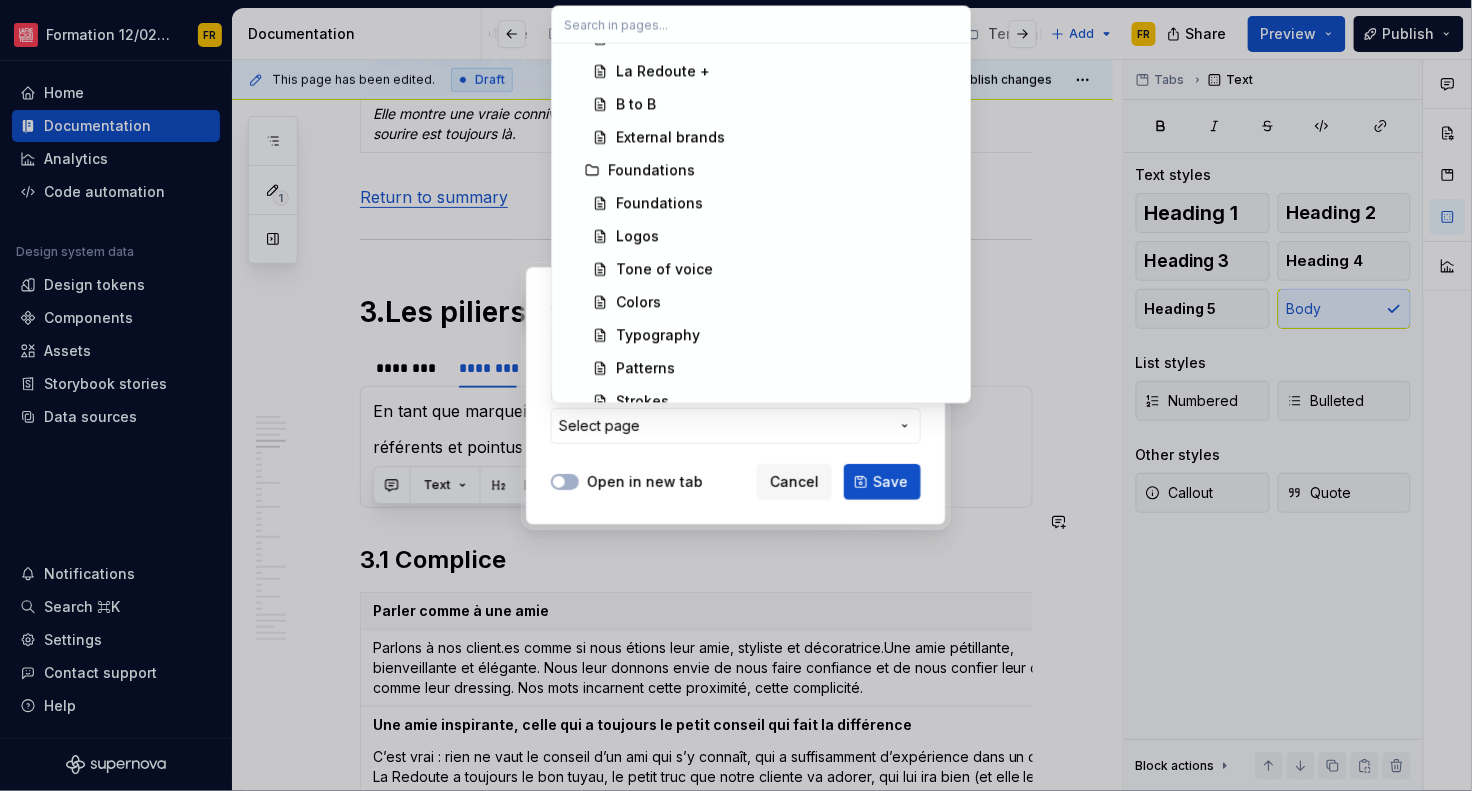 scroll, scrollTop: 1984, scrollLeft: 0, axis: vertical 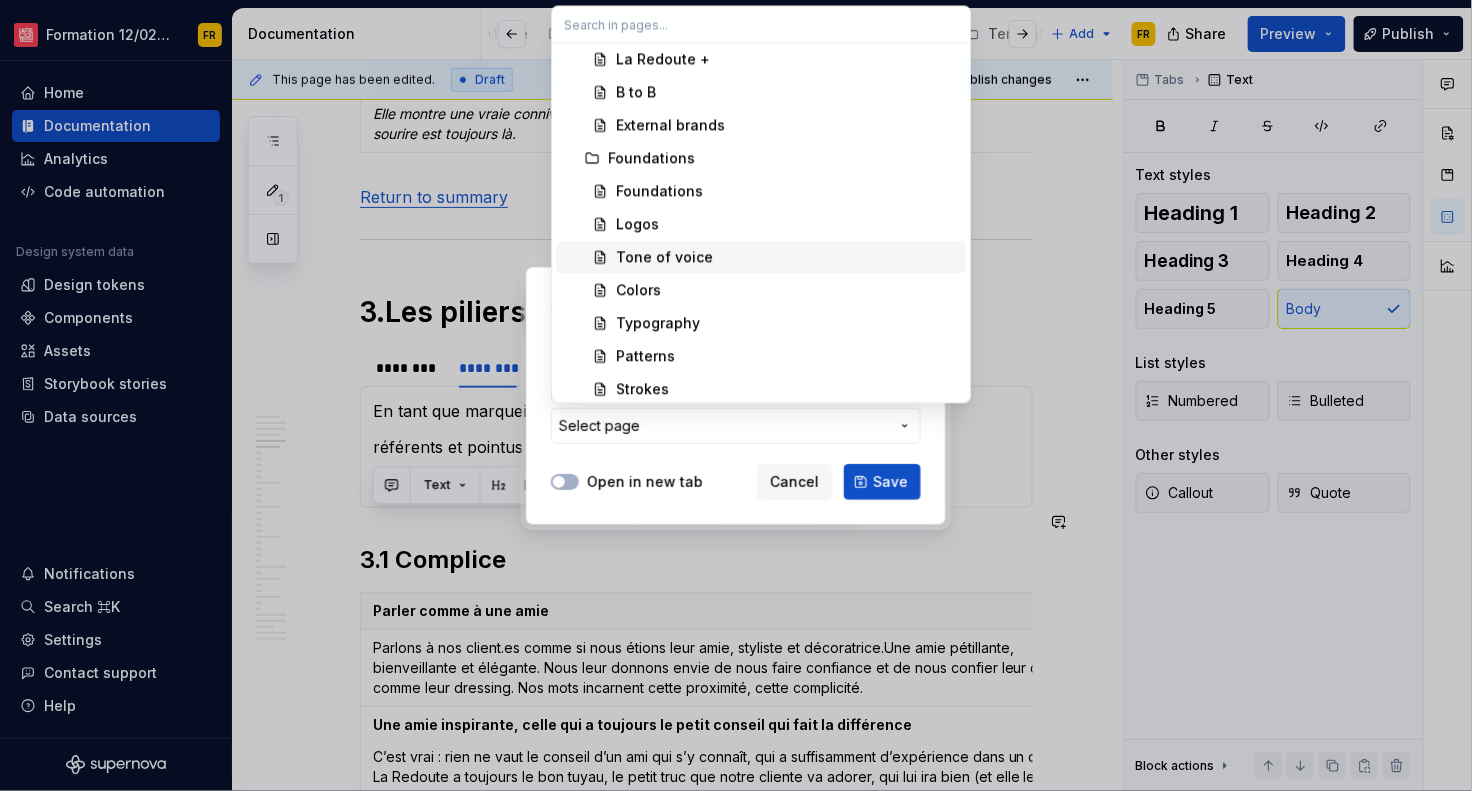 click on "Tone of voice" at bounding box center [664, 257] 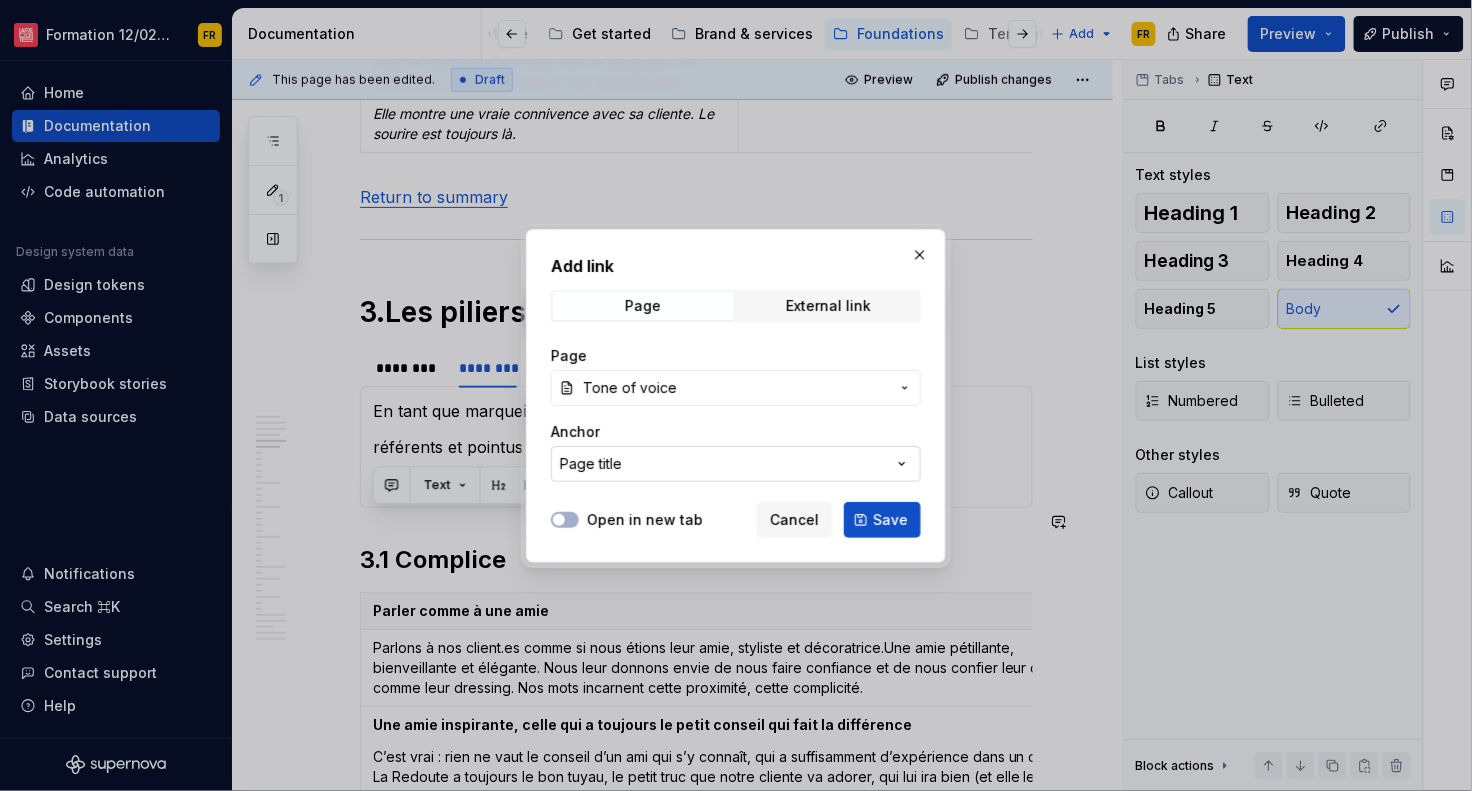 click on "Page title" at bounding box center [736, 464] 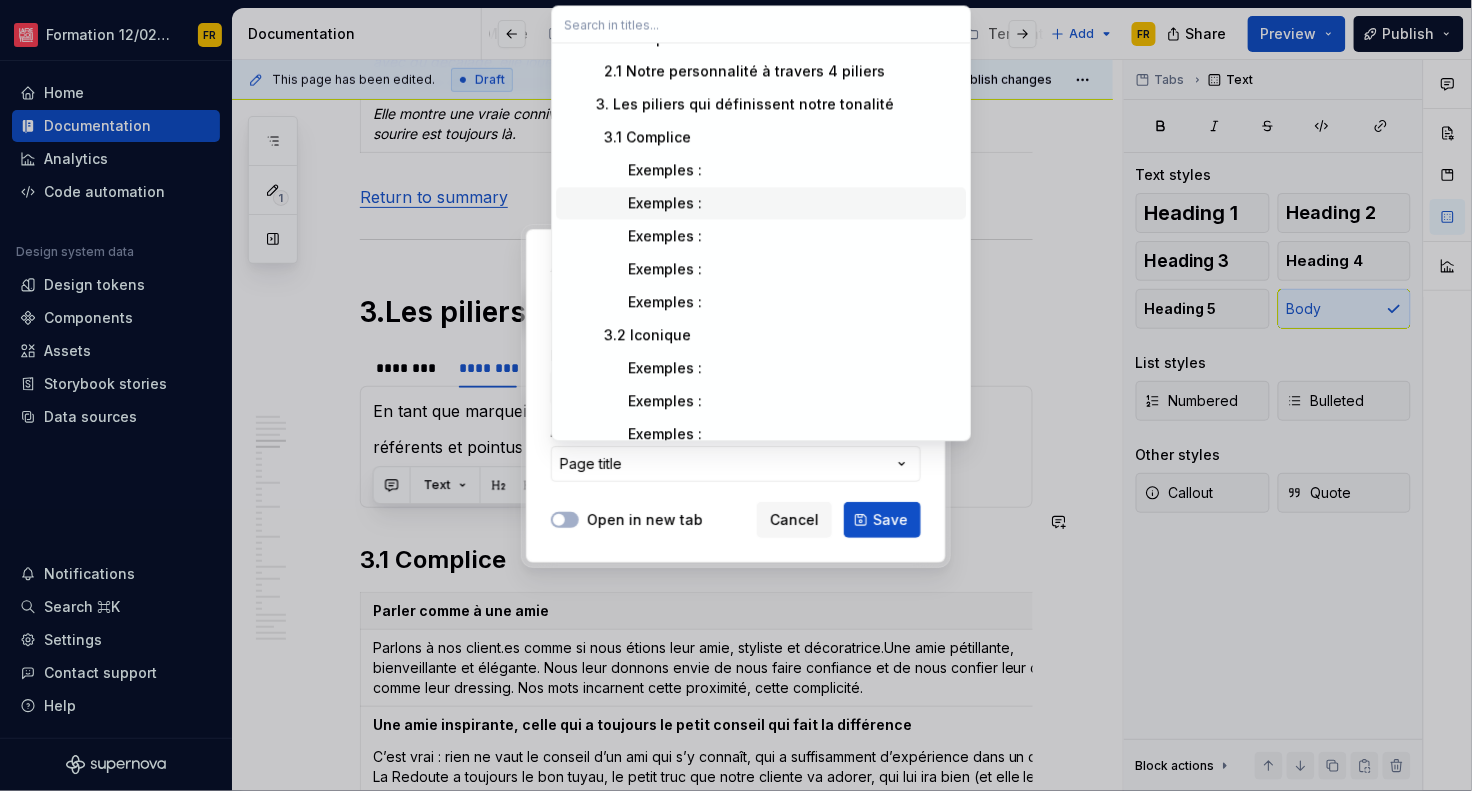scroll, scrollTop: 162, scrollLeft: 0, axis: vertical 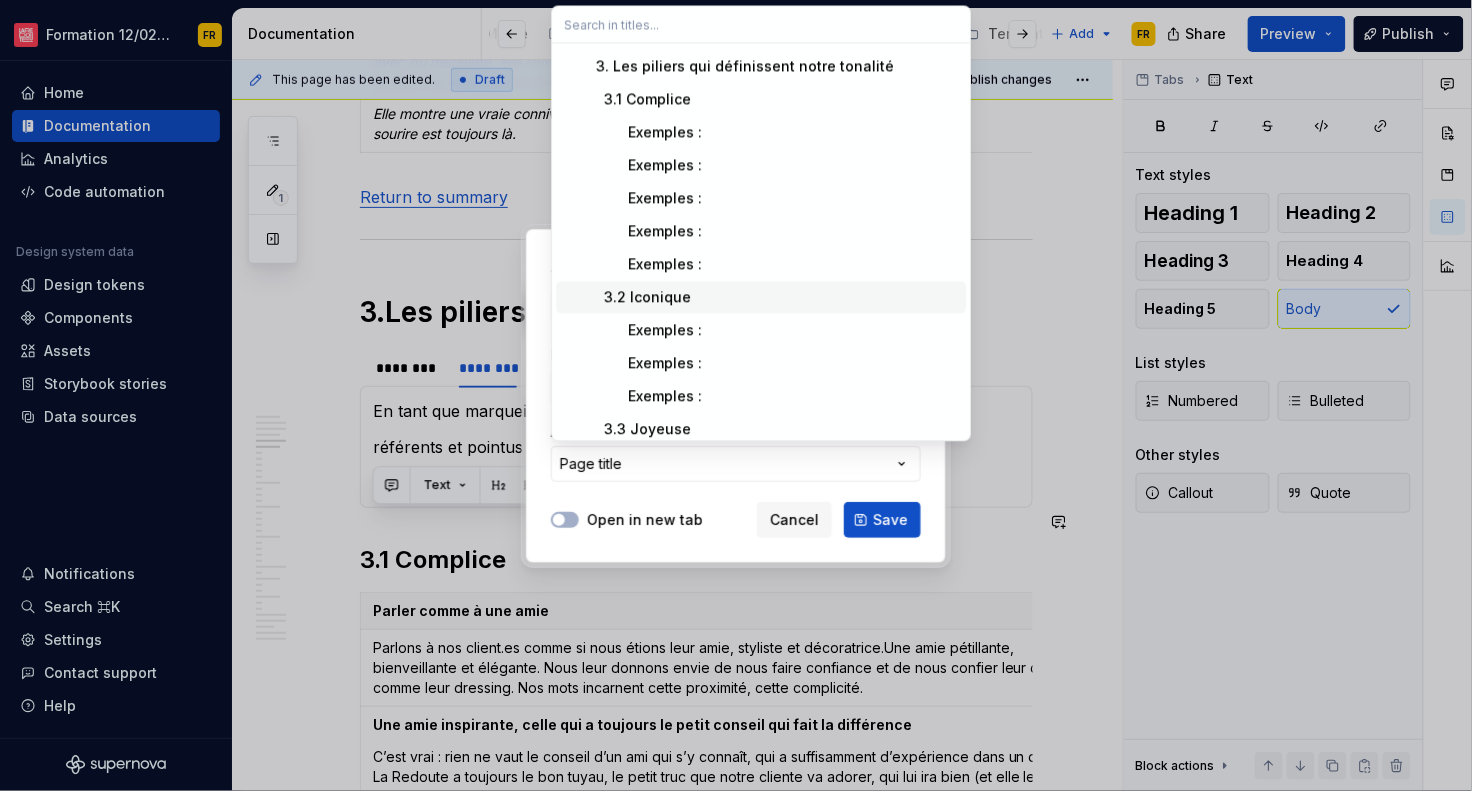 click on "3.2 Iconique" at bounding box center [761, 297] 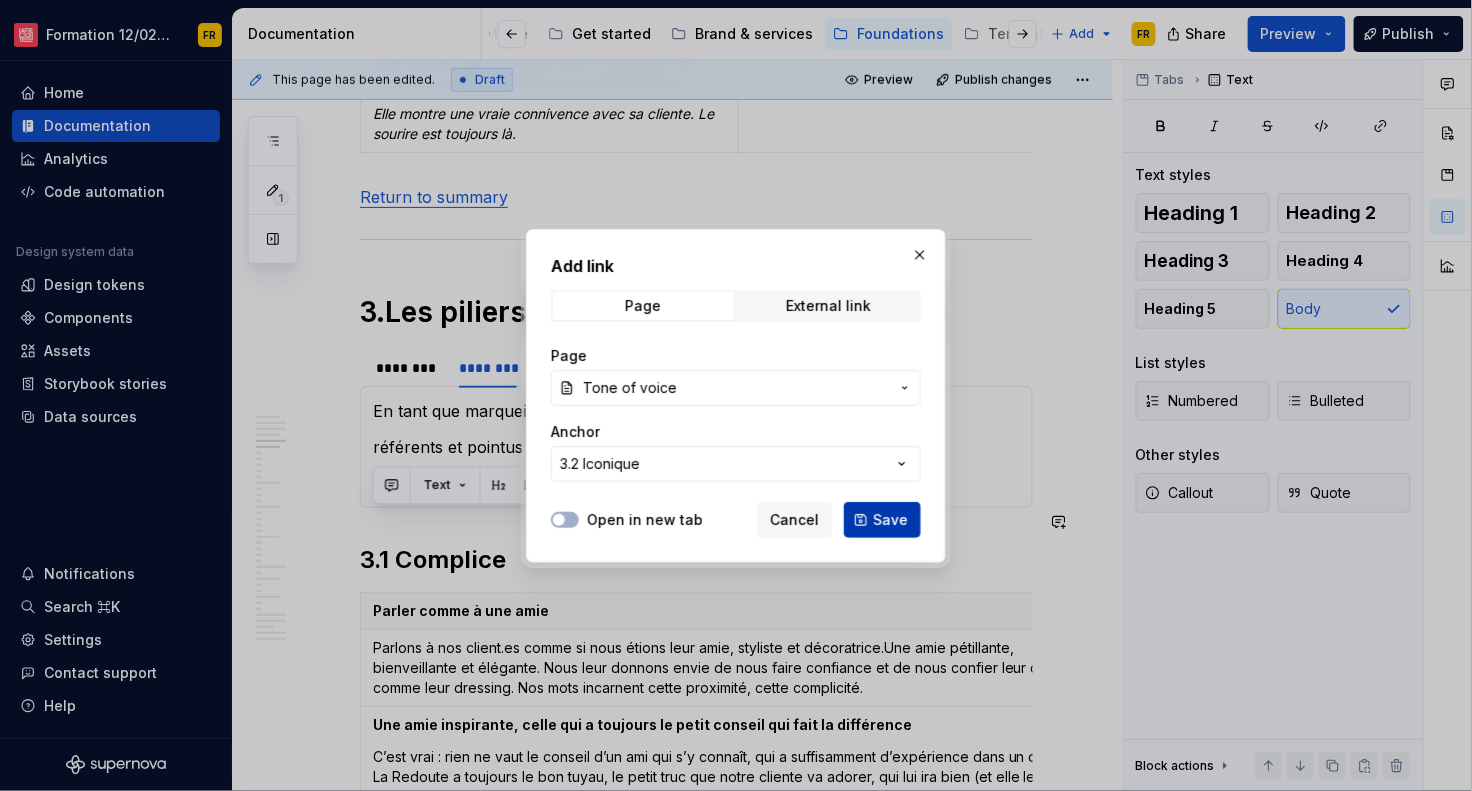 click on "Save" at bounding box center [890, 520] 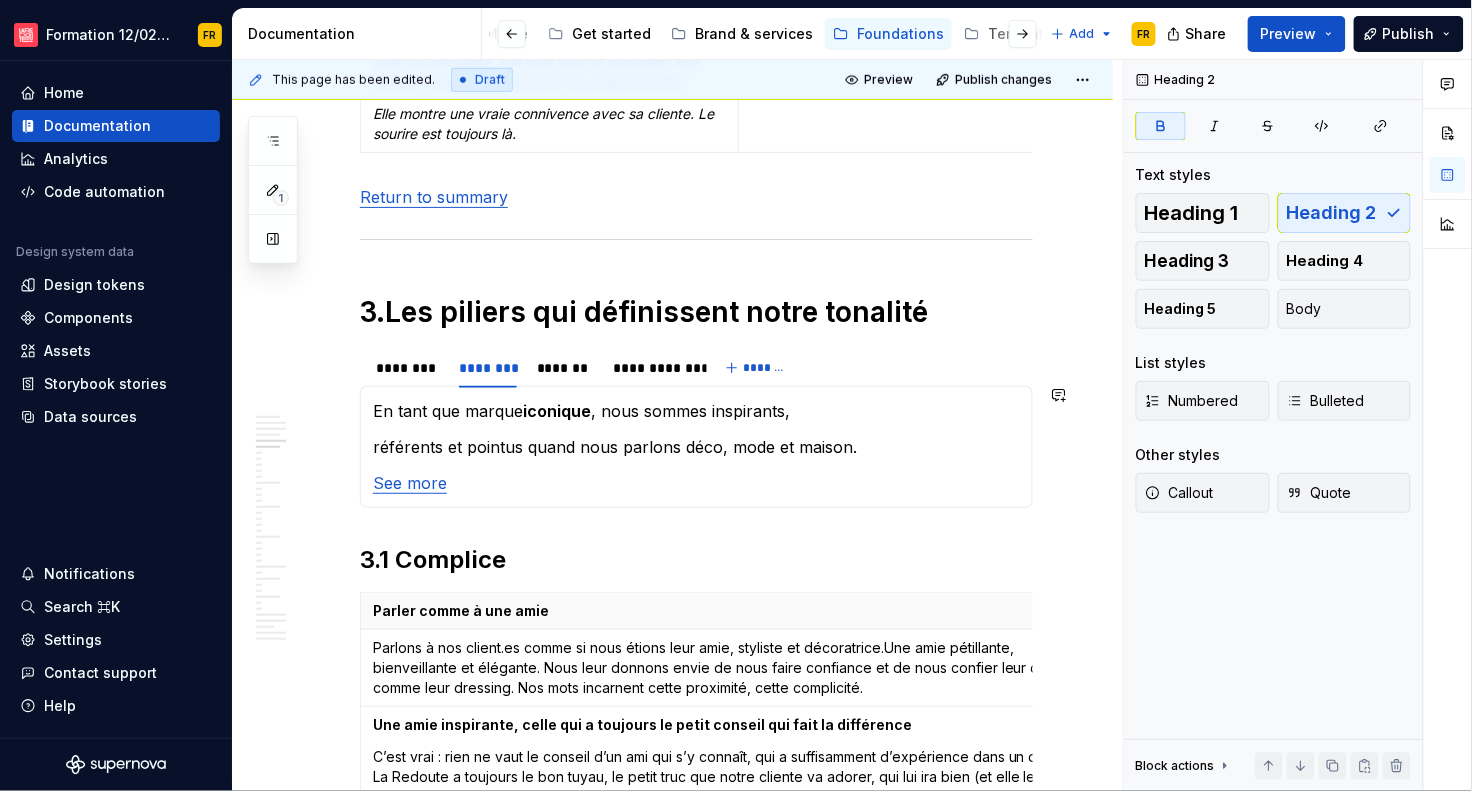 click on "Summary 1. A qui parlons-nous ? Des femmes pétillantes, généreuses, amoureuses, audacieuses, authentiques. De belles héroïnes qui ont l’esprit de famille. Elles aiment recevoir et partager. Elles ont le goût des belles choses, bien faites. Plutôt [AGE]-[AGE] ans, plutôt maman, plutôt super ! Nous nous adressons aux familles plurielles et décomplexées: traditionnelles, monoparentales, recomposées. Et même aux « nouvelles » familles que sont les tribus d’amis. Priorisons le féminin: dans nos prises de parole, tout en restant agile en fonction du média. Return to summary 2. Notre personnalité La Redoute est une marque inspirante, audacieuse, dans l’air du temps. Profondément française , mais aussi très présente à l’international. Une marque iconique un lien émotionnel. Une marque dont , ." at bounding box center (696, 9960) 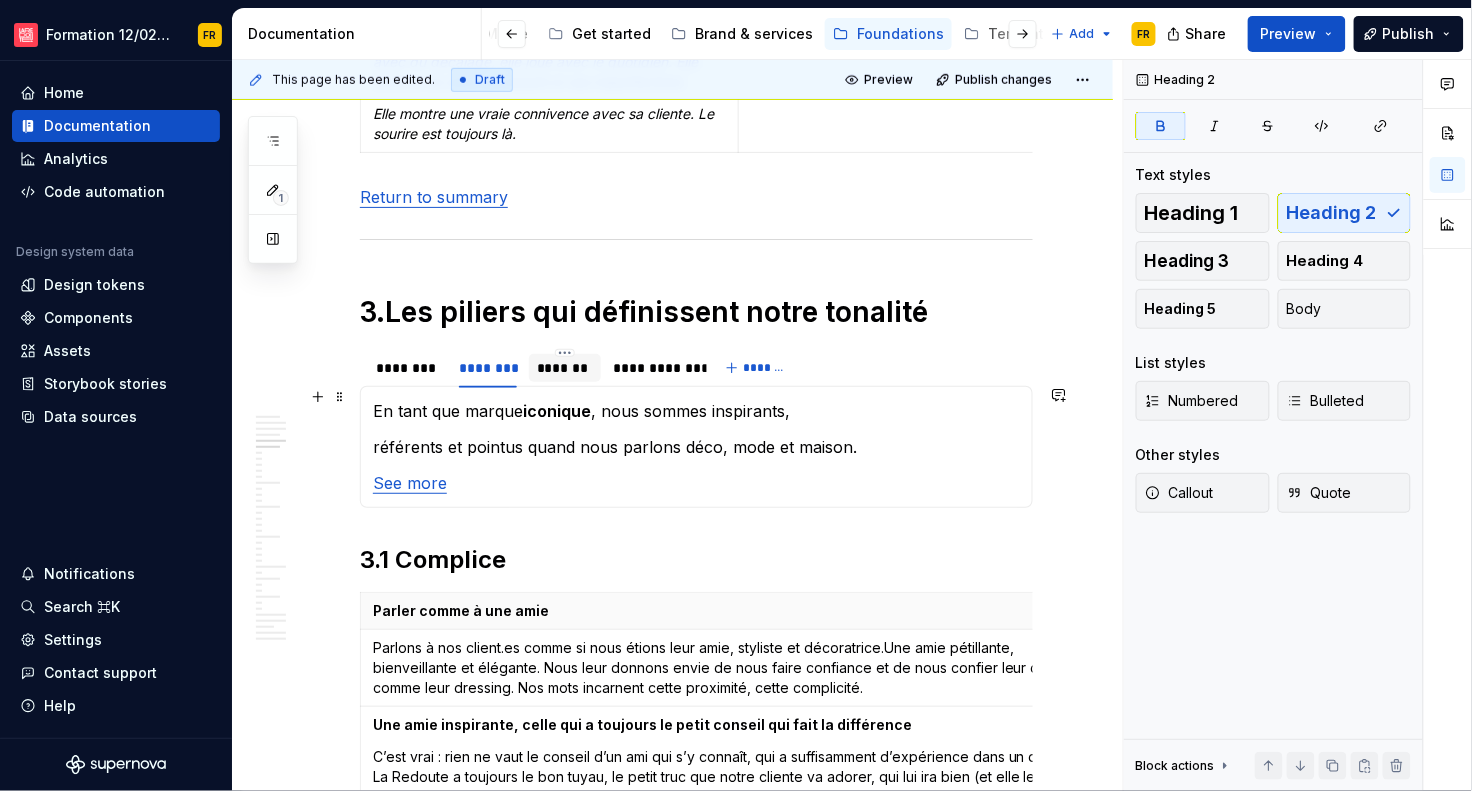 click on "*******" at bounding box center [565, 368] 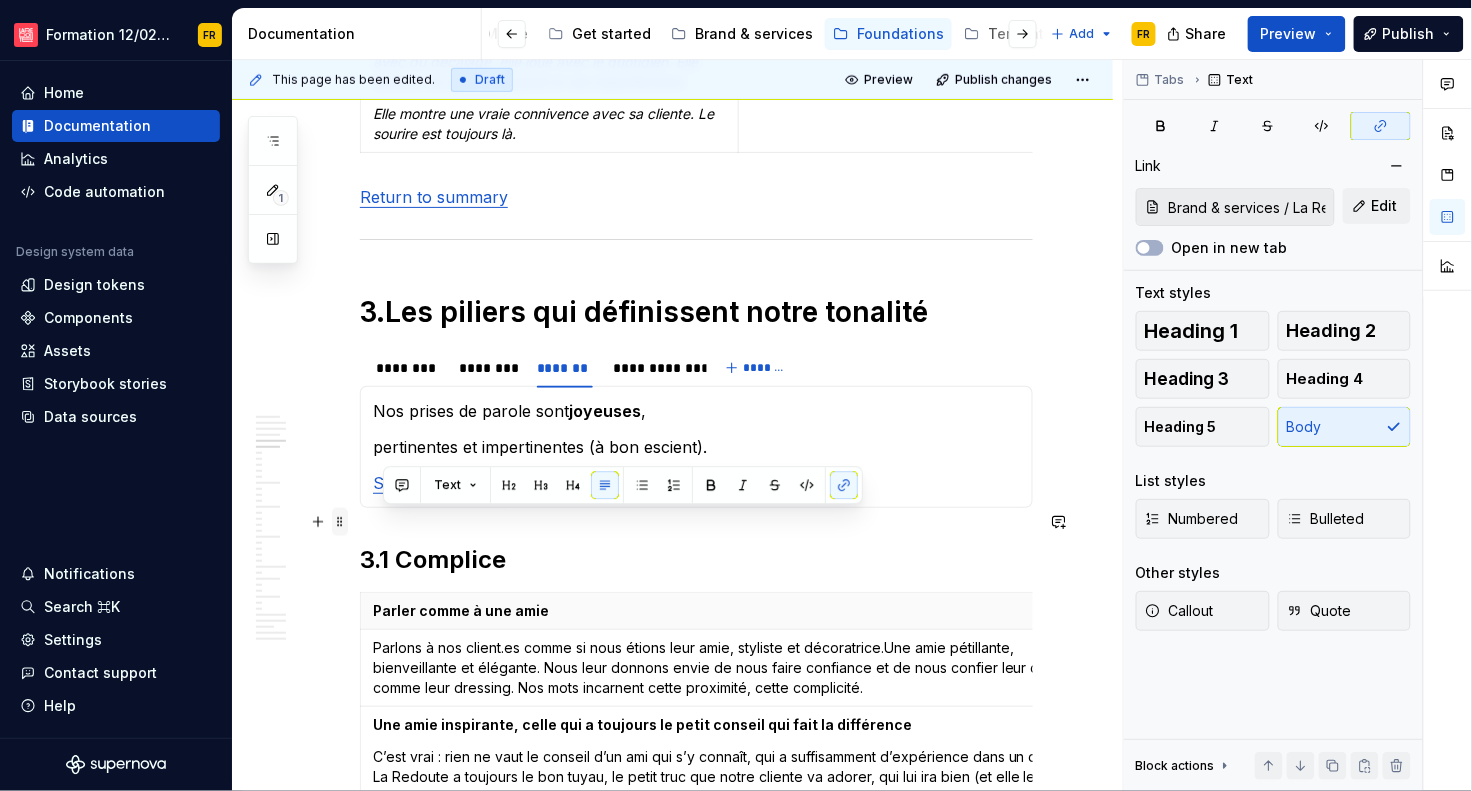 drag, startPoint x: 390, startPoint y: 527, endPoint x: 346, endPoint y: 522, distance: 44.28318 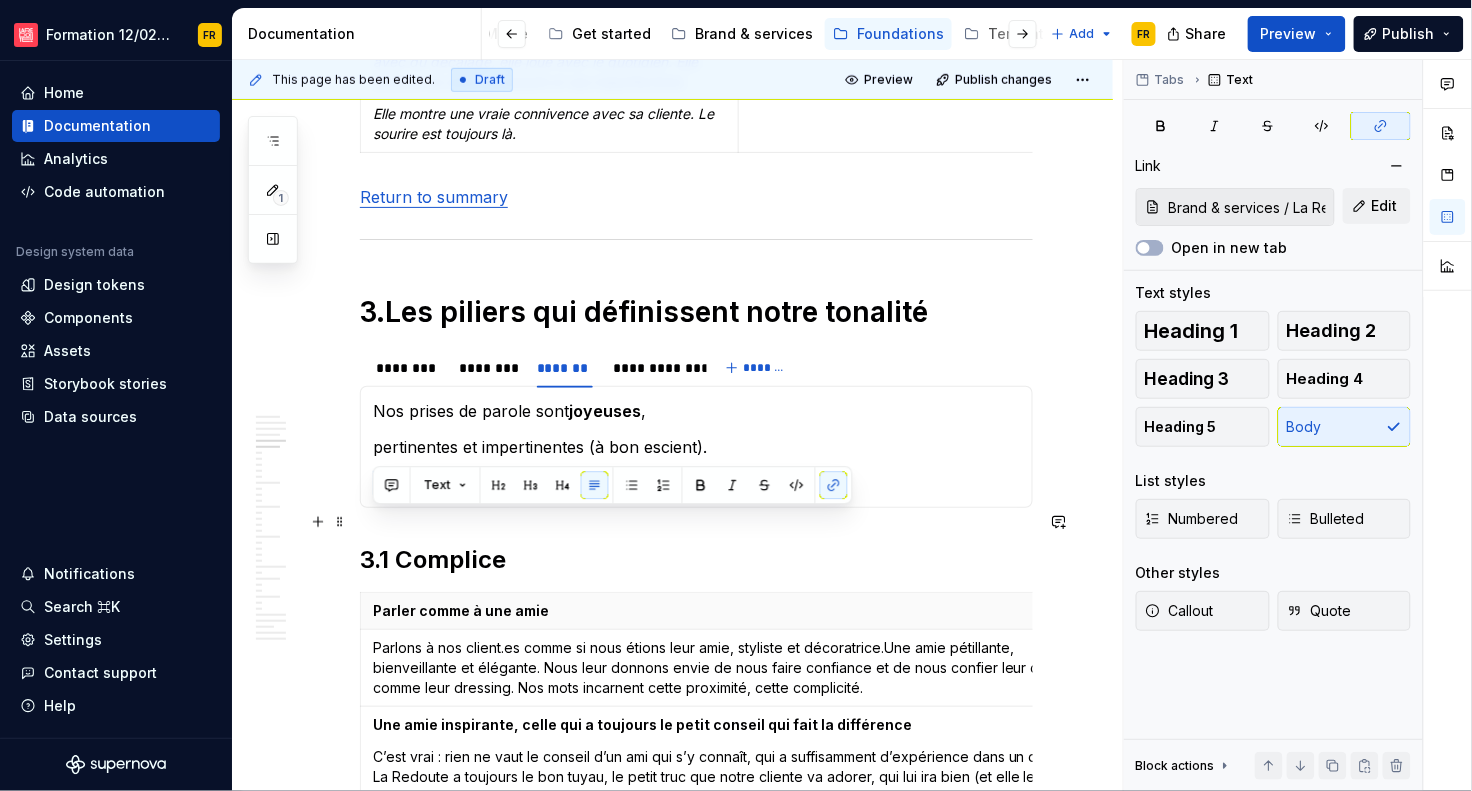 drag, startPoint x: 370, startPoint y: 522, endPoint x: 693, endPoint y: 516, distance: 323.05573 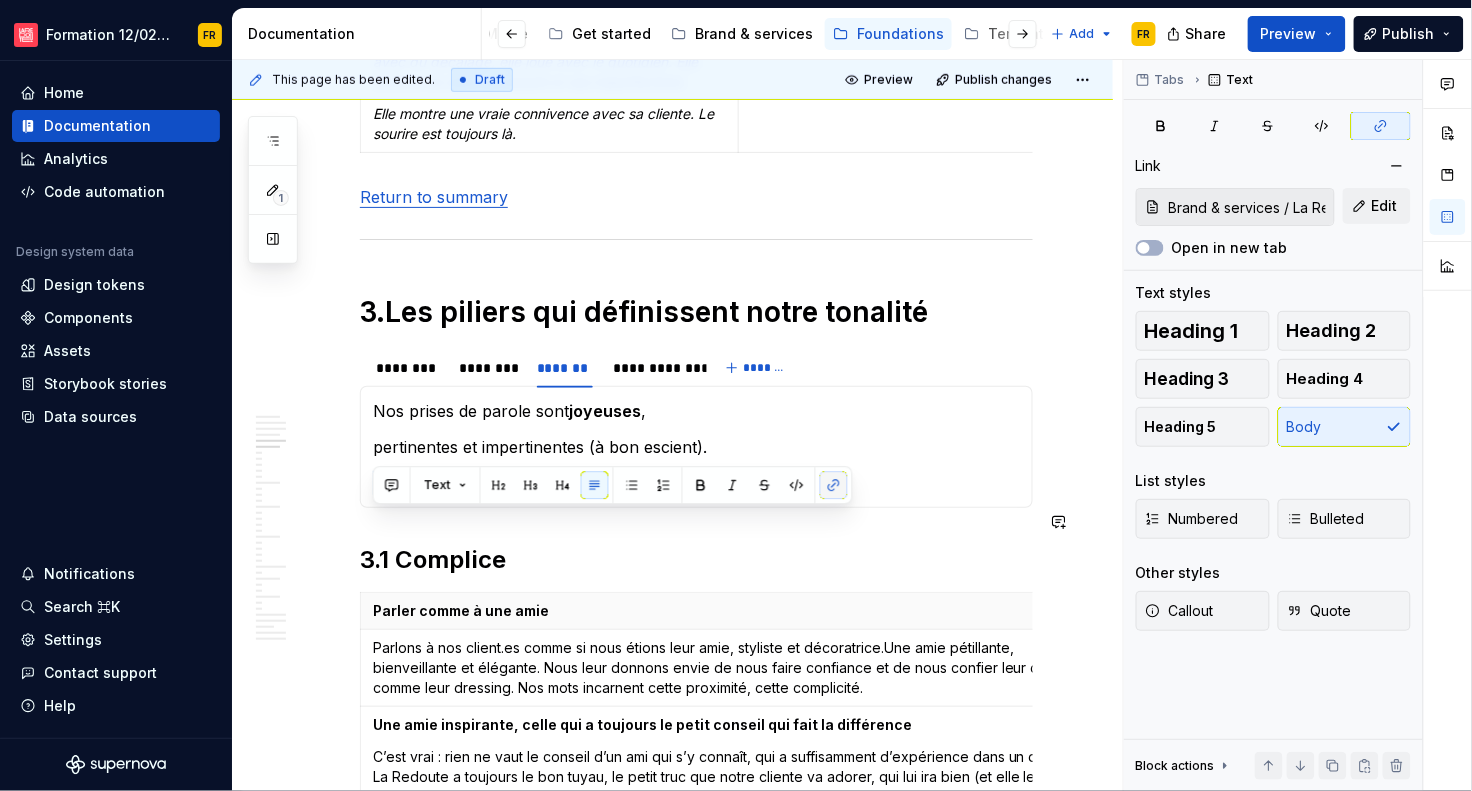 click at bounding box center (834, 485) 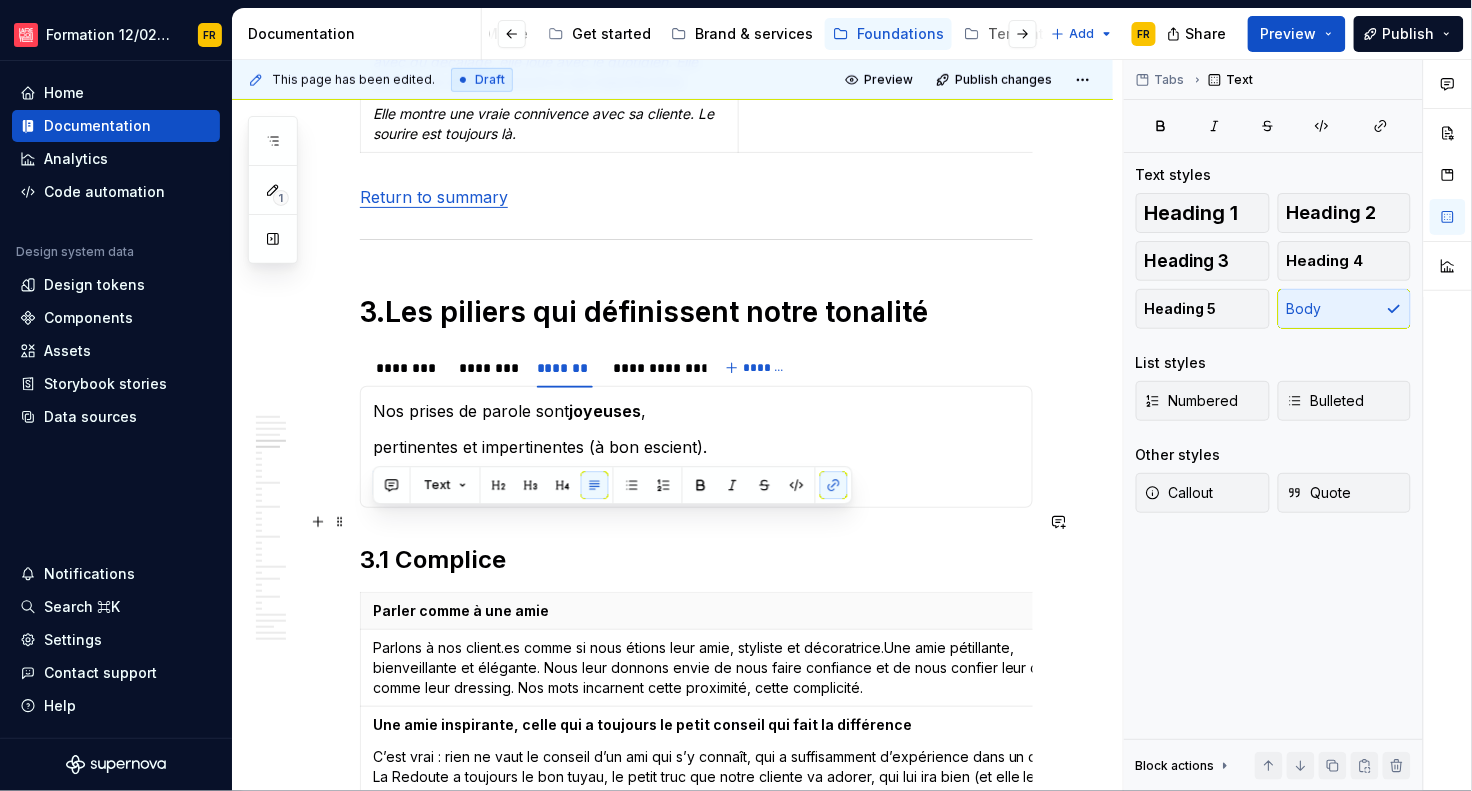 click on "See more" at bounding box center [696, 483] 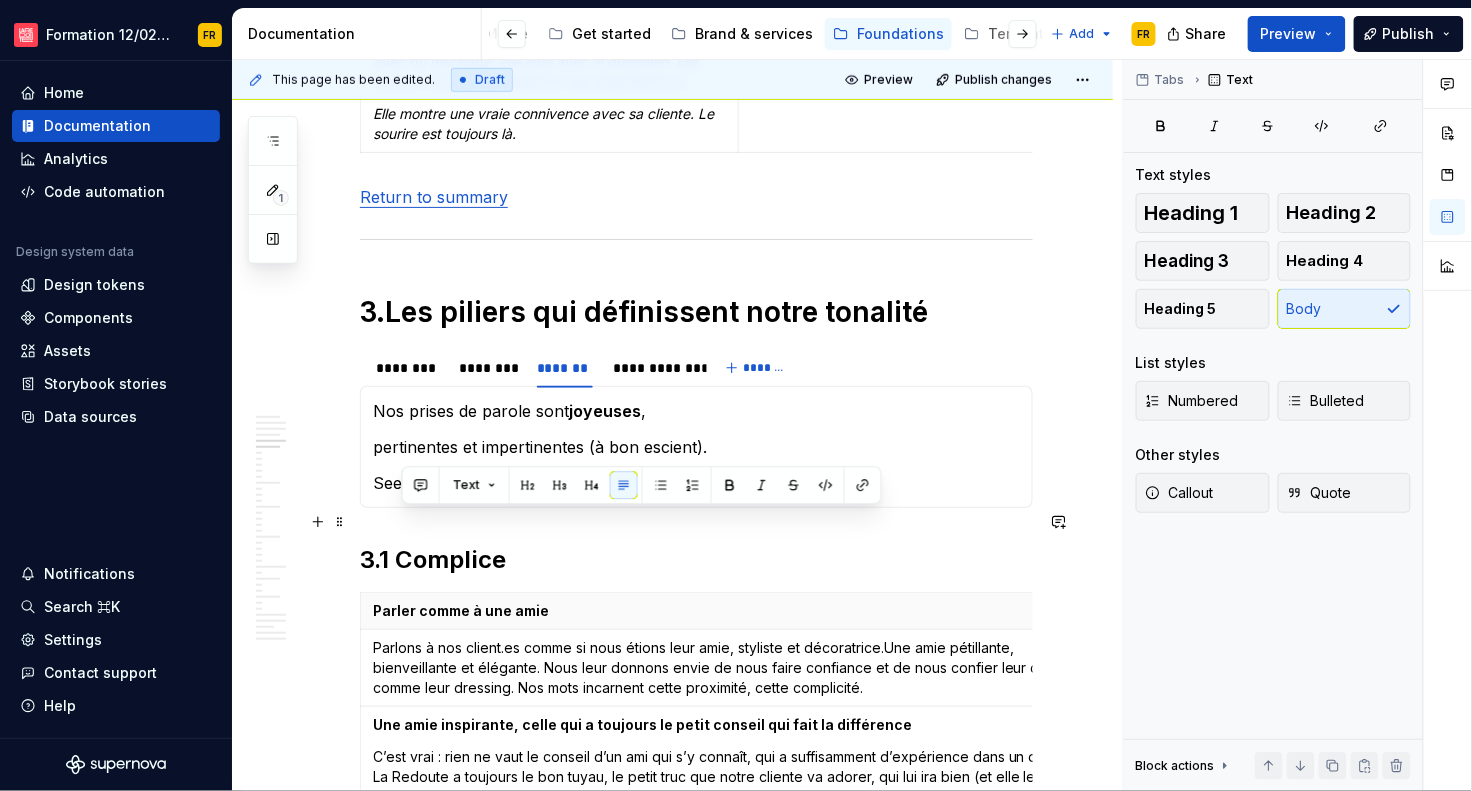 drag, startPoint x: 427, startPoint y: 530, endPoint x: 402, endPoint y: 531, distance: 25.019993 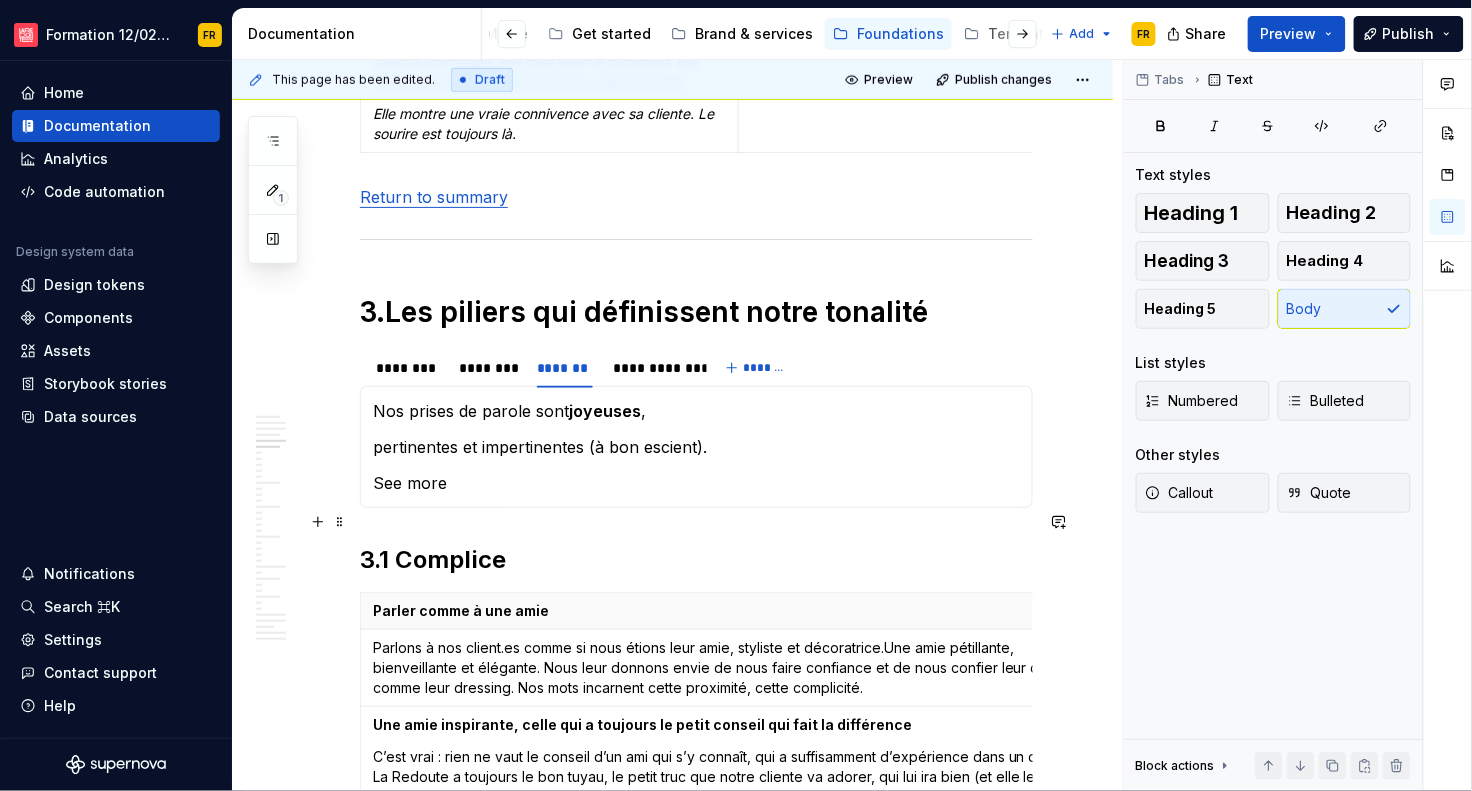click on "See more" at bounding box center (696, 483) 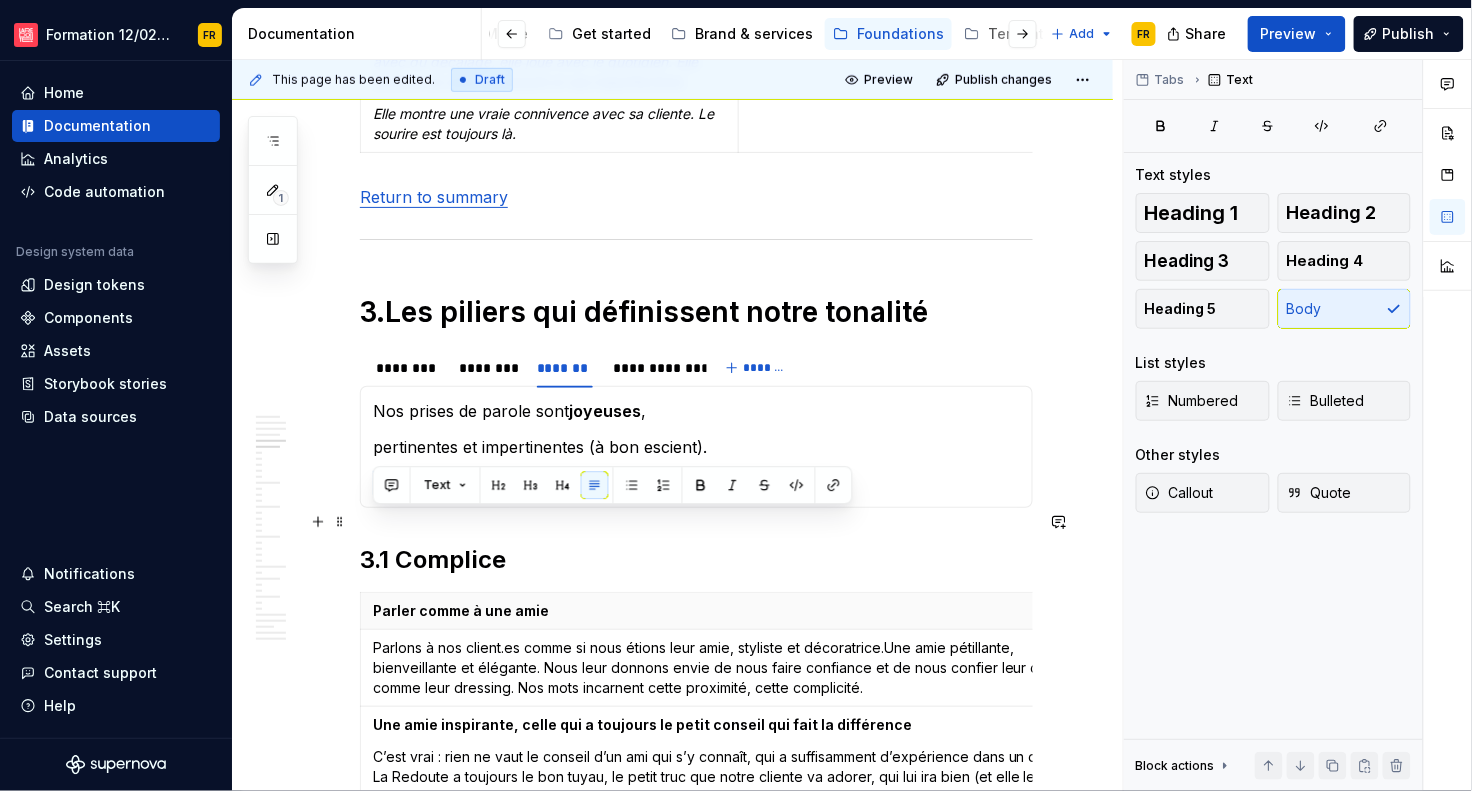 drag, startPoint x: 416, startPoint y: 529, endPoint x: 369, endPoint y: 529, distance: 47 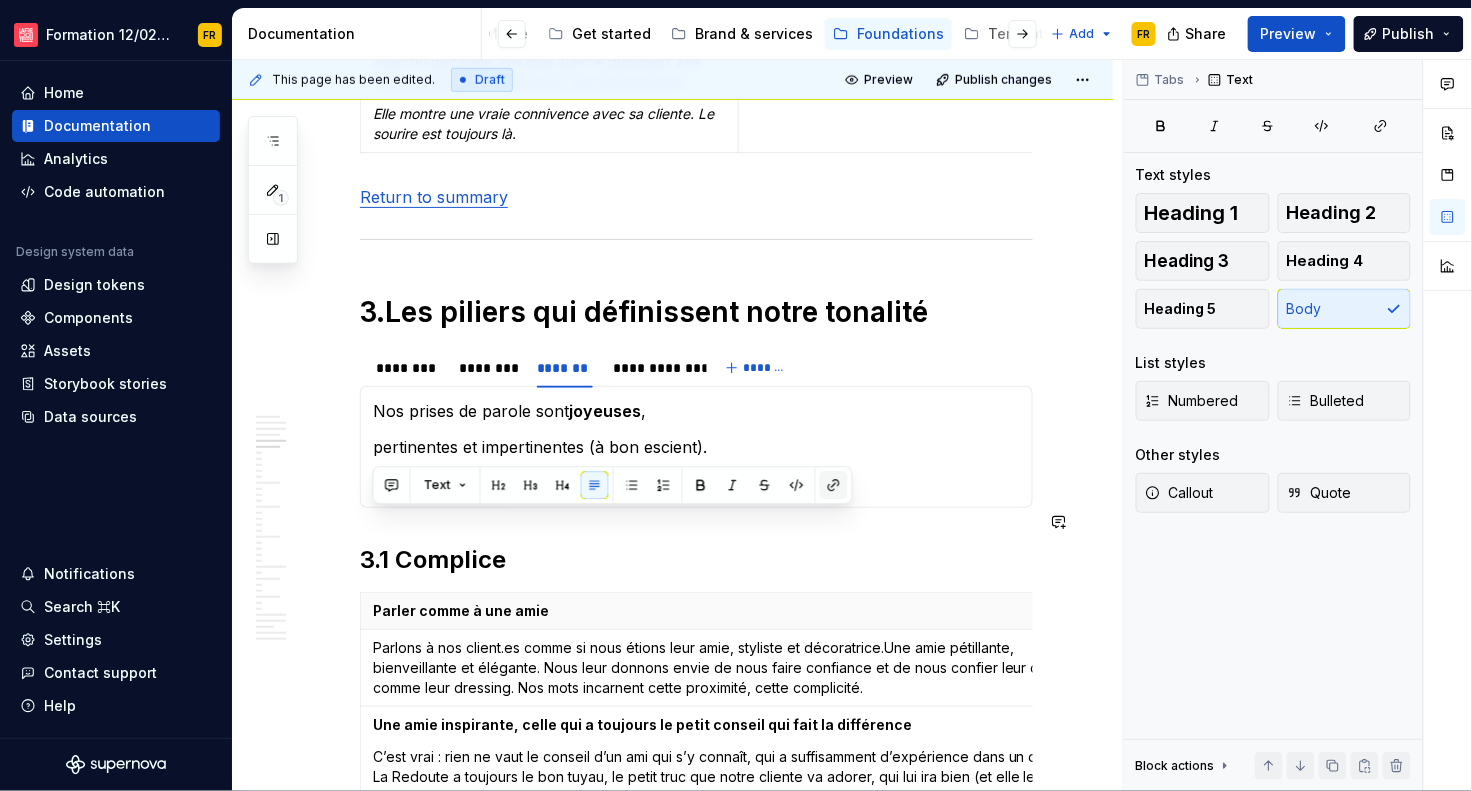 click at bounding box center (834, 485) 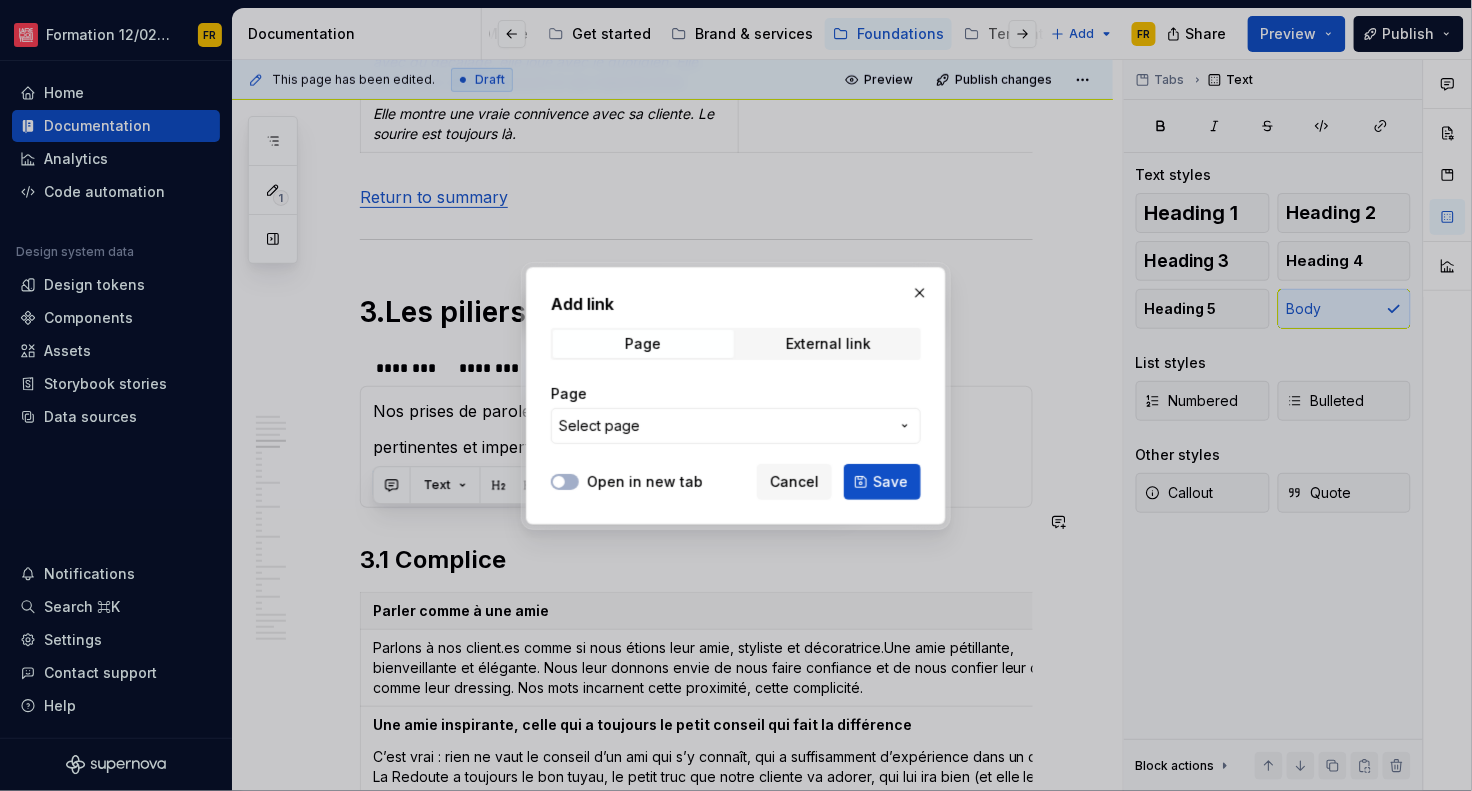 click on "Select page" at bounding box center (724, 426) 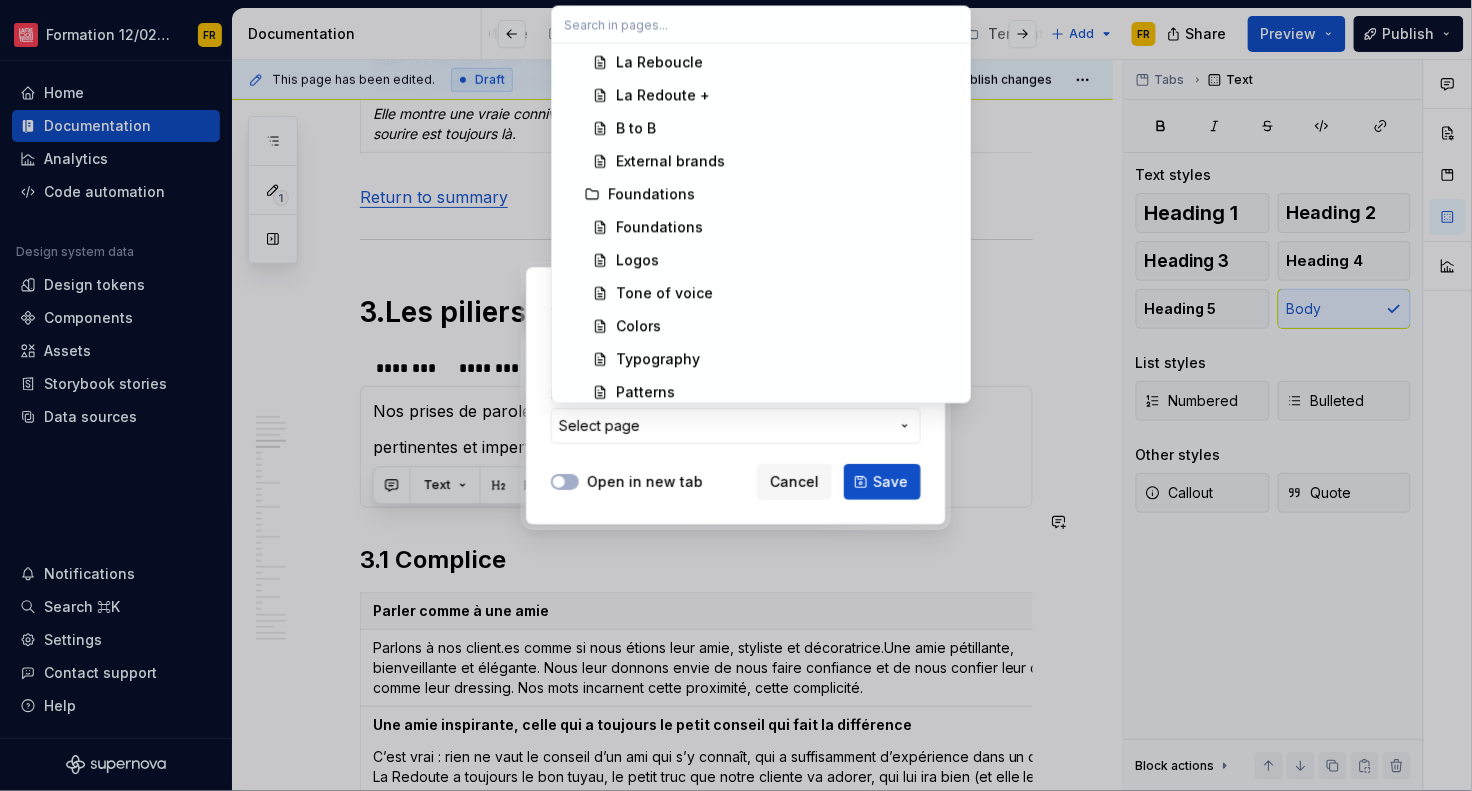 scroll, scrollTop: 1990, scrollLeft: 0, axis: vertical 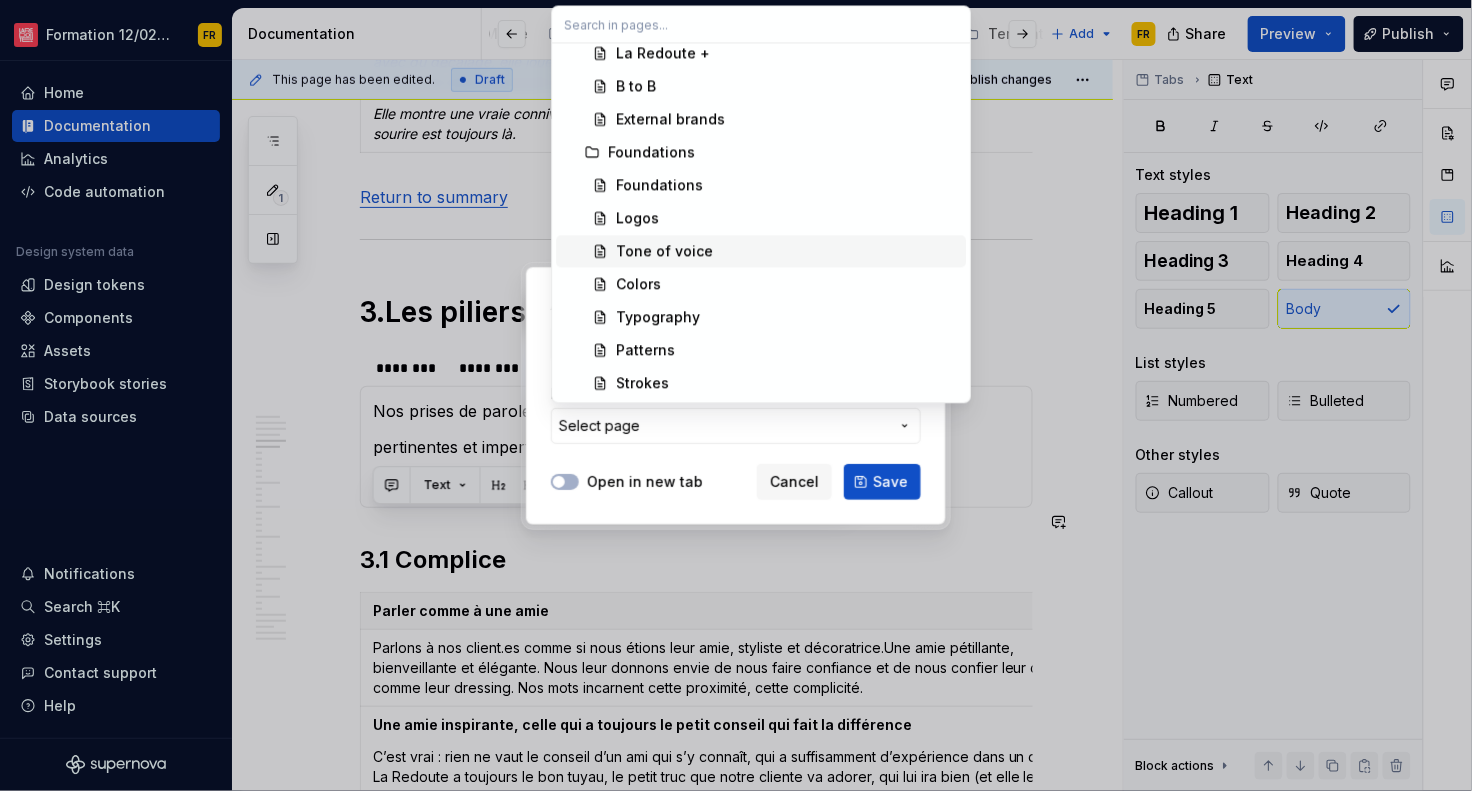 click on "Tone of voice" at bounding box center [664, 251] 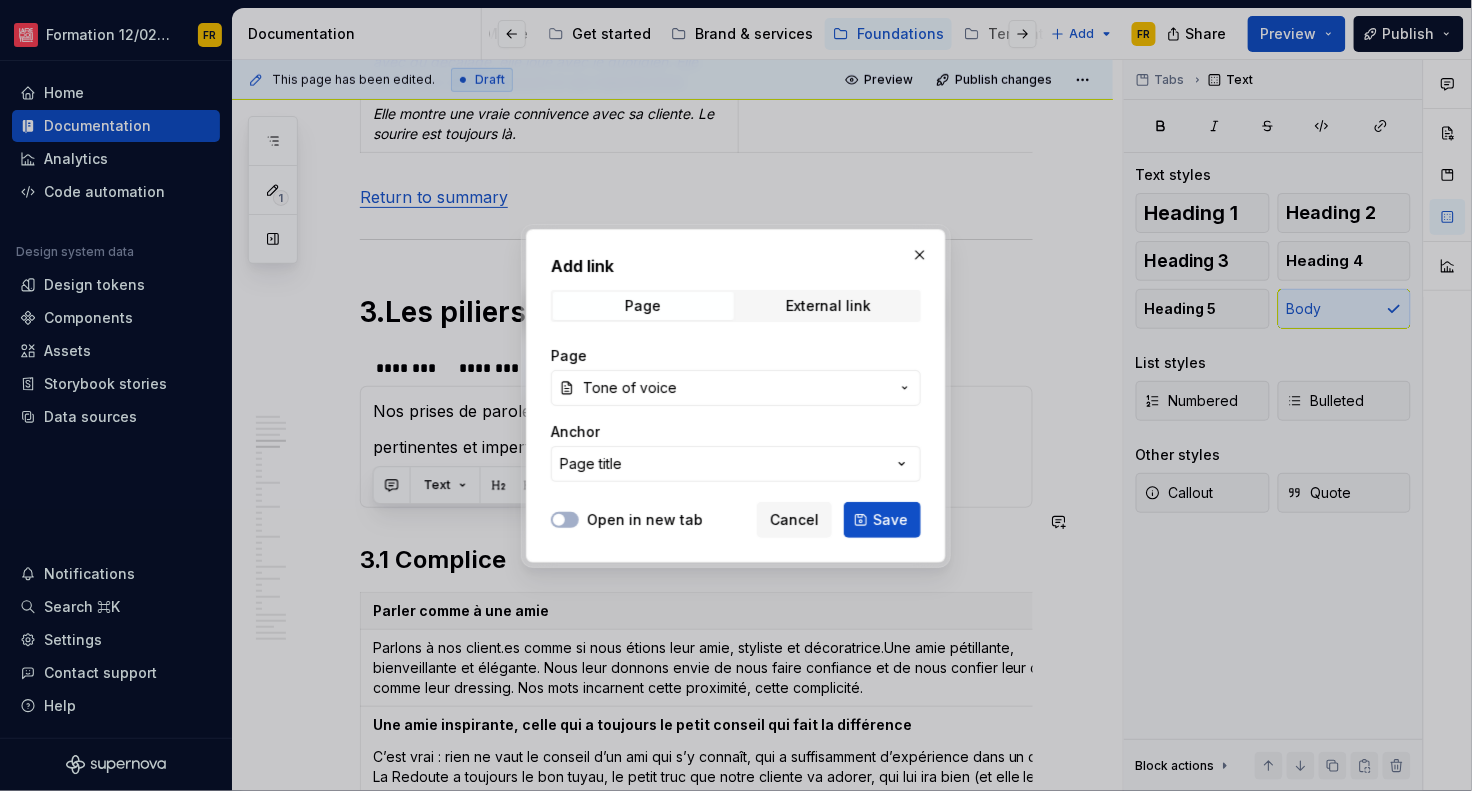 click on "Page title" at bounding box center (736, 464) 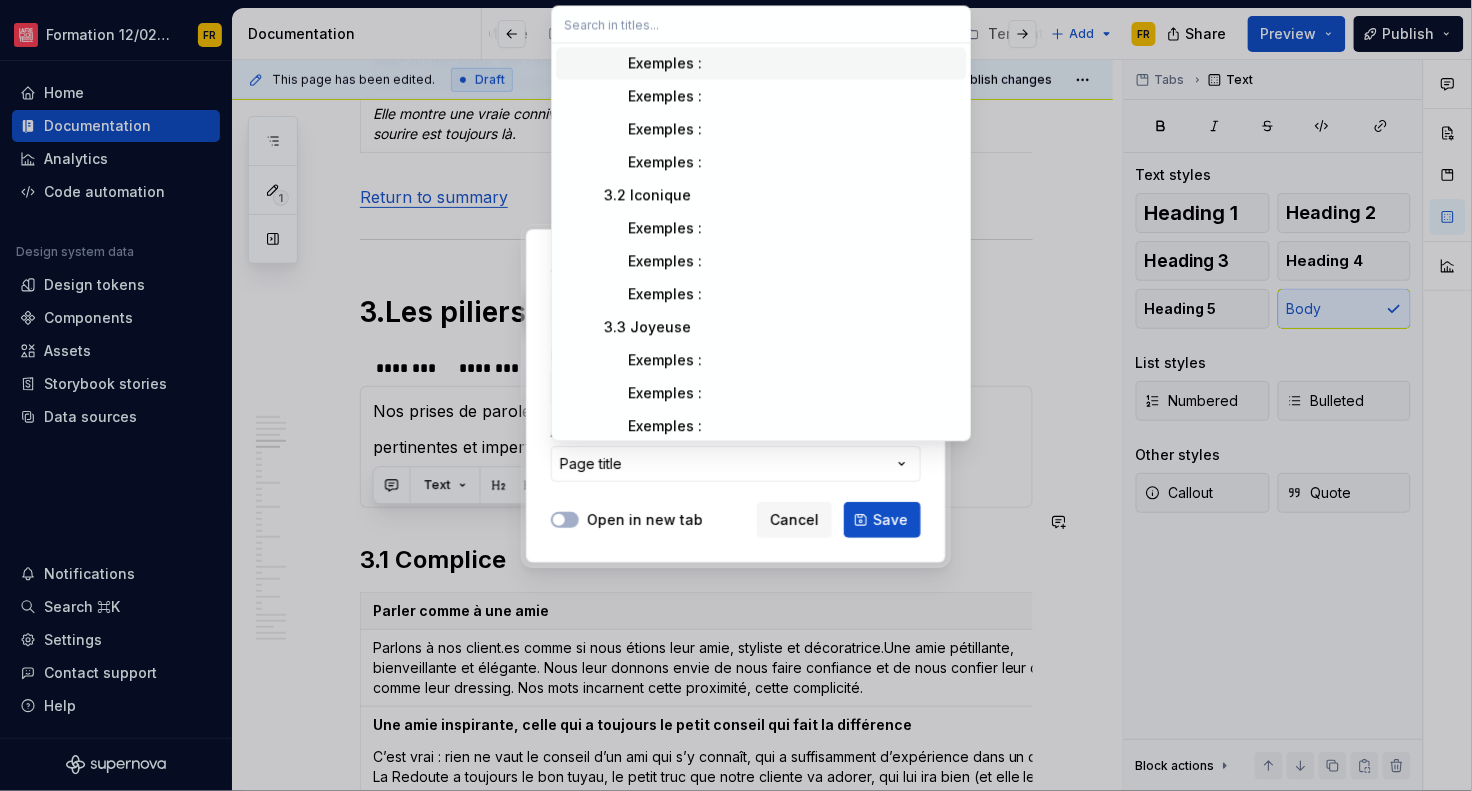 scroll, scrollTop: 326, scrollLeft: 0, axis: vertical 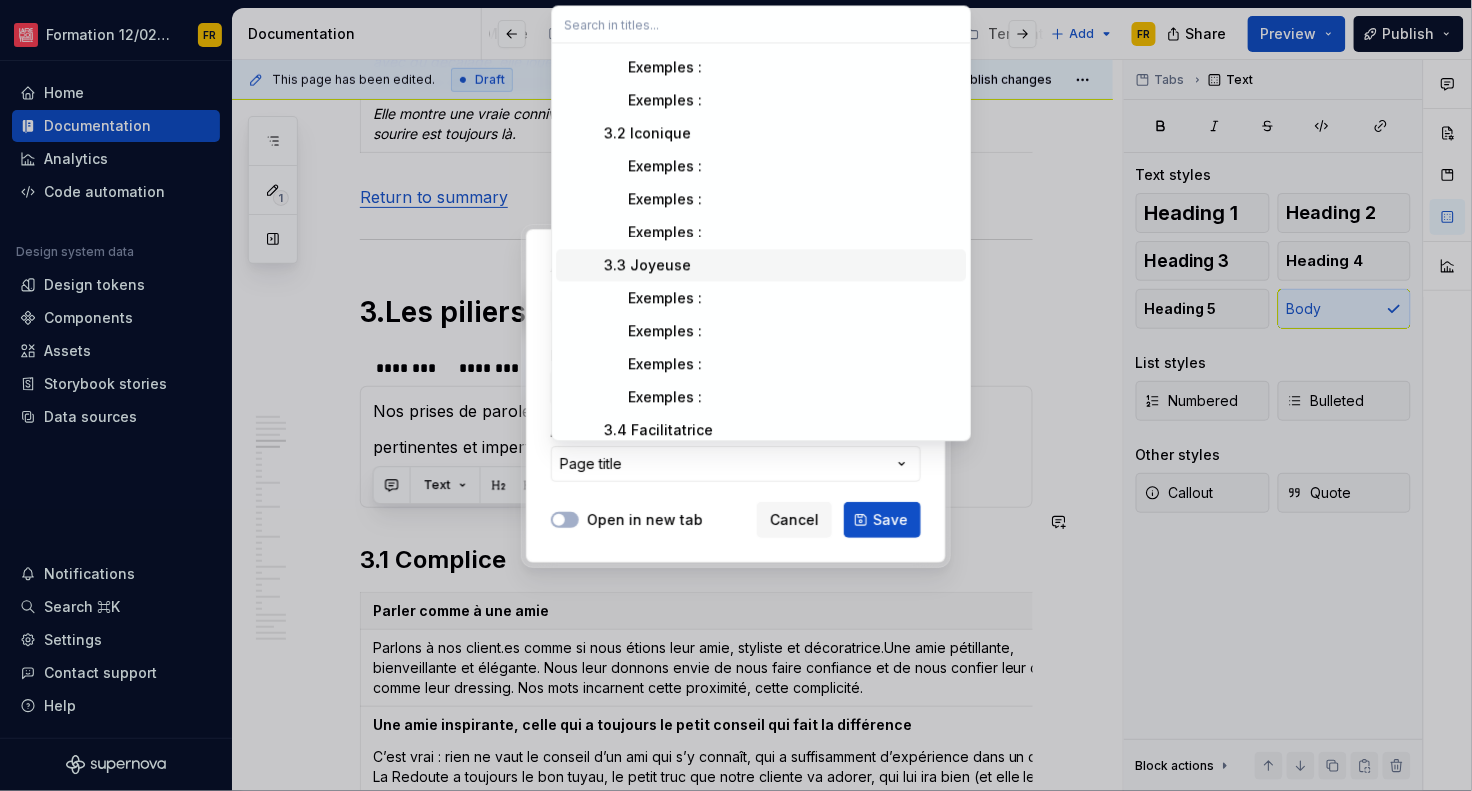 click on "3.3 Joyeuse" at bounding box center (639, 265) 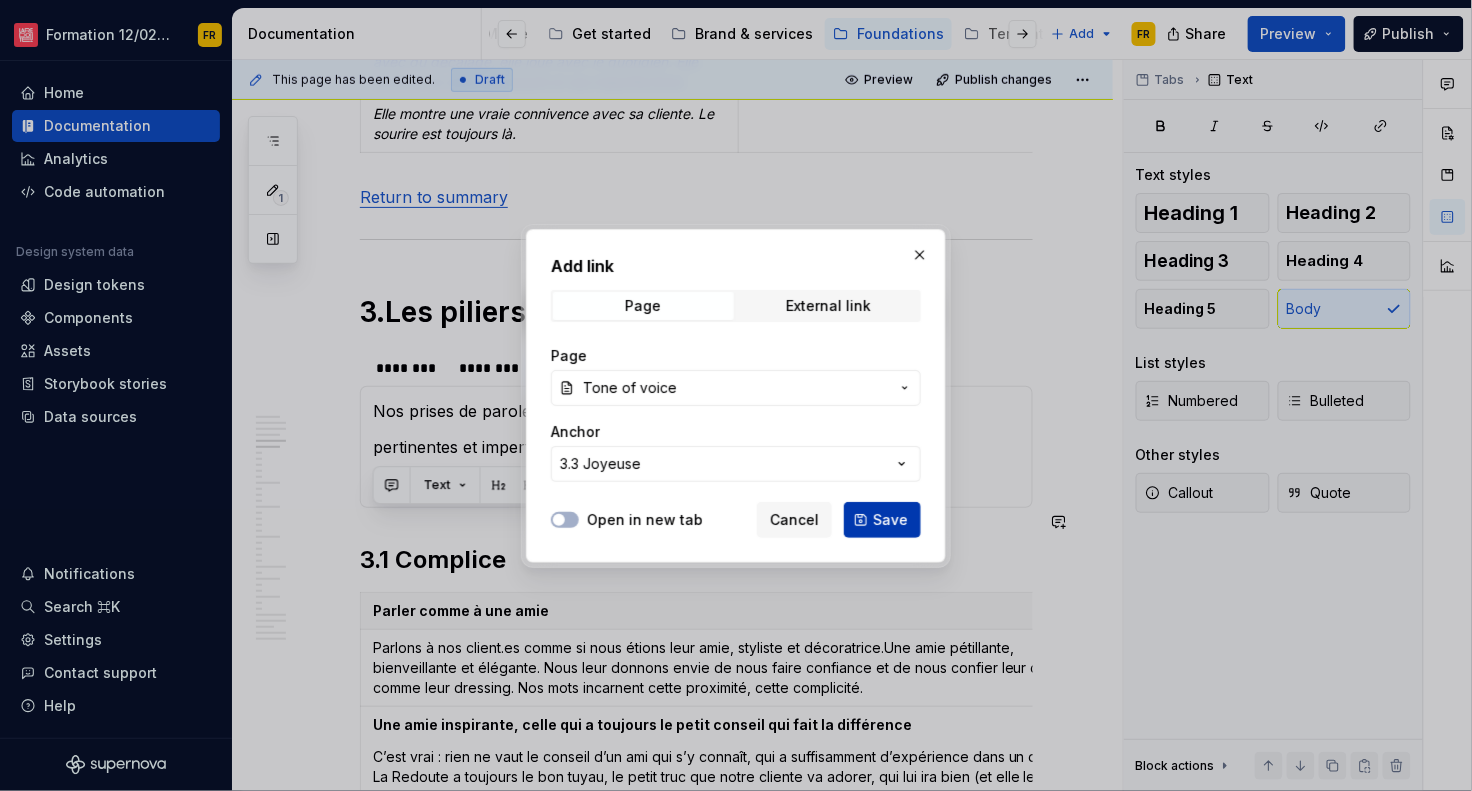 click on "Save" at bounding box center (890, 520) 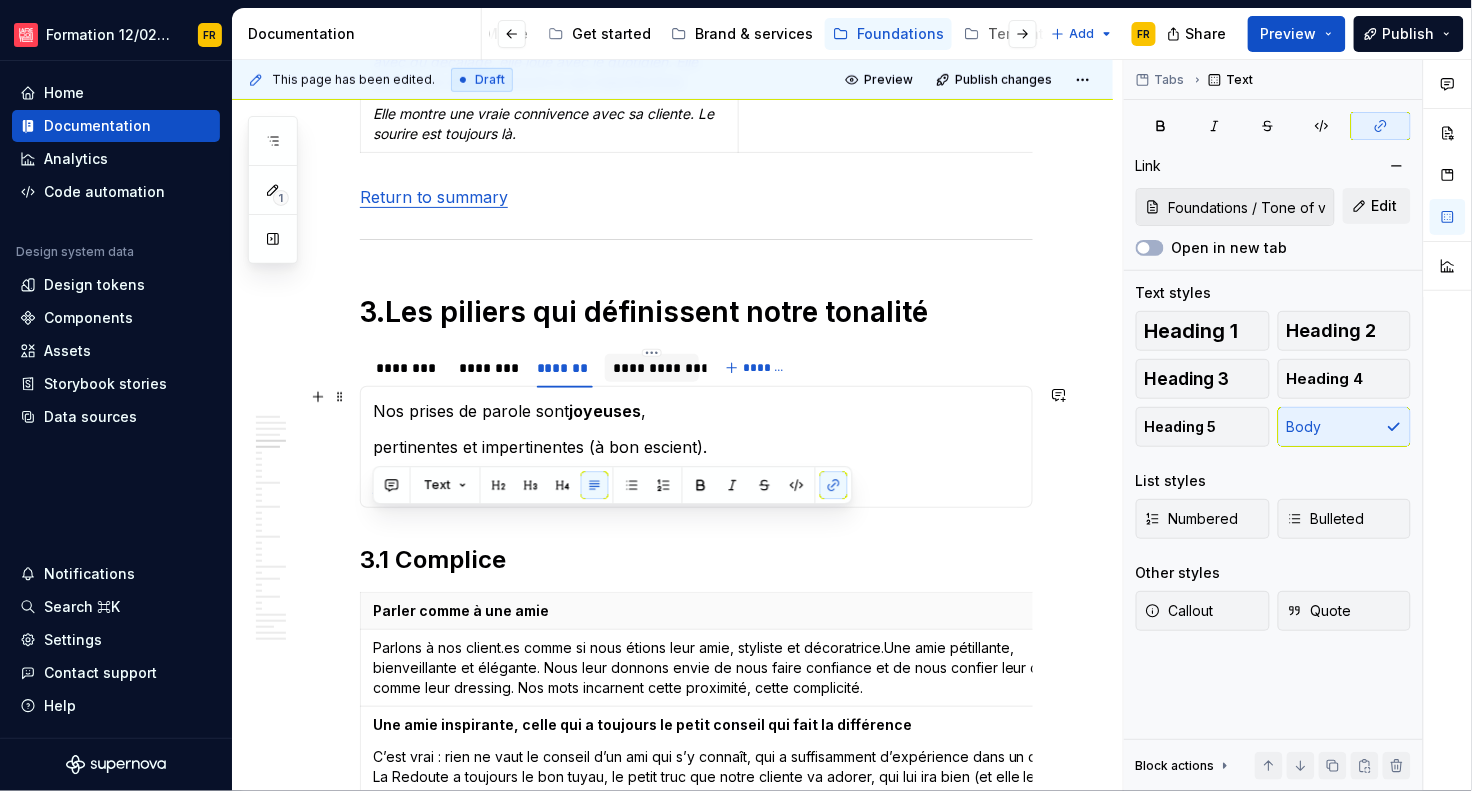 click on "**********" at bounding box center (651, 368) 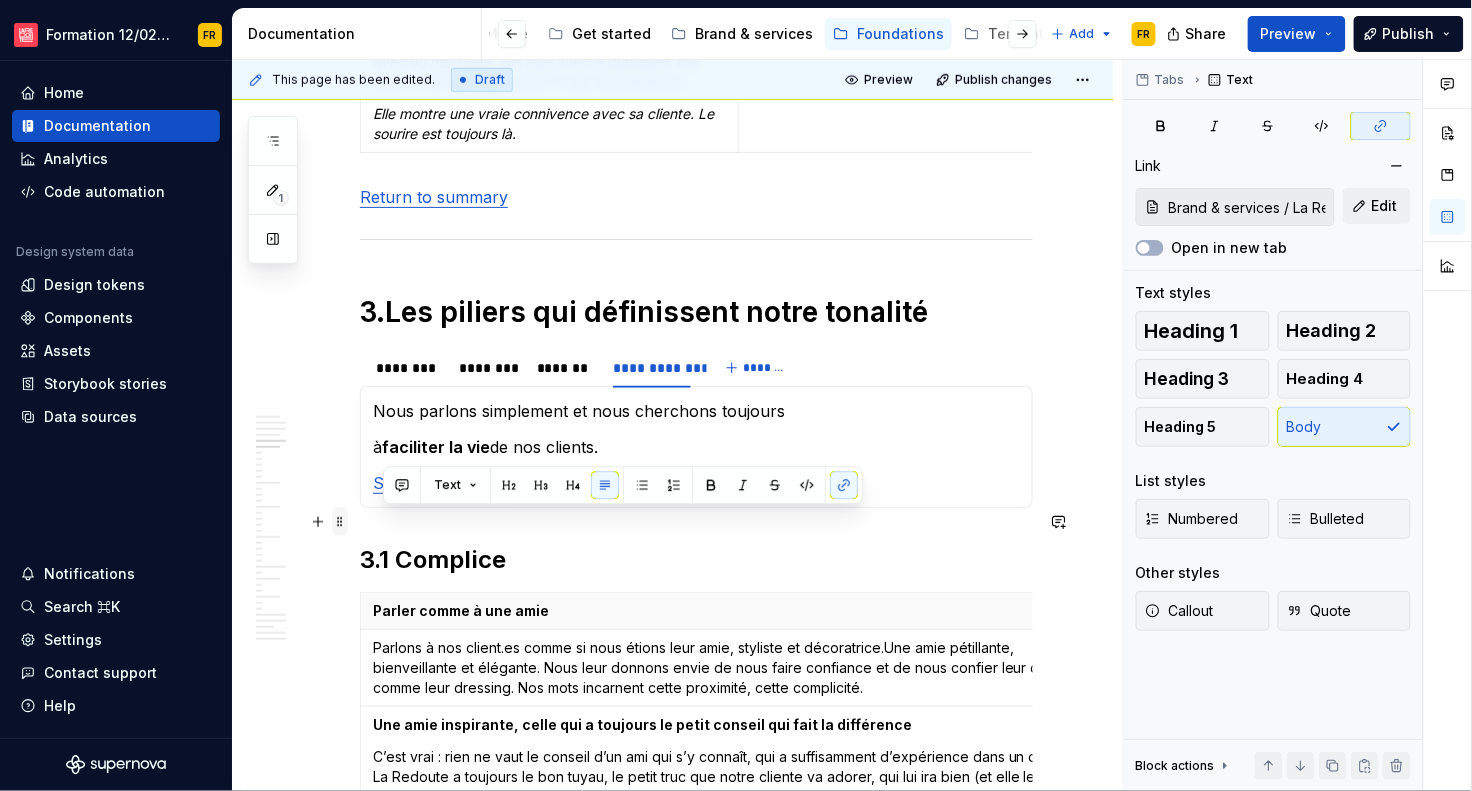 drag, startPoint x: 459, startPoint y: 529, endPoint x: 339, endPoint y: 521, distance: 120.26637 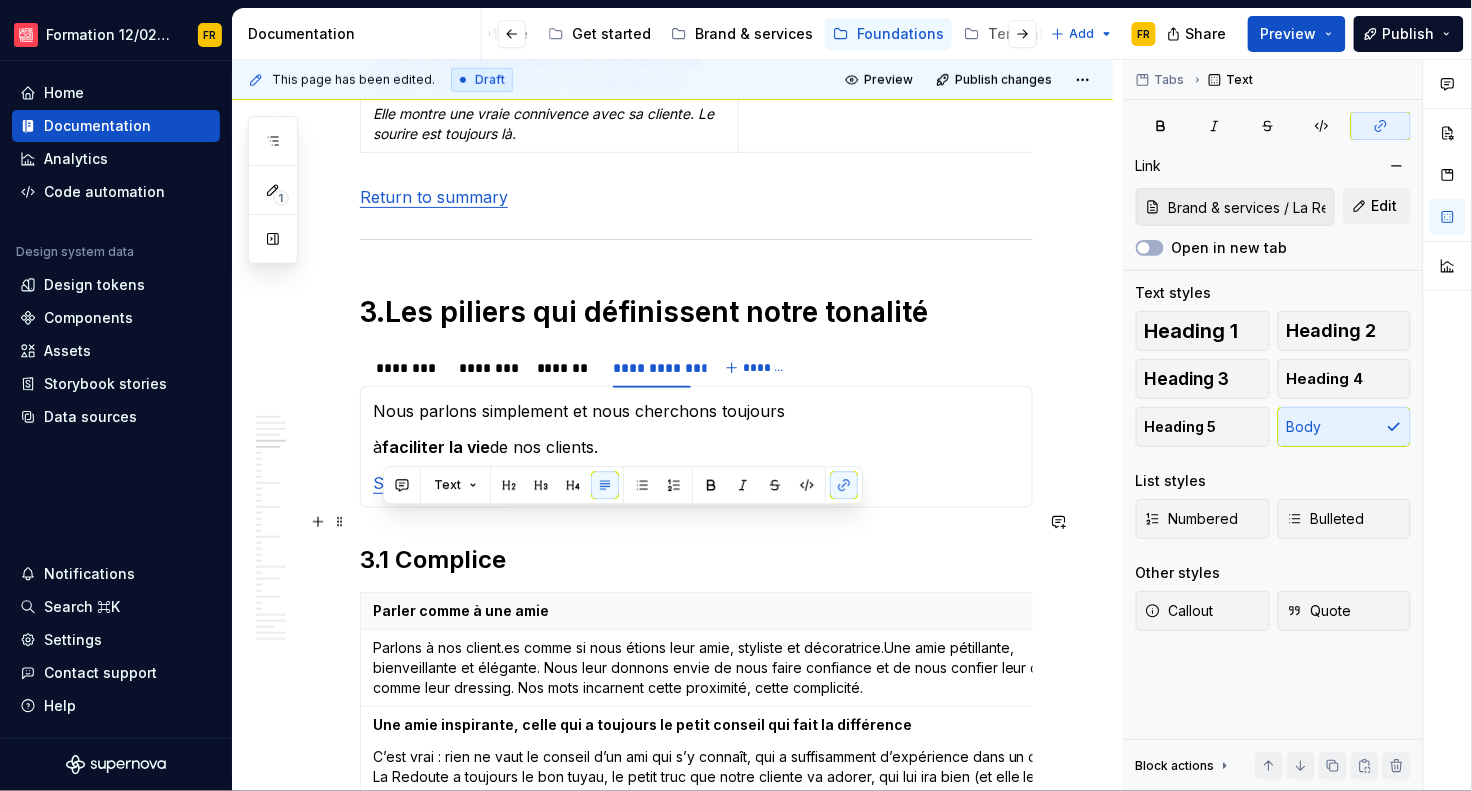 click on "See more" at bounding box center [696, 483] 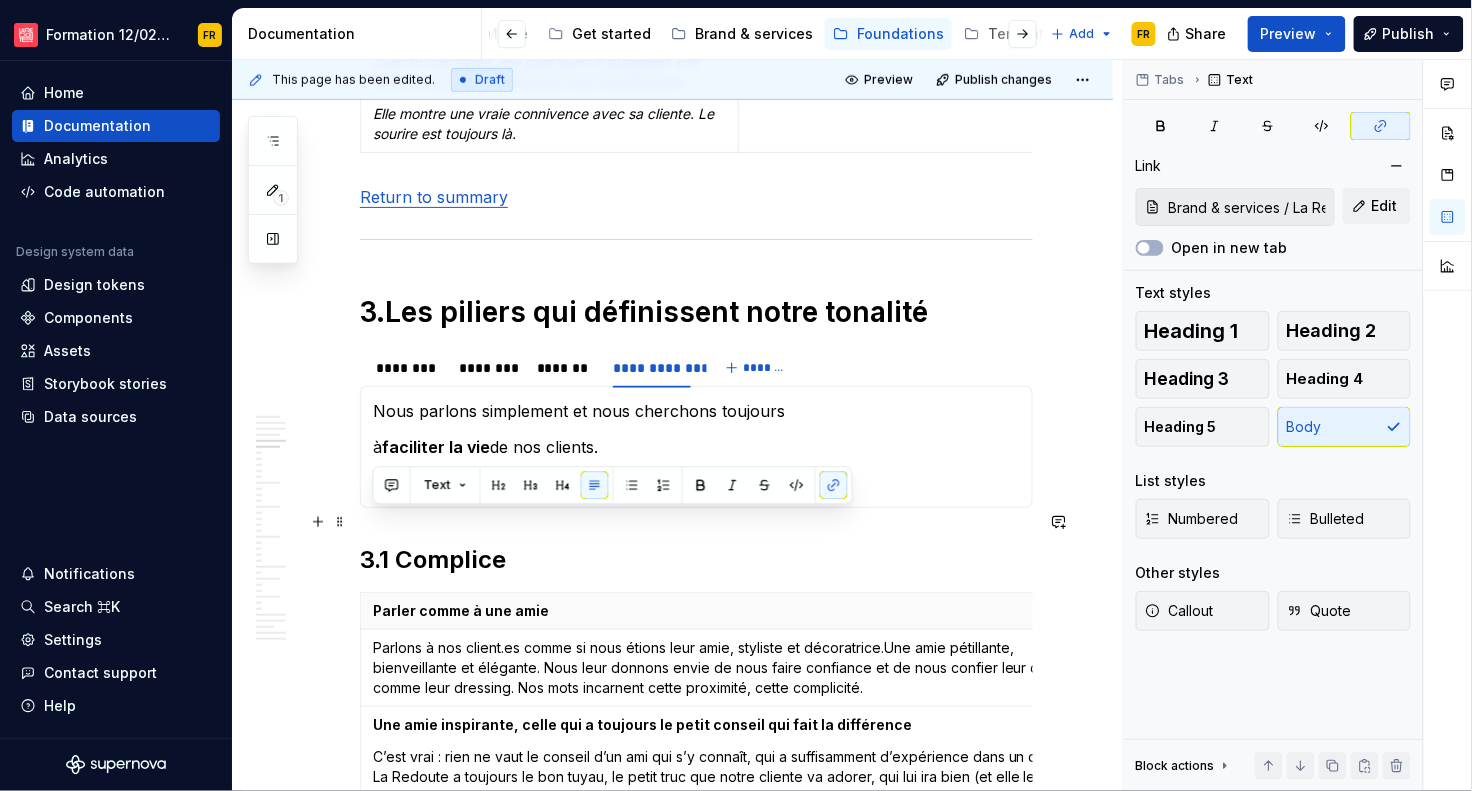 drag, startPoint x: 444, startPoint y: 522, endPoint x: 373, endPoint y: 525, distance: 71.063354 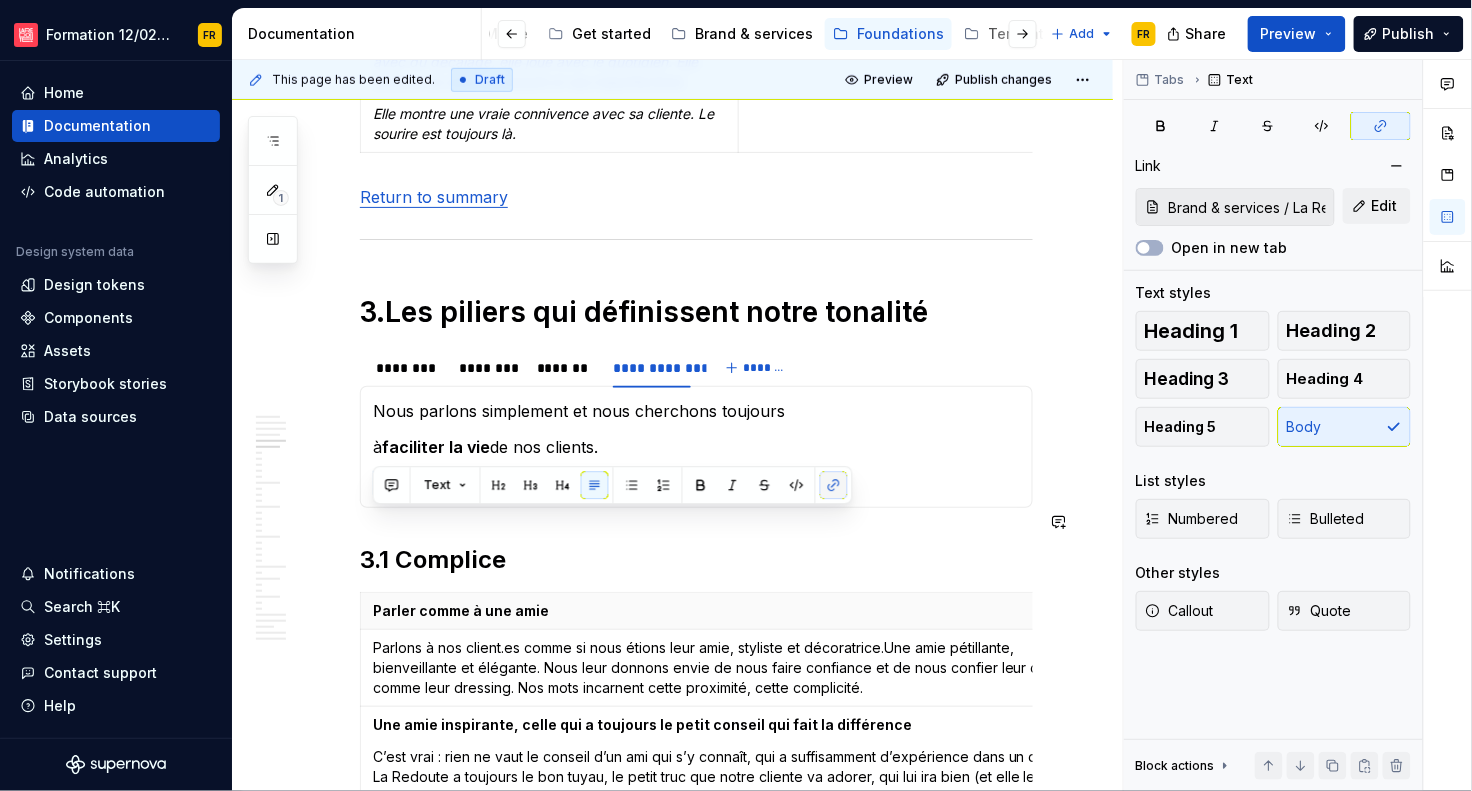click at bounding box center [834, 485] 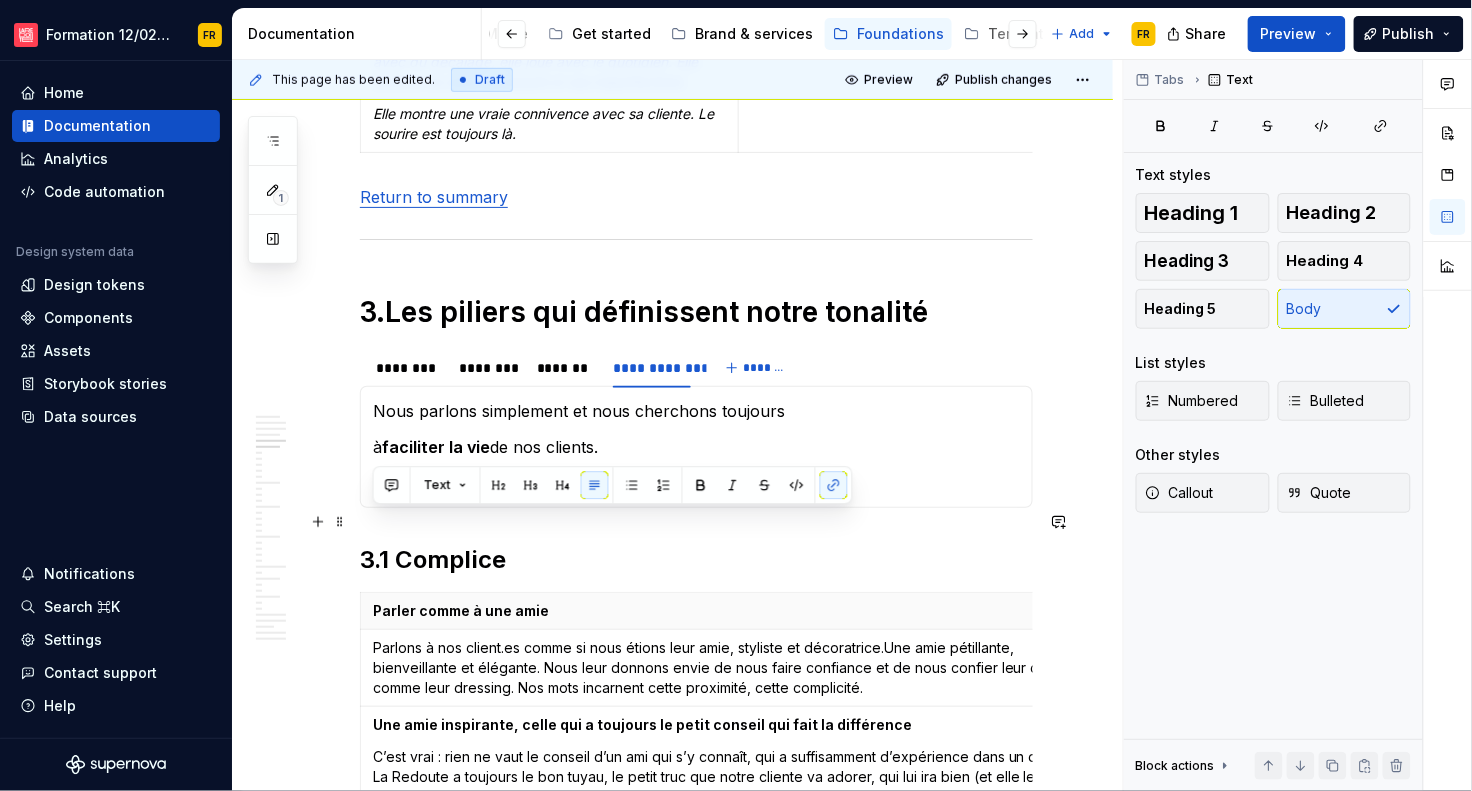 drag, startPoint x: 702, startPoint y: 519, endPoint x: 507, endPoint y: 509, distance: 195.25624 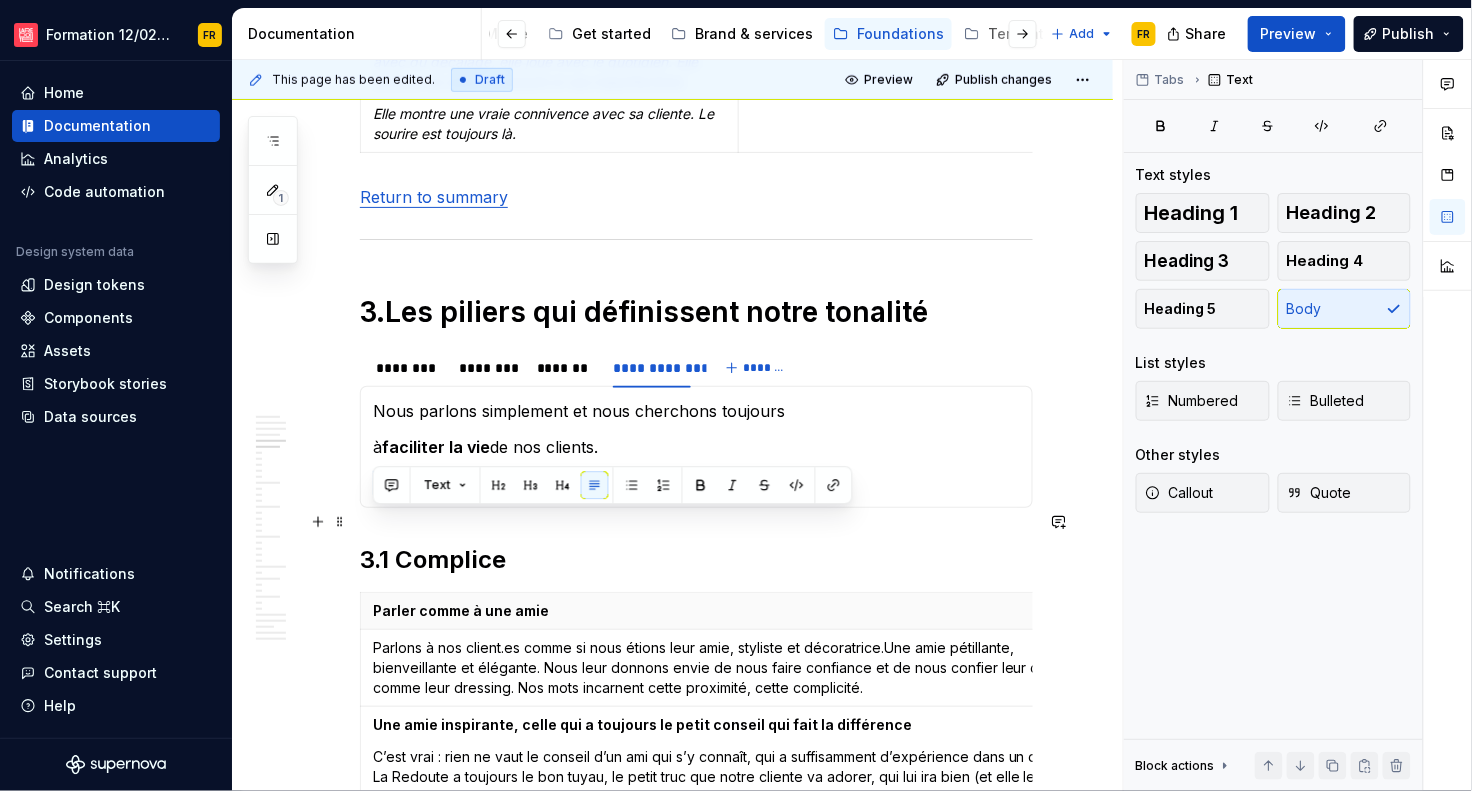 drag, startPoint x: 442, startPoint y: 522, endPoint x: 378, endPoint y: 520, distance: 64.03124 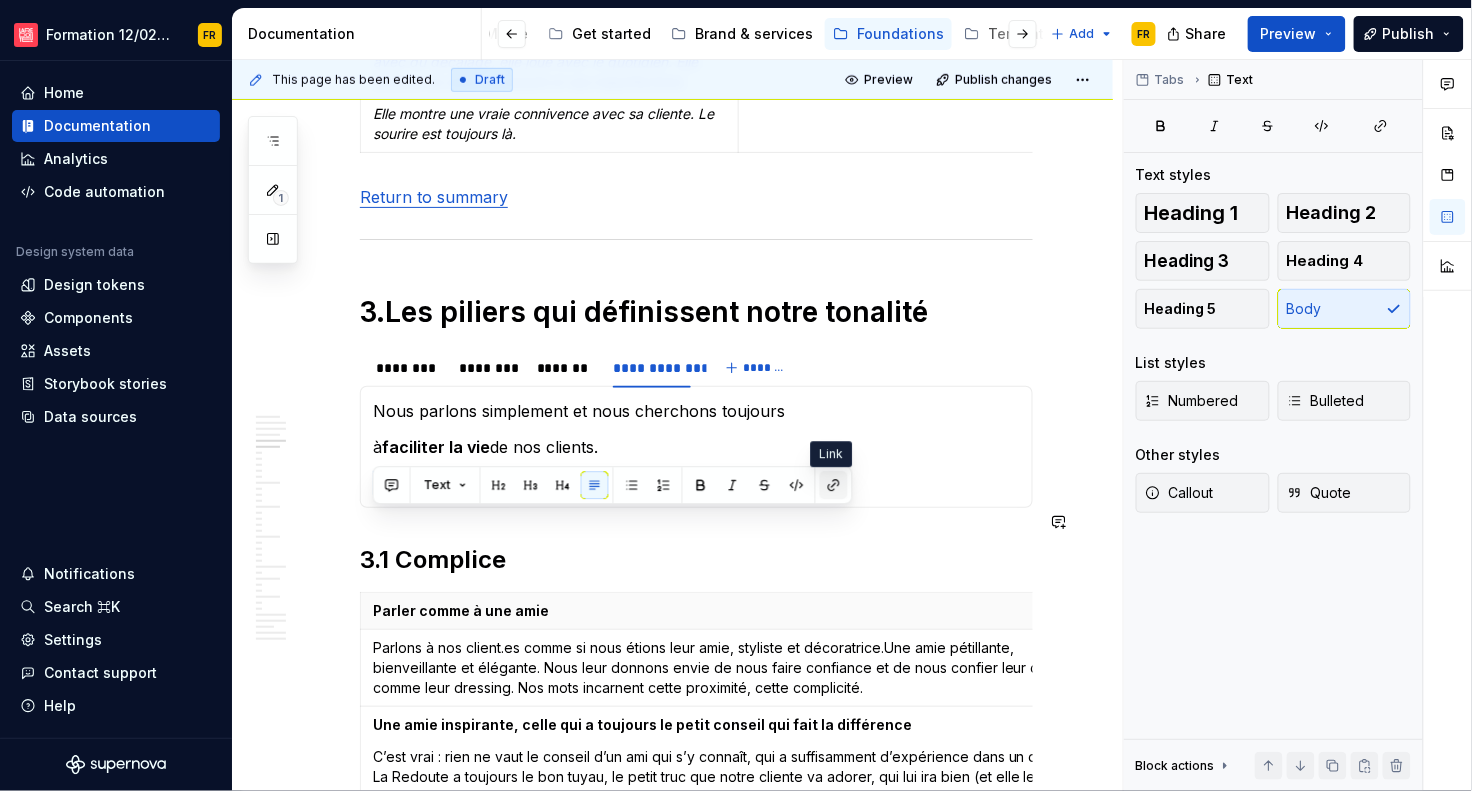 click at bounding box center [834, 485] 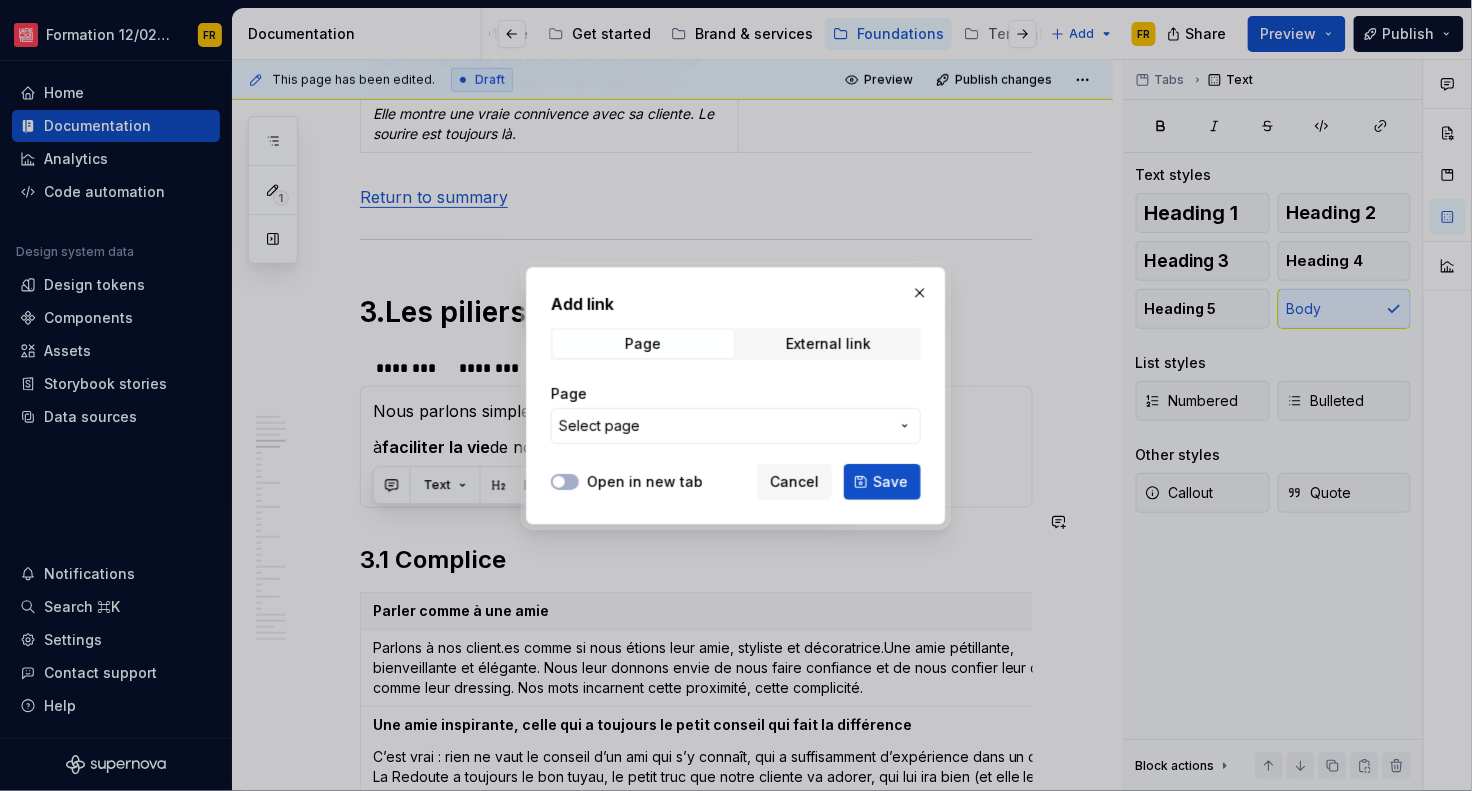 drag, startPoint x: 789, startPoint y: 427, endPoint x: 842, endPoint y: 457, distance: 60.90156 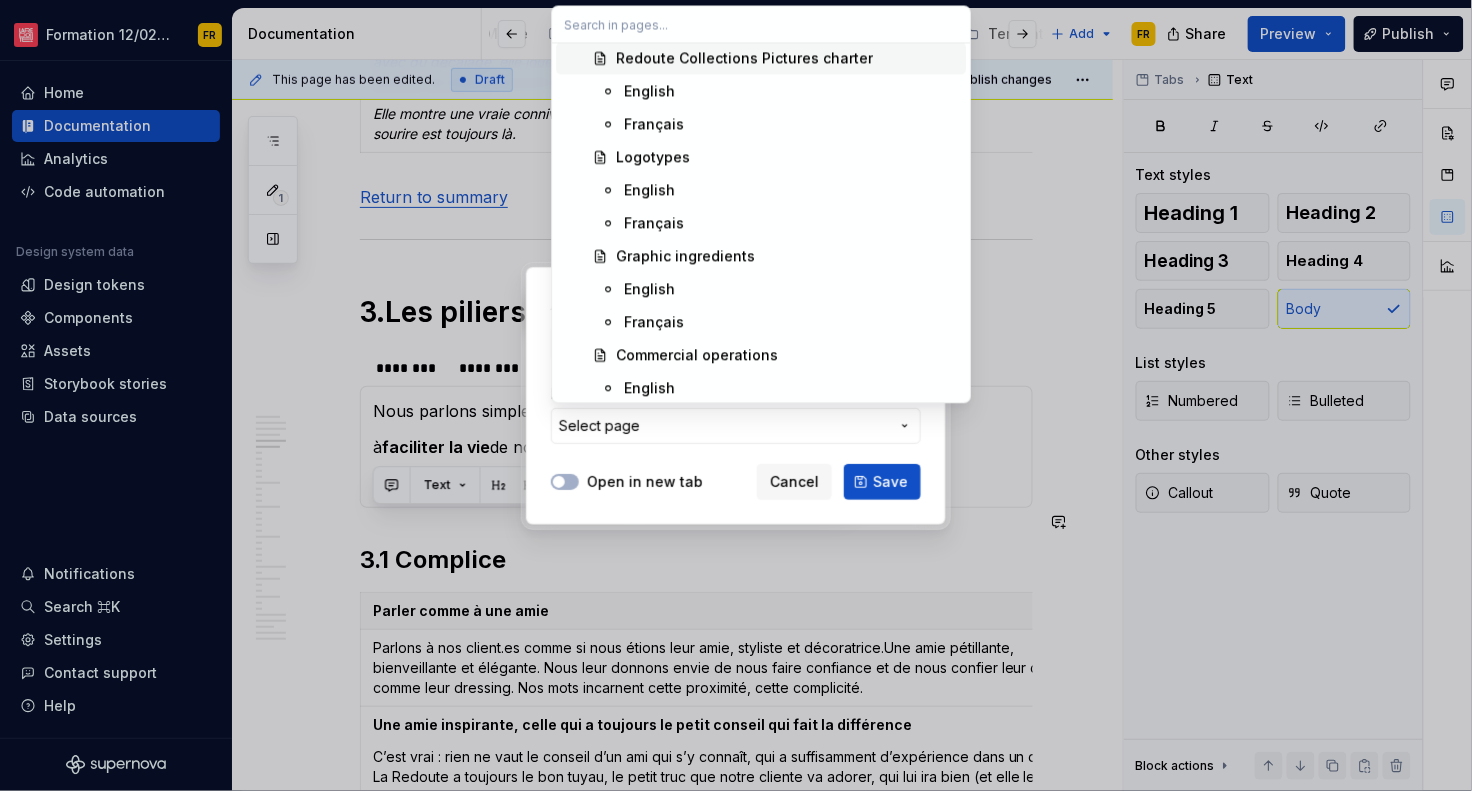 scroll, scrollTop: 608, scrollLeft: 0, axis: vertical 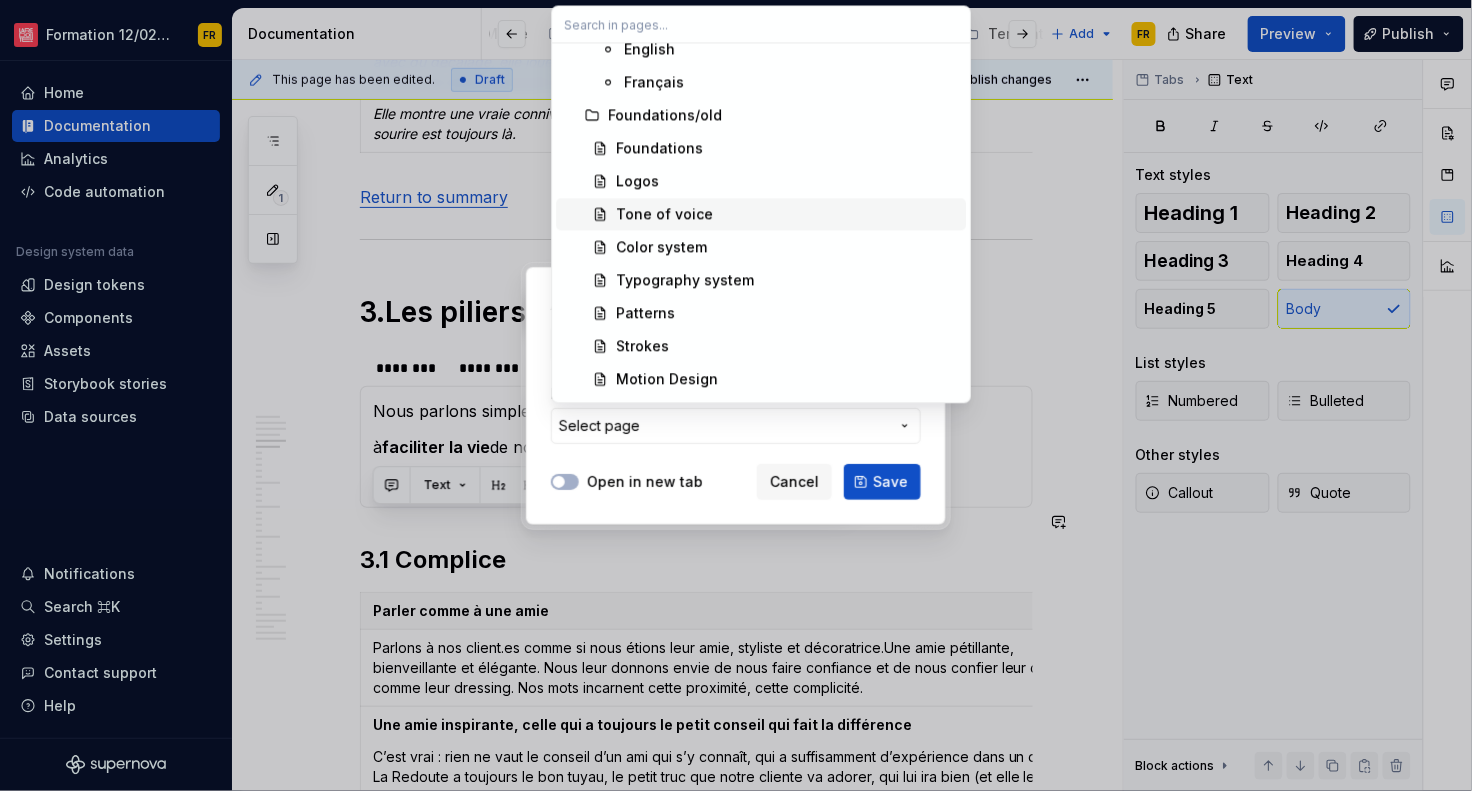 click on "Tone of voice" at bounding box center [787, 214] 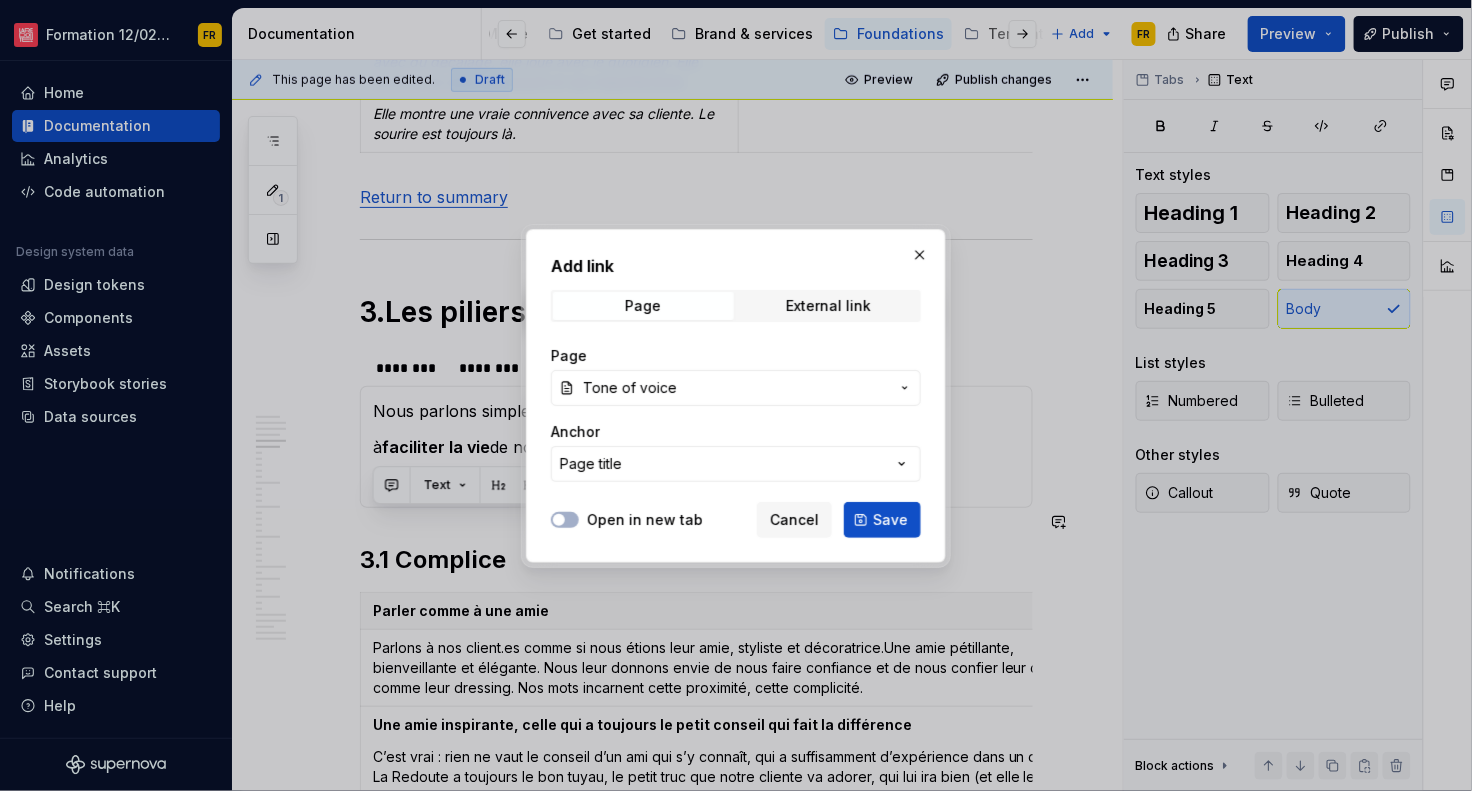 click on "Tone of voice" at bounding box center [736, 388] 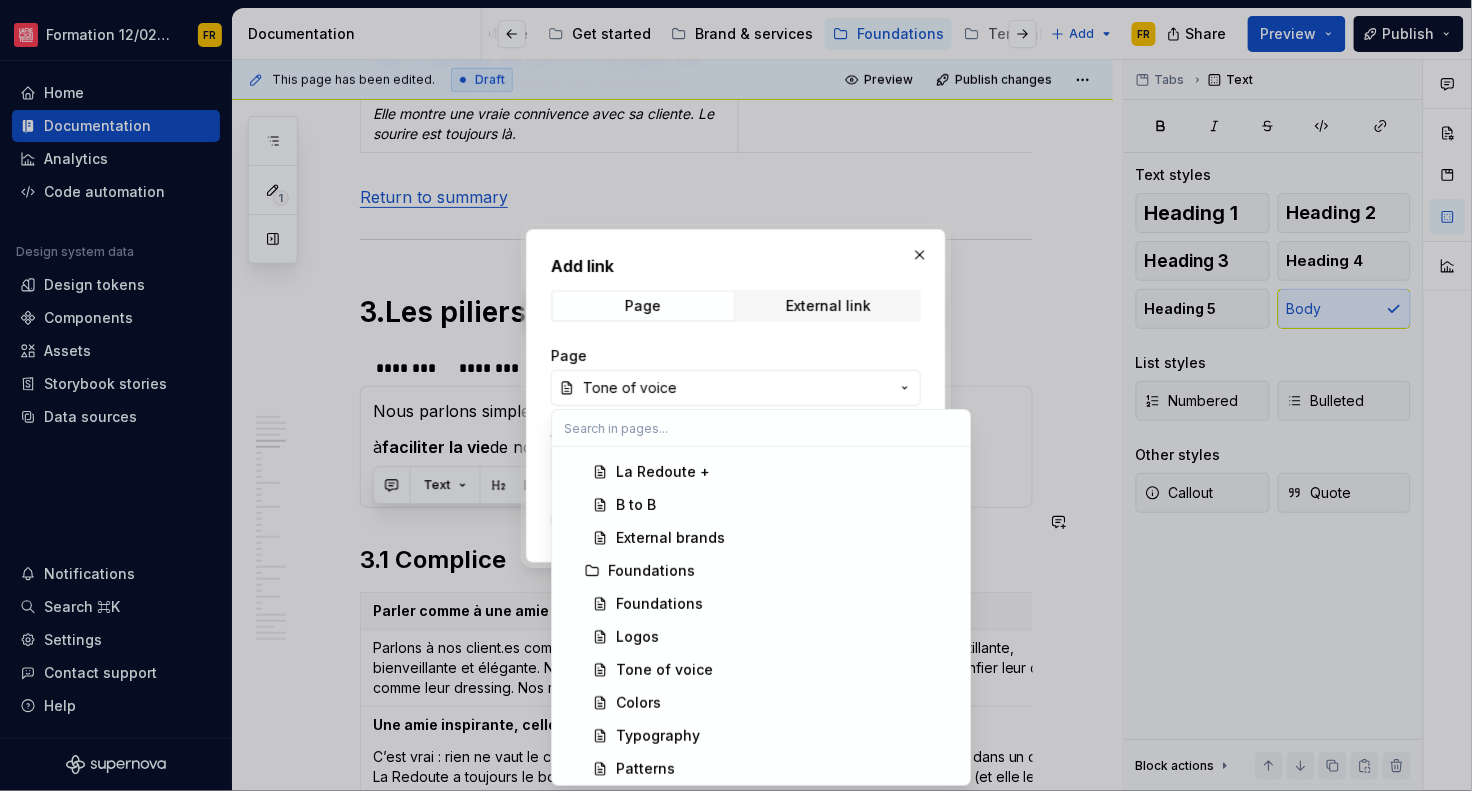 scroll, scrollTop: 2035, scrollLeft: 0, axis: vertical 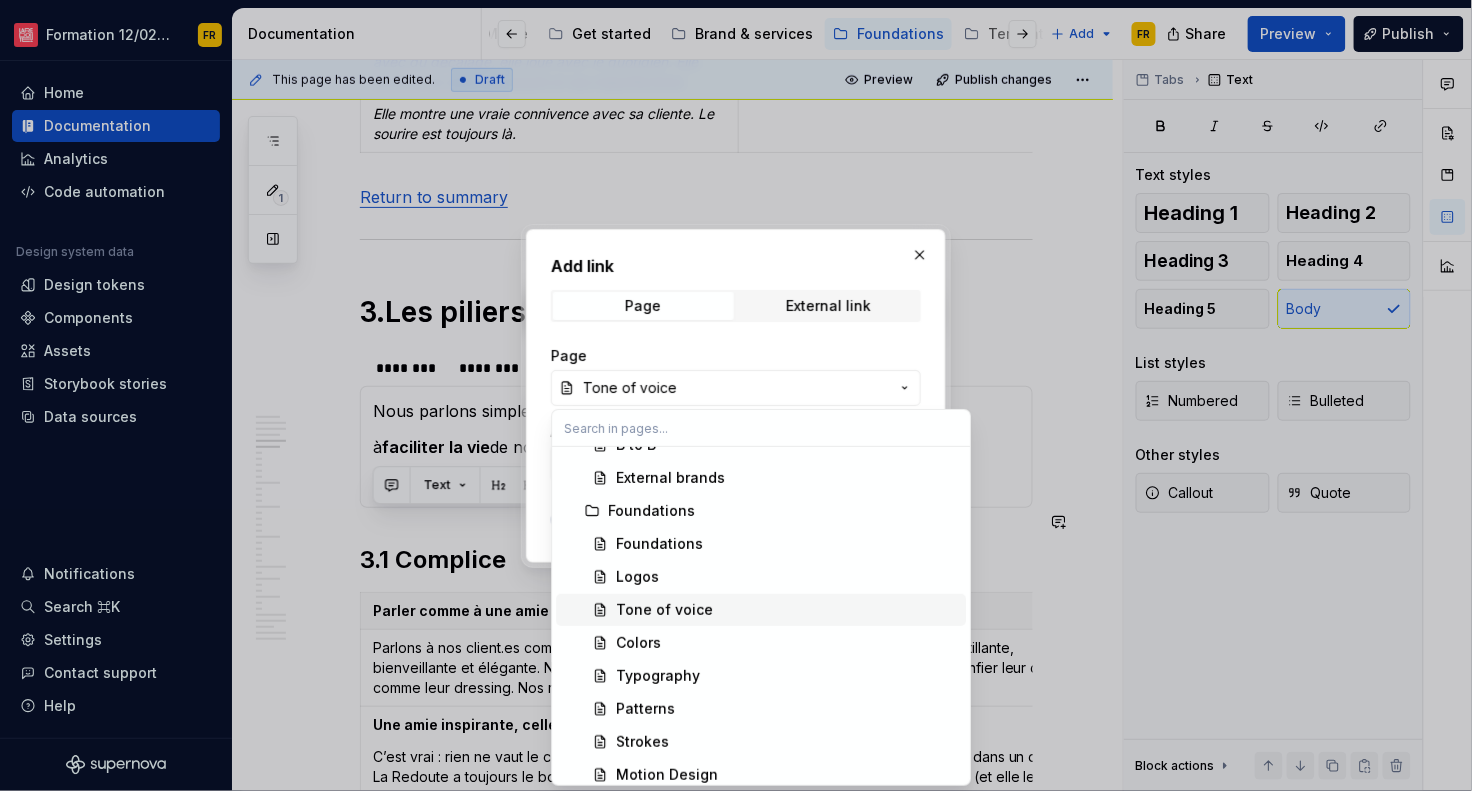 click on "Tone of voice" at bounding box center [664, 610] 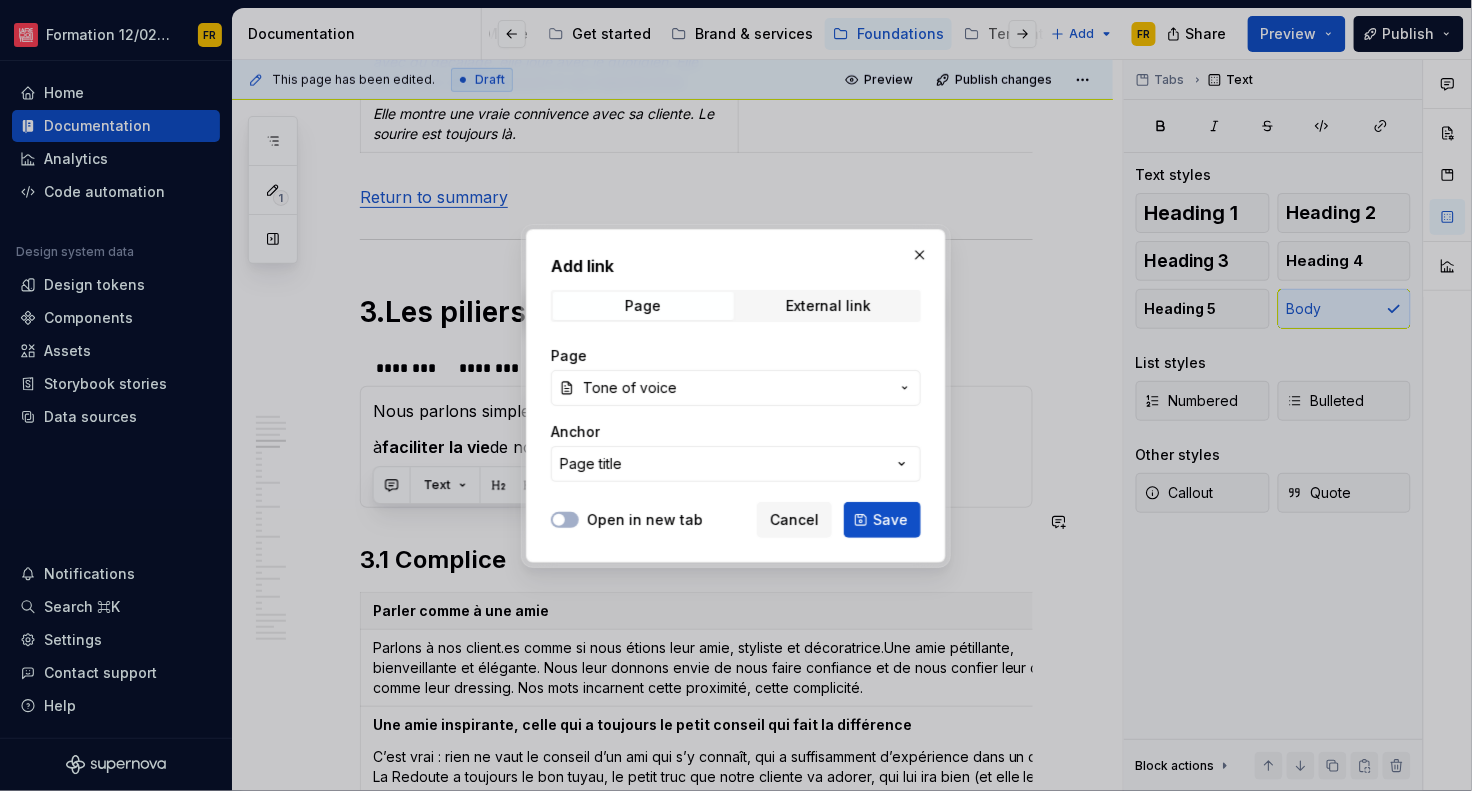 click on "Page title" at bounding box center (736, 464) 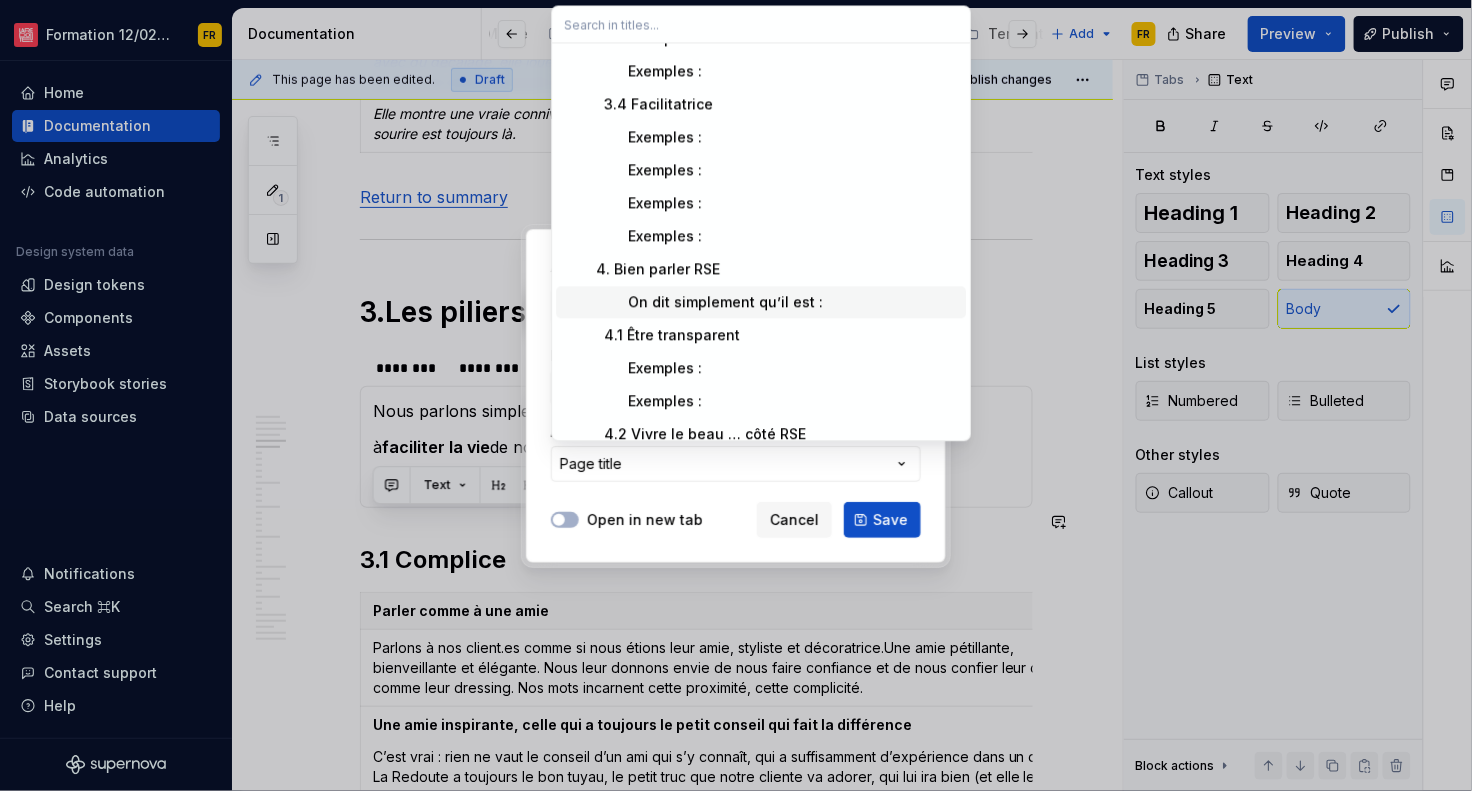 scroll, scrollTop: 650, scrollLeft: 0, axis: vertical 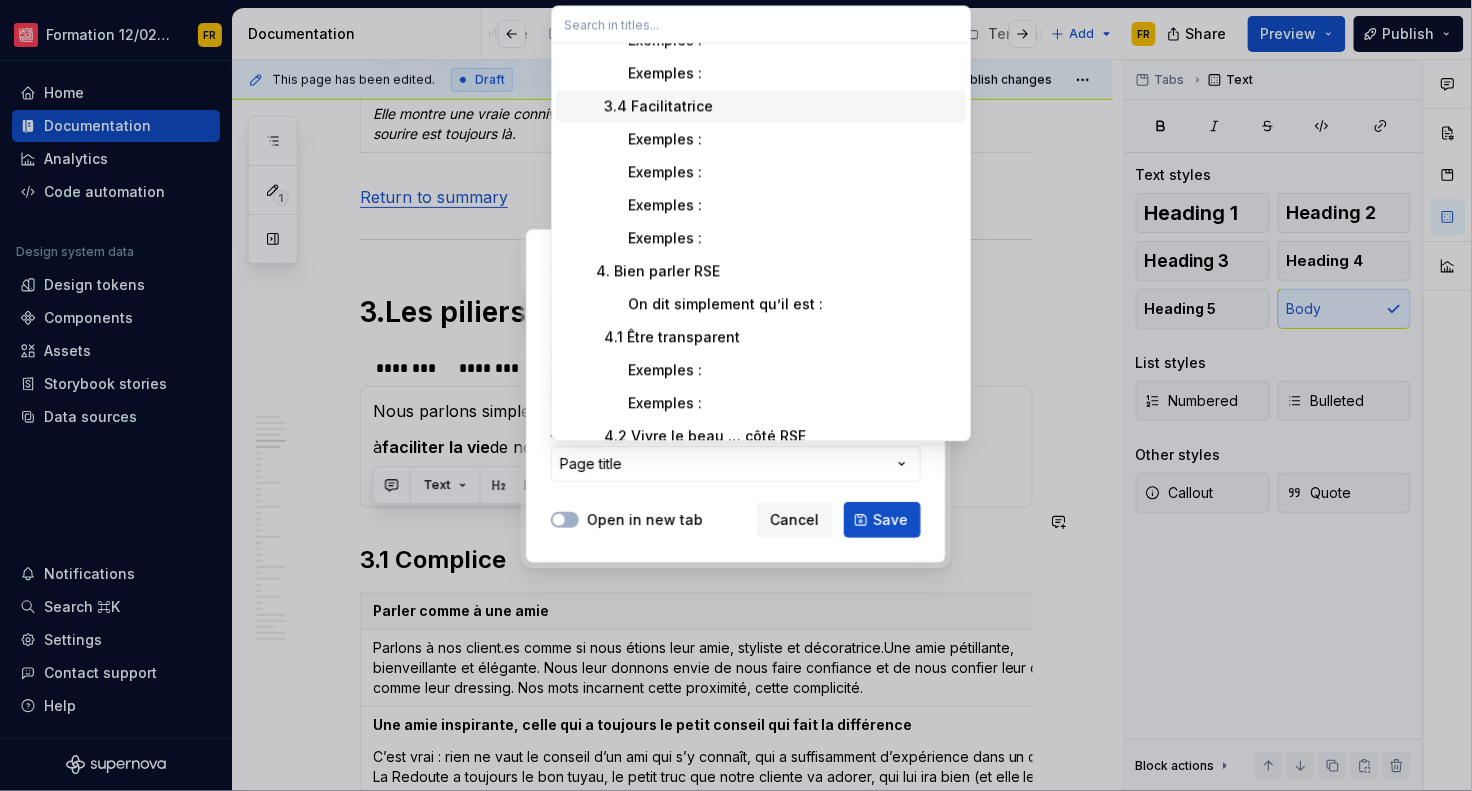 click on "3.4 Facilitatrice" at bounding box center (761, 106) 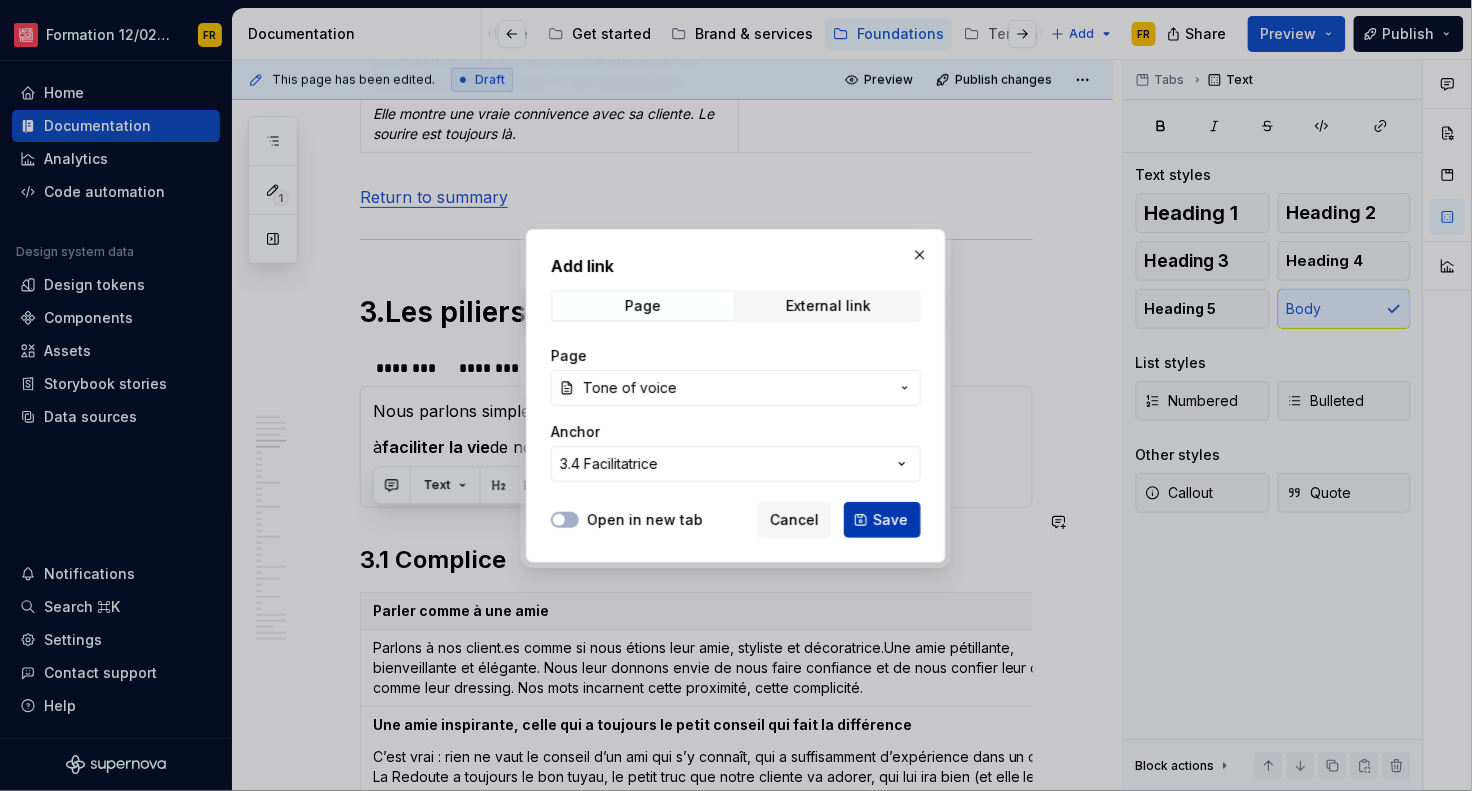 click on "Save" at bounding box center (882, 520) 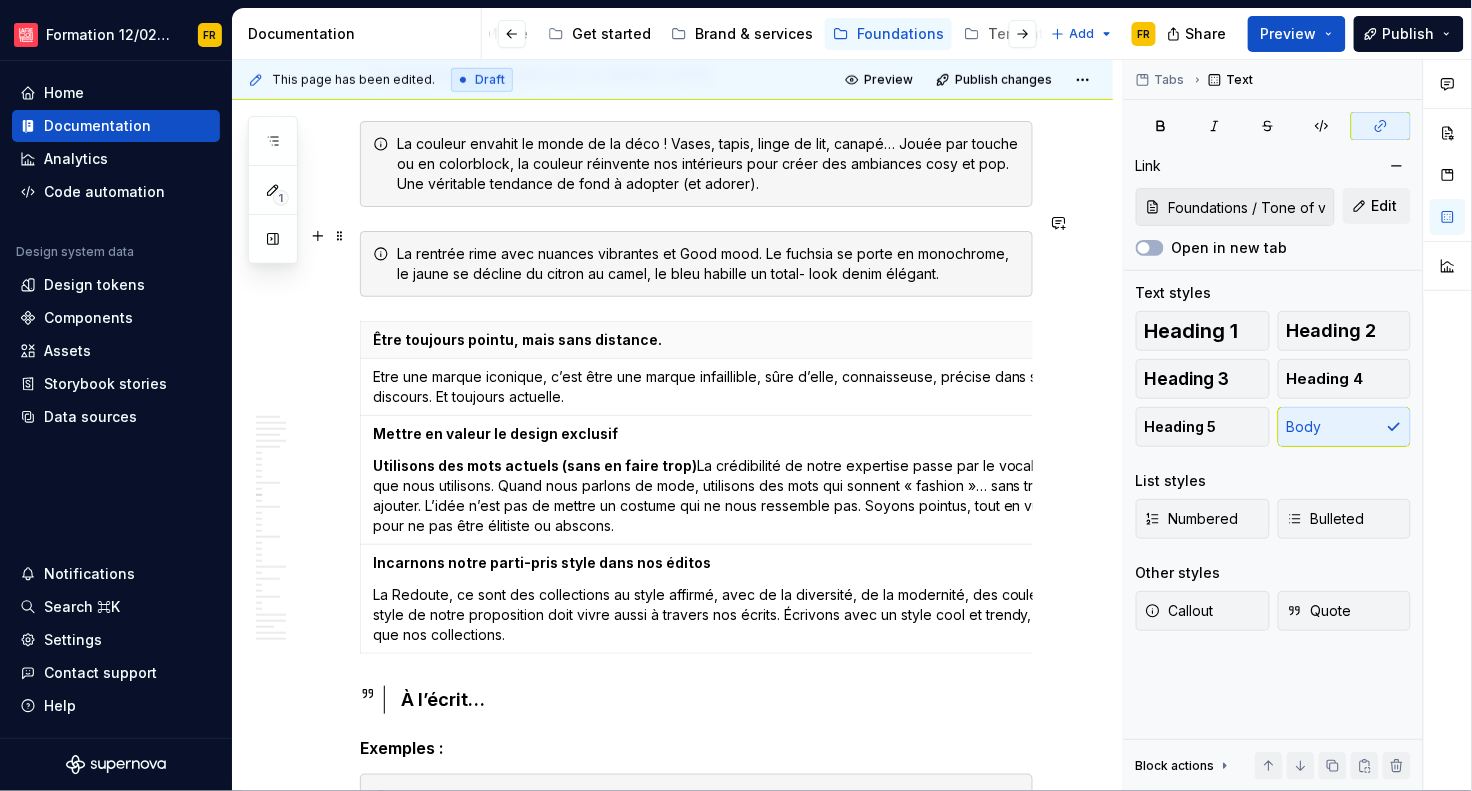 scroll, scrollTop: 8529, scrollLeft: 0, axis: vertical 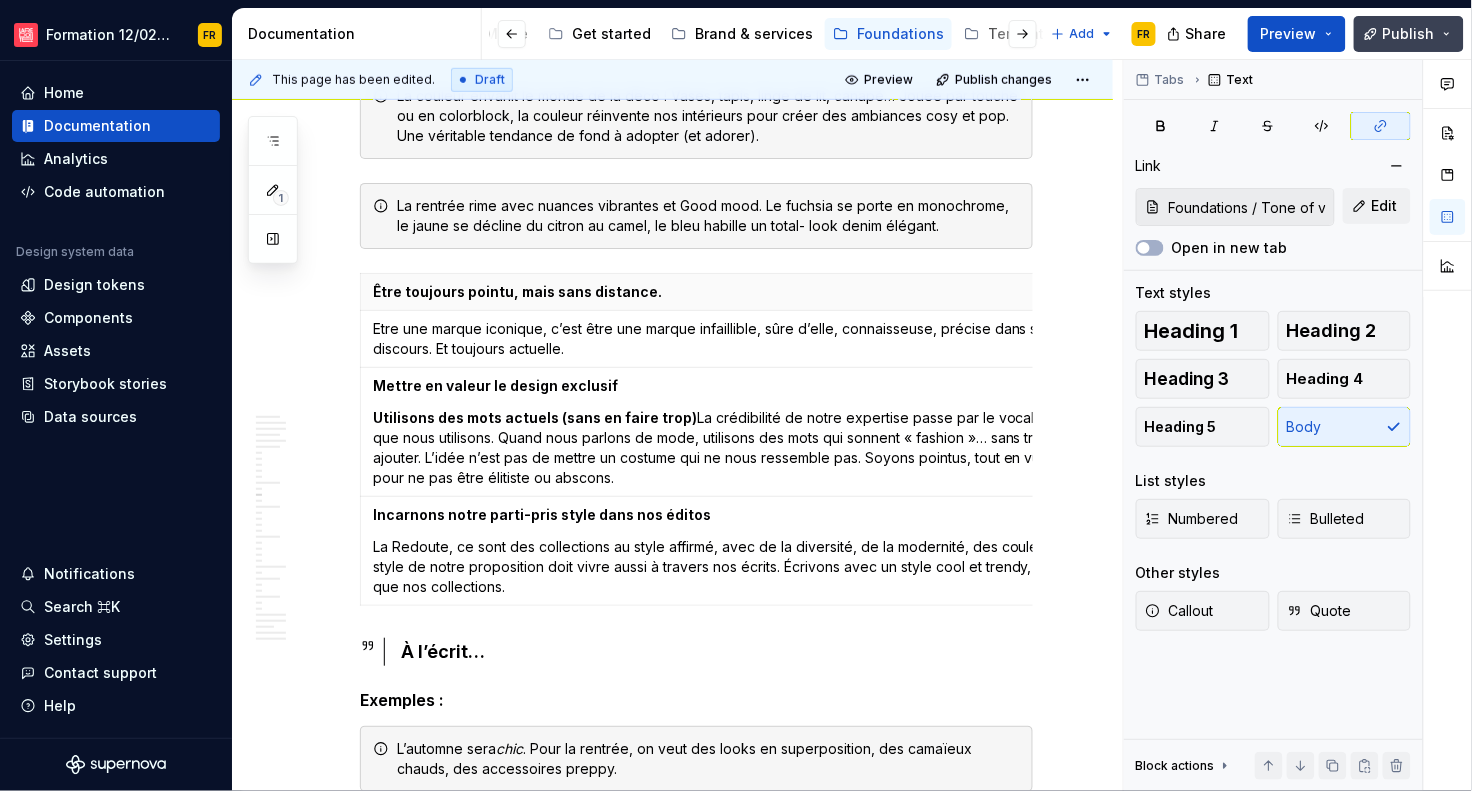 click on "Publish" at bounding box center (1409, 34) 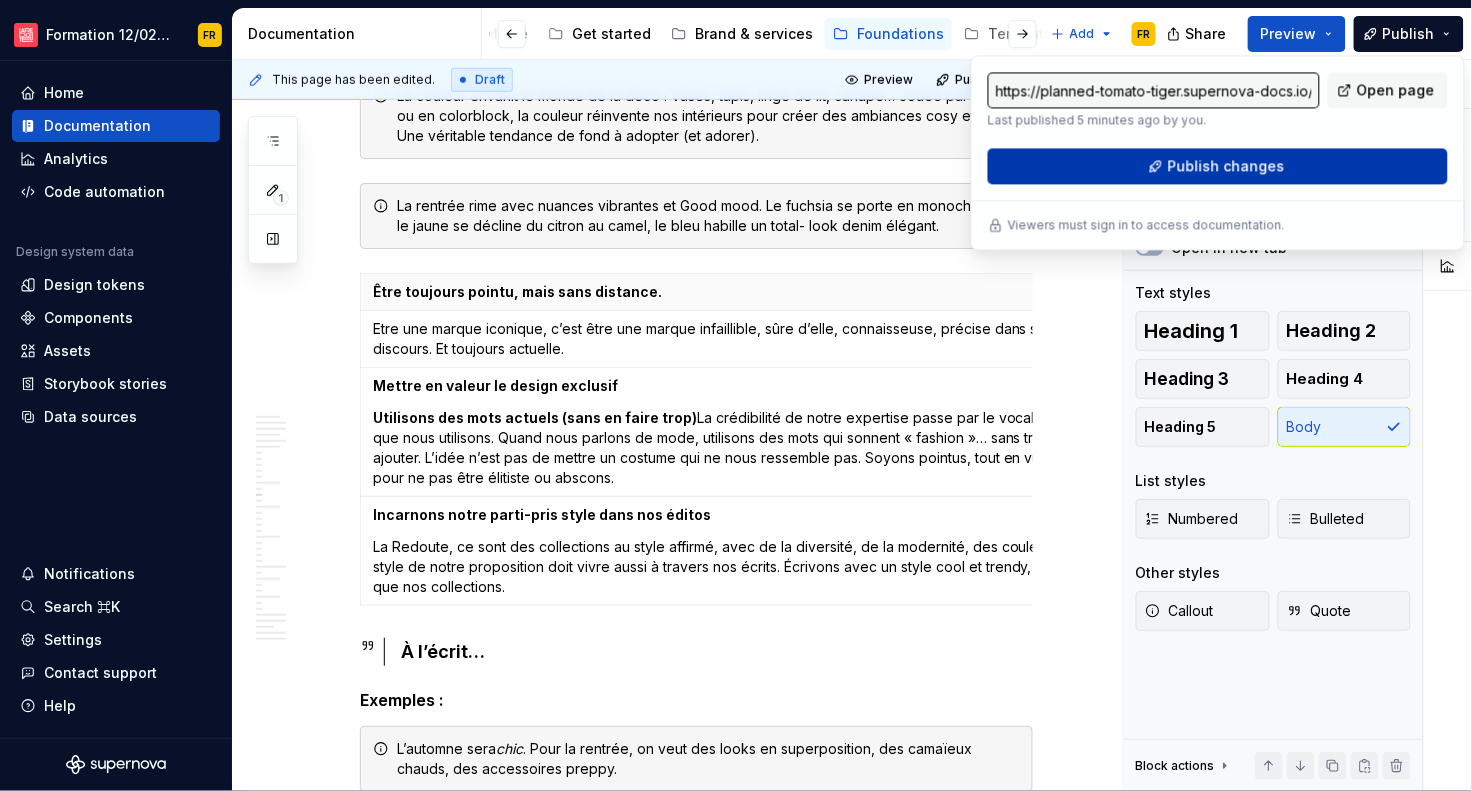 click on "Publish changes" at bounding box center (1225, 166) 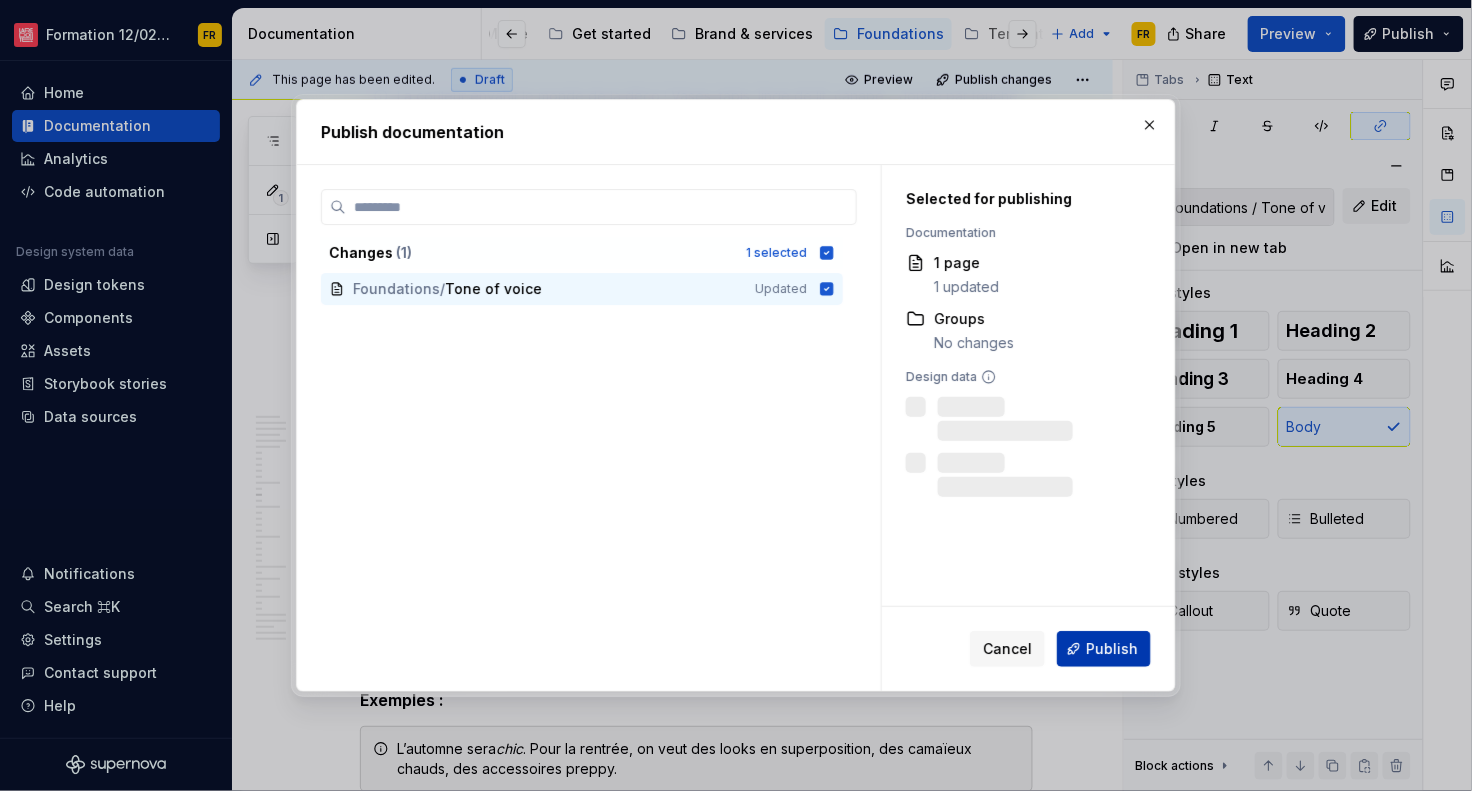 click on "Publish" at bounding box center (1112, 649) 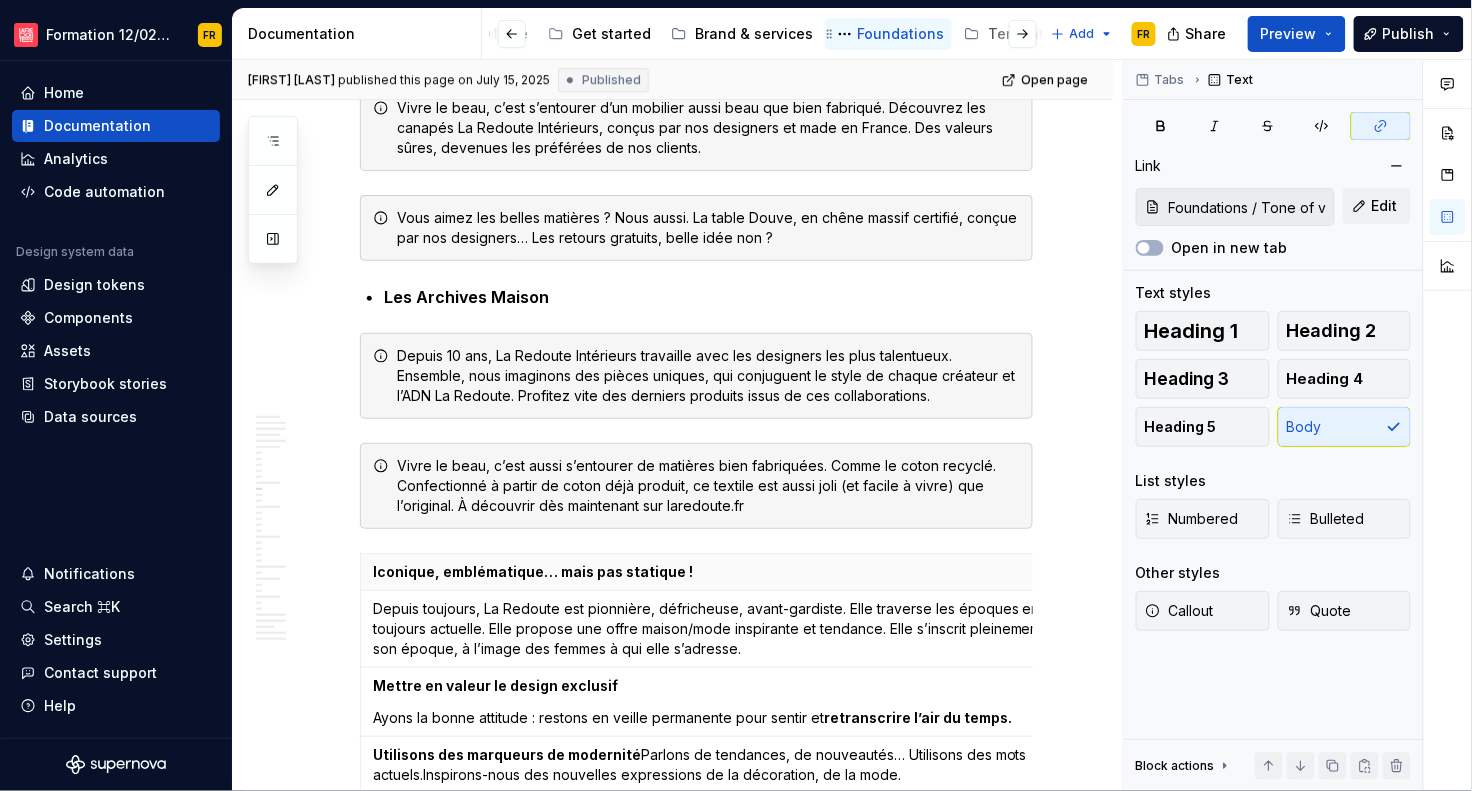 scroll, scrollTop: 7617, scrollLeft: 0, axis: vertical 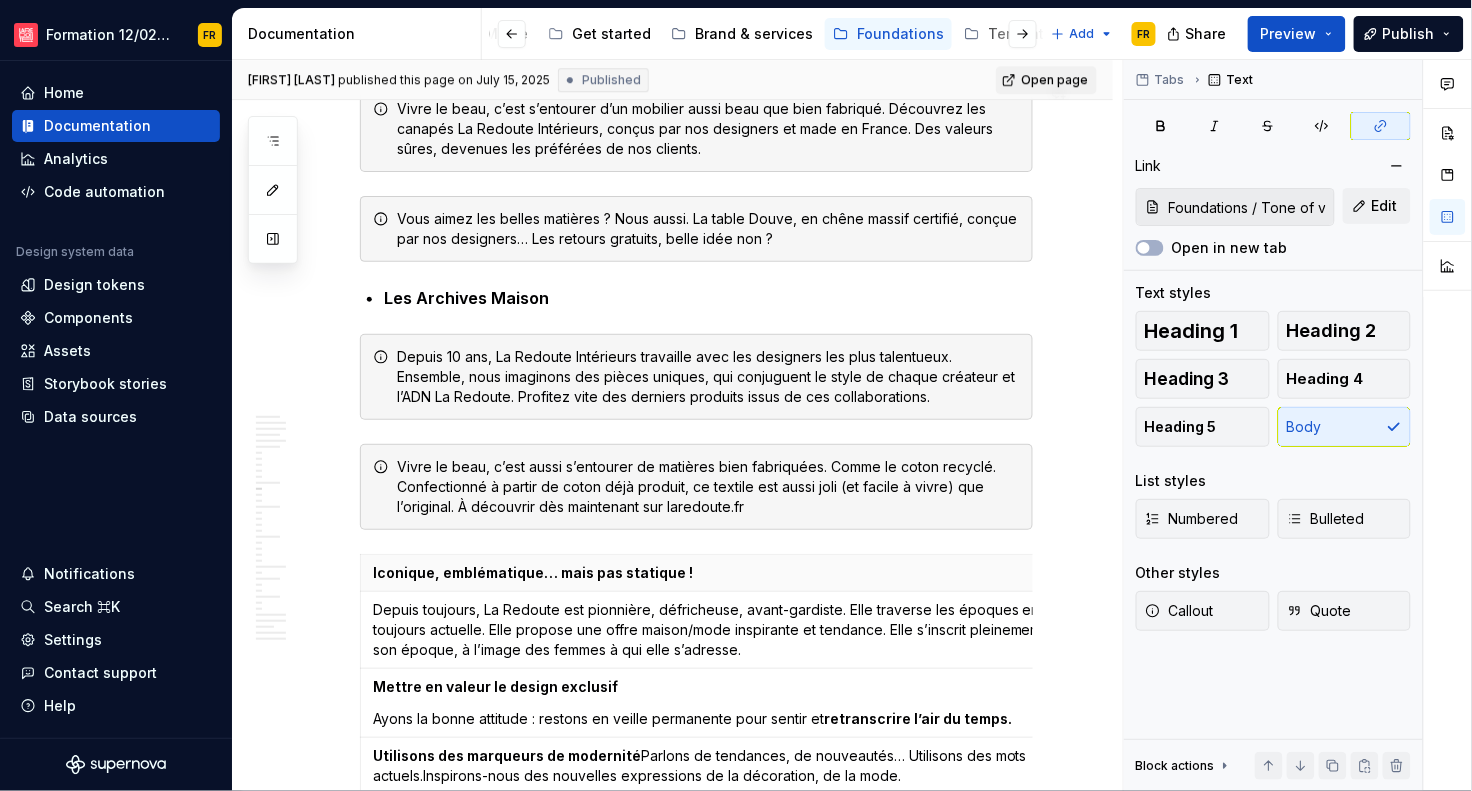 click on "Open page" at bounding box center [1054, 80] 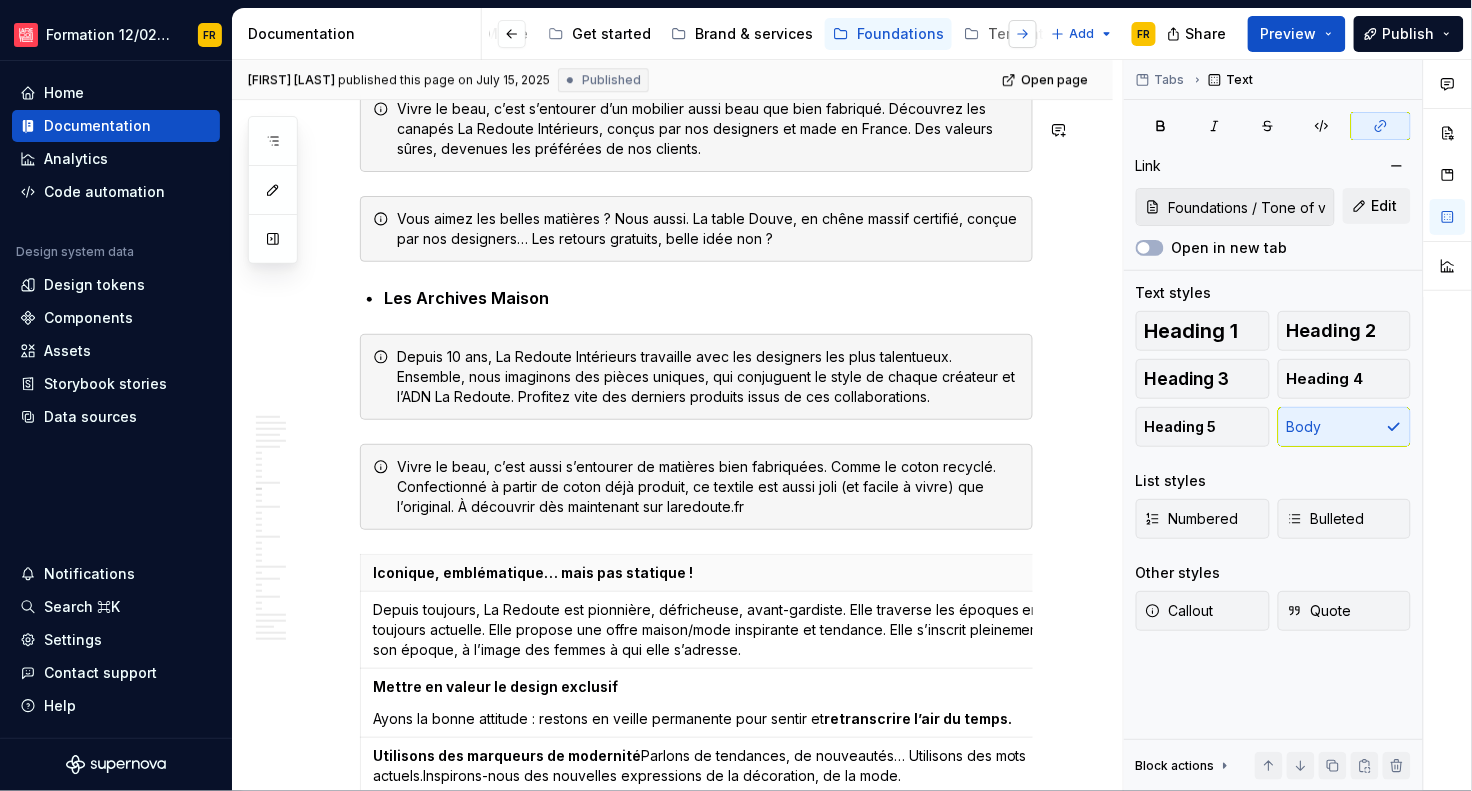 click at bounding box center (1023, 34) 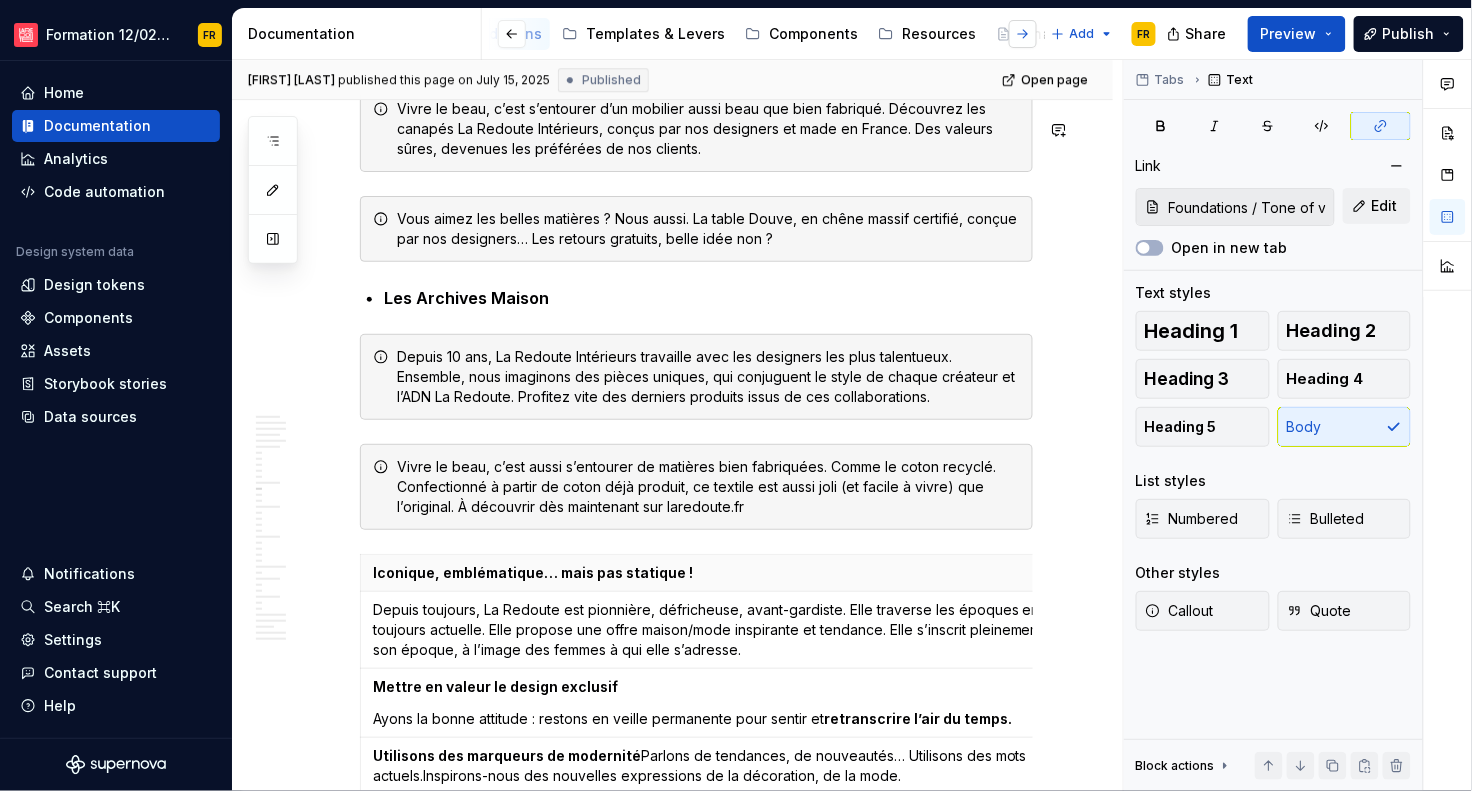scroll, scrollTop: 0, scrollLeft: 986, axis: horizontal 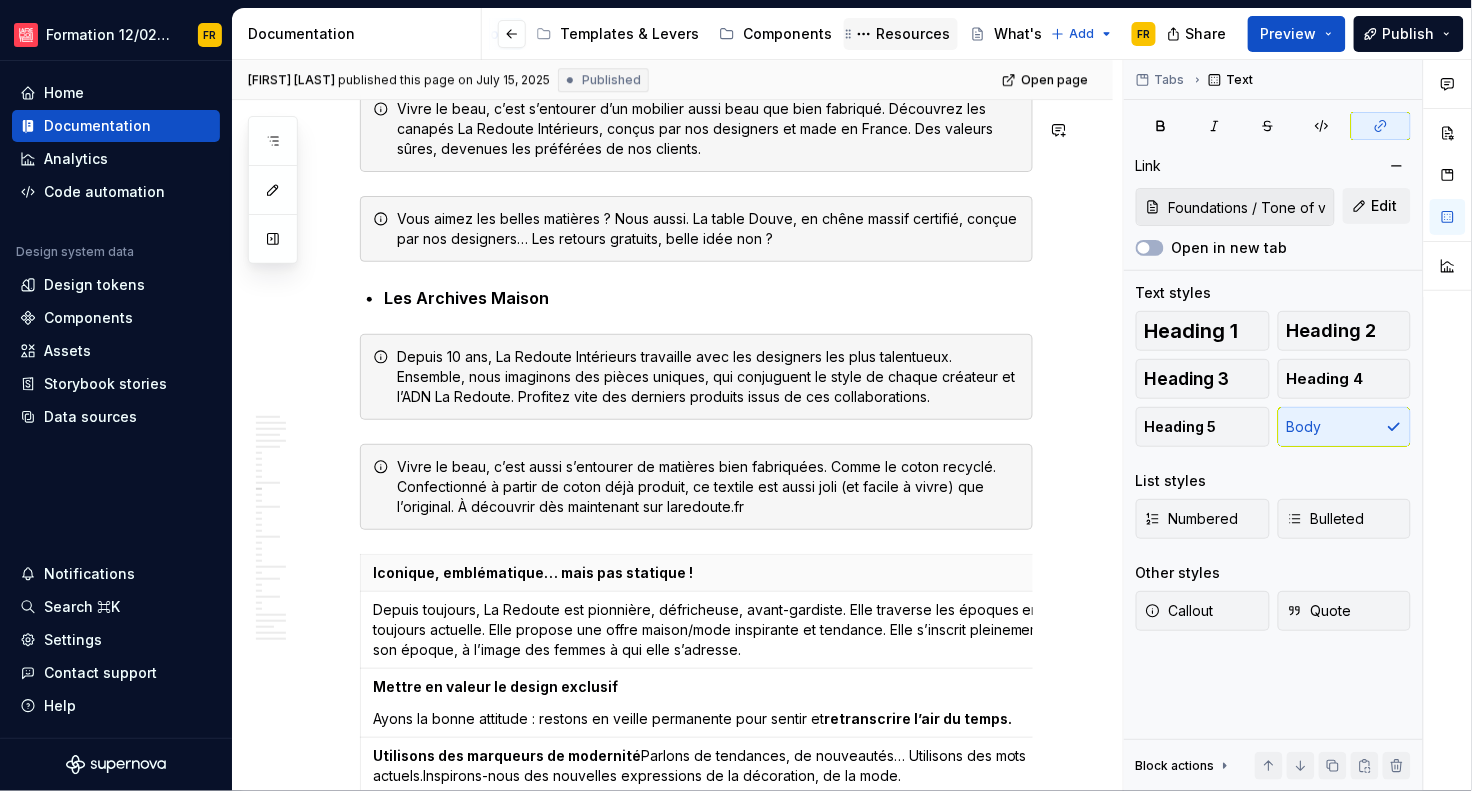 click on "Resources" at bounding box center (913, 34) 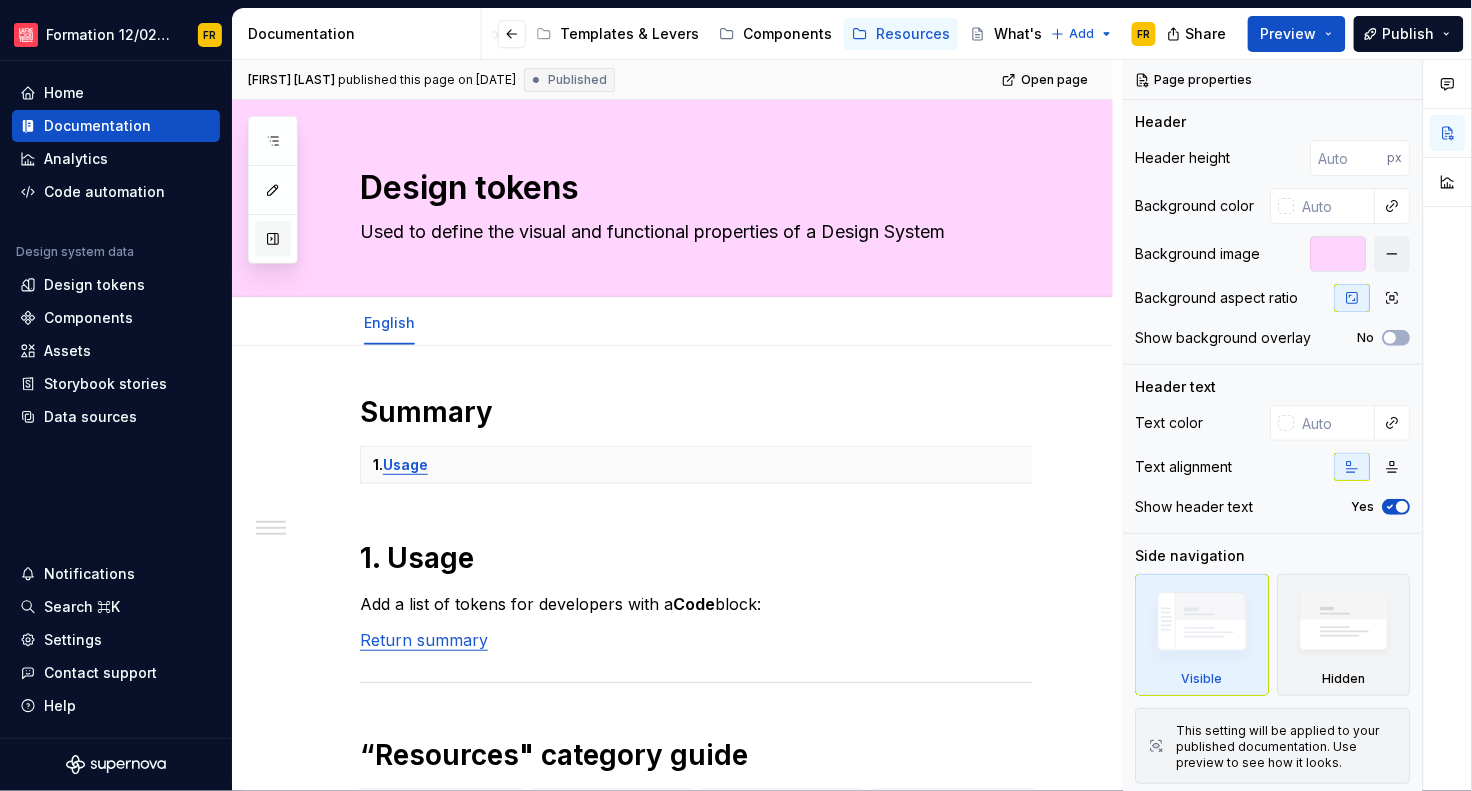 click at bounding box center (273, 239) 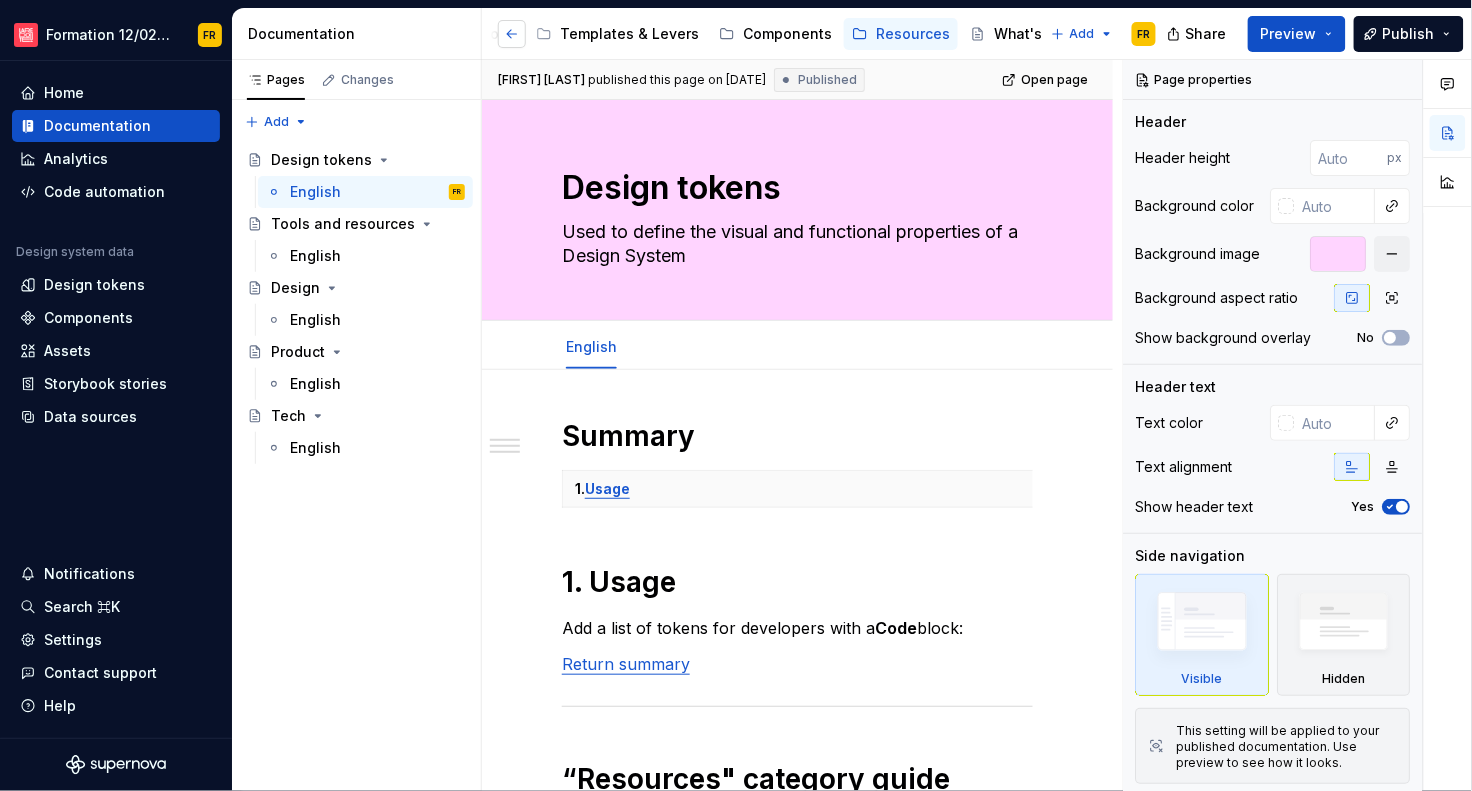 click at bounding box center [512, 34] 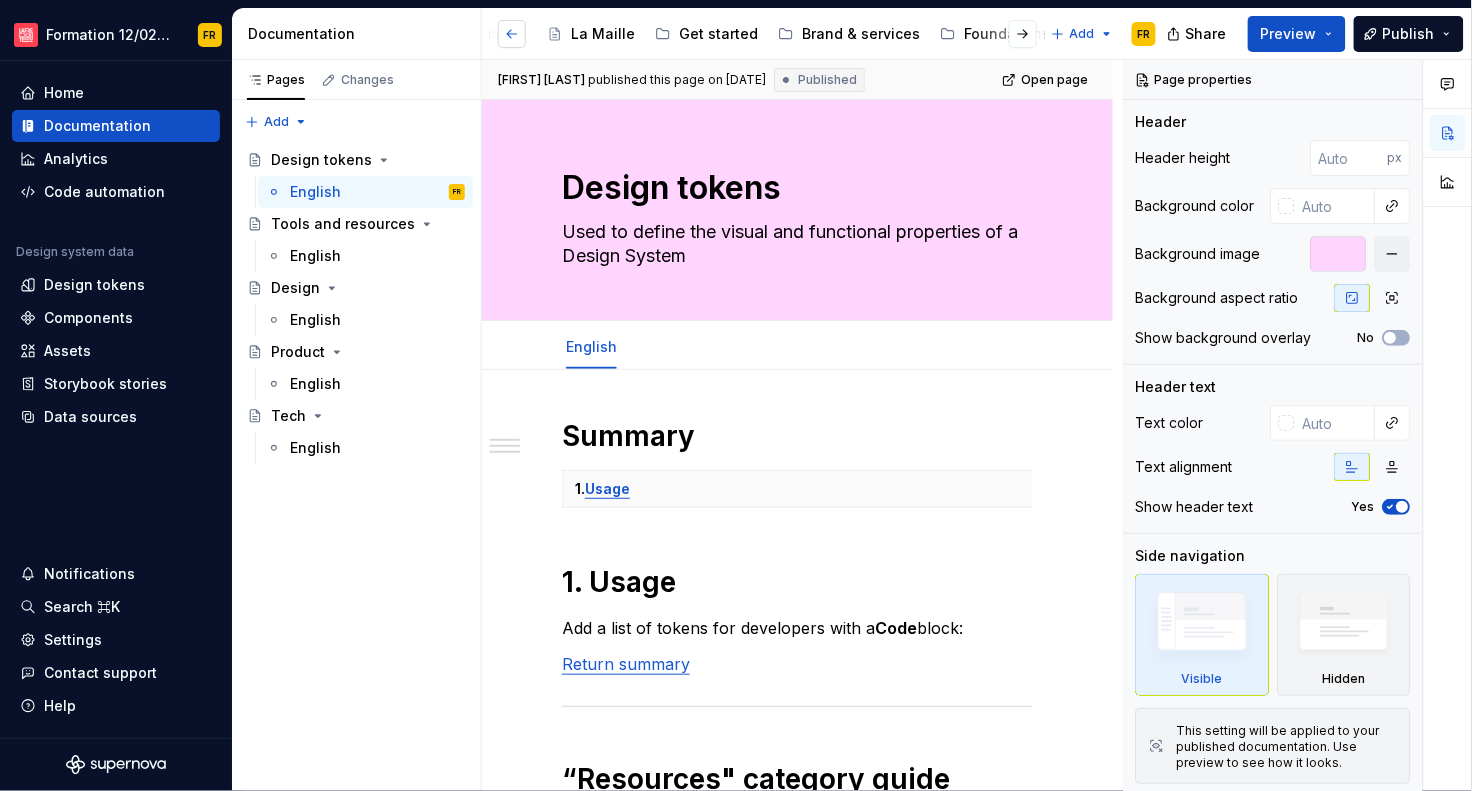 scroll, scrollTop: 0, scrollLeft: 428, axis: horizontal 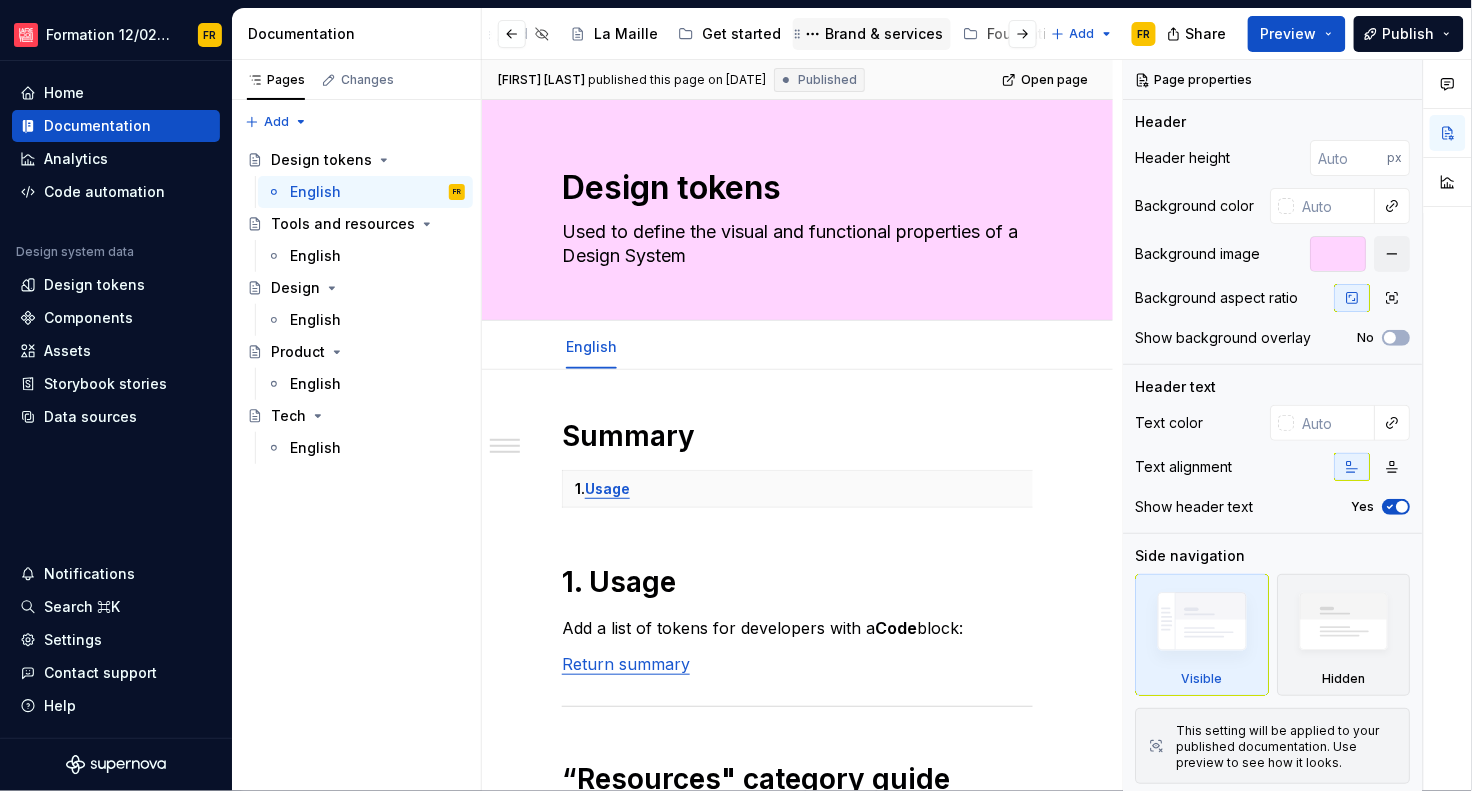 click on "Brand & services" at bounding box center (884, 34) 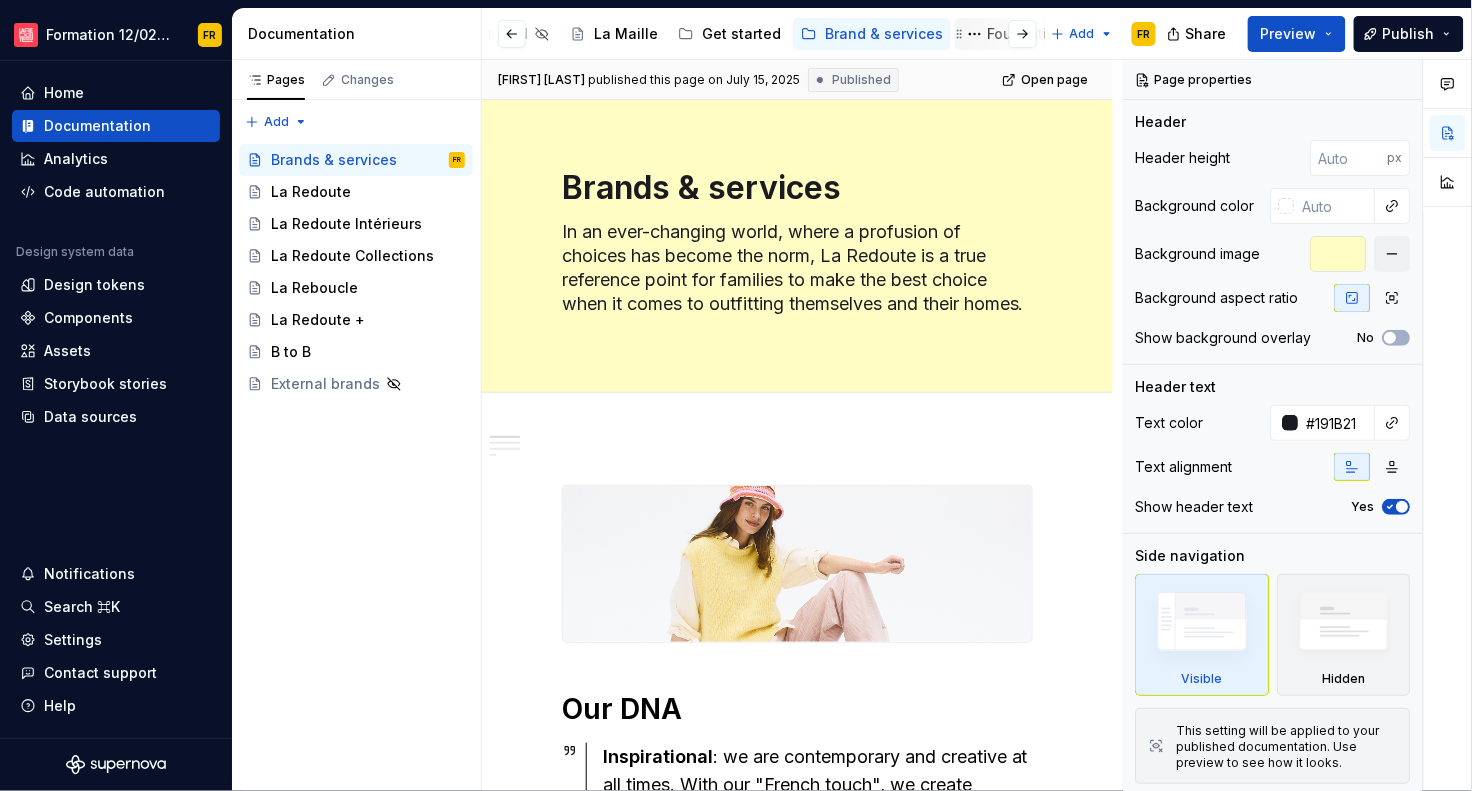 click on "Foundations" at bounding box center [1030, 34] 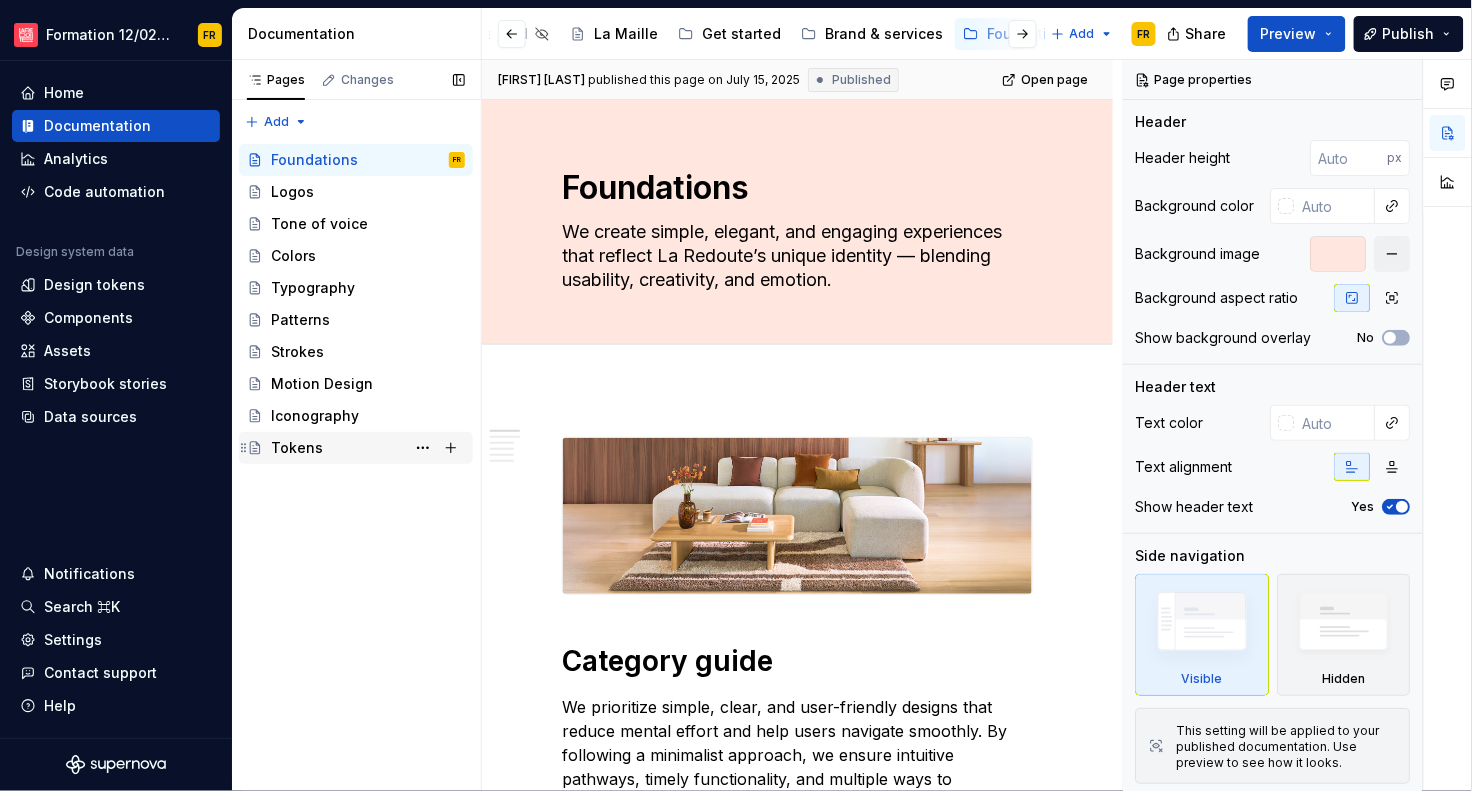 click on "Tokens" at bounding box center (297, 448) 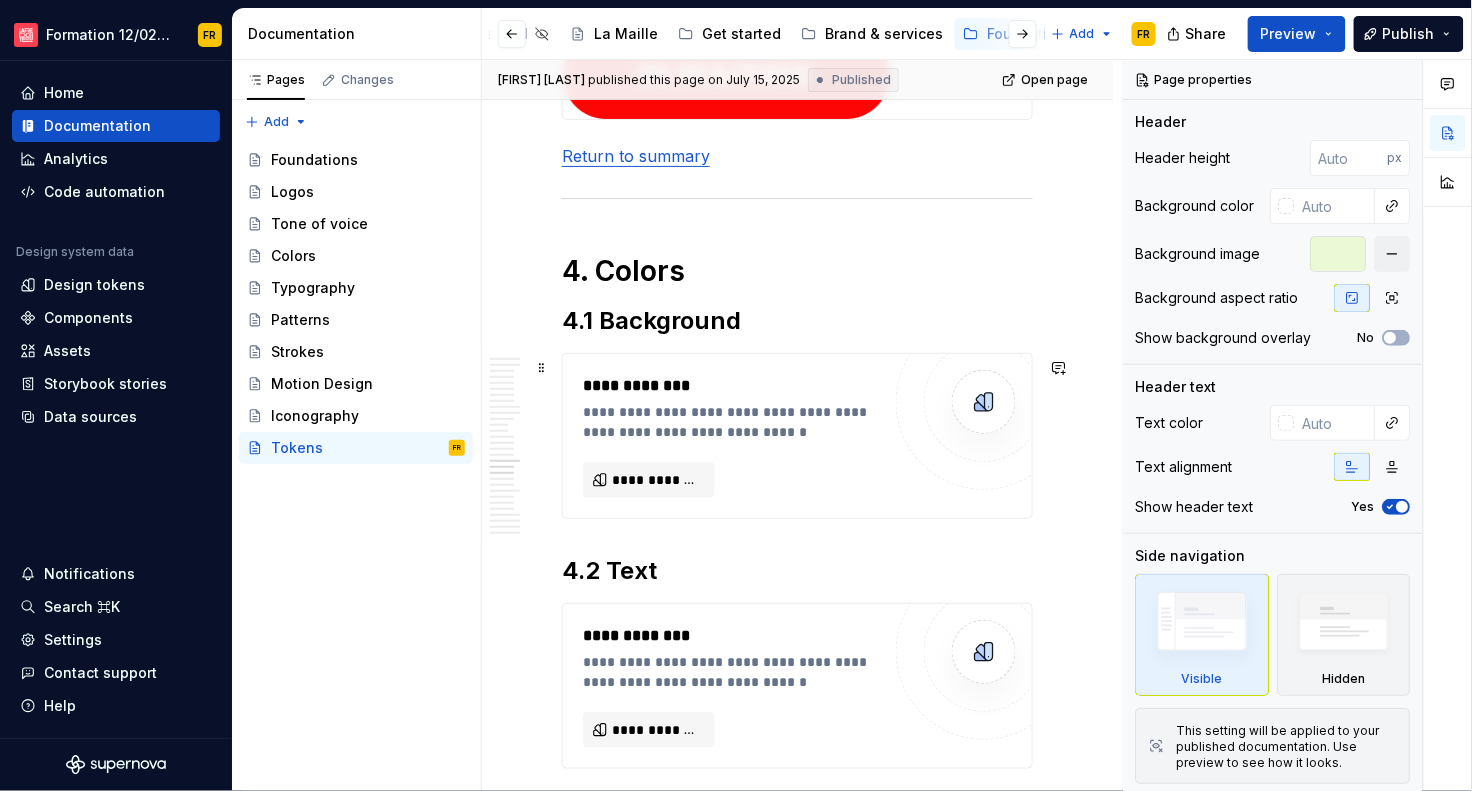 scroll, scrollTop: 6050, scrollLeft: 0, axis: vertical 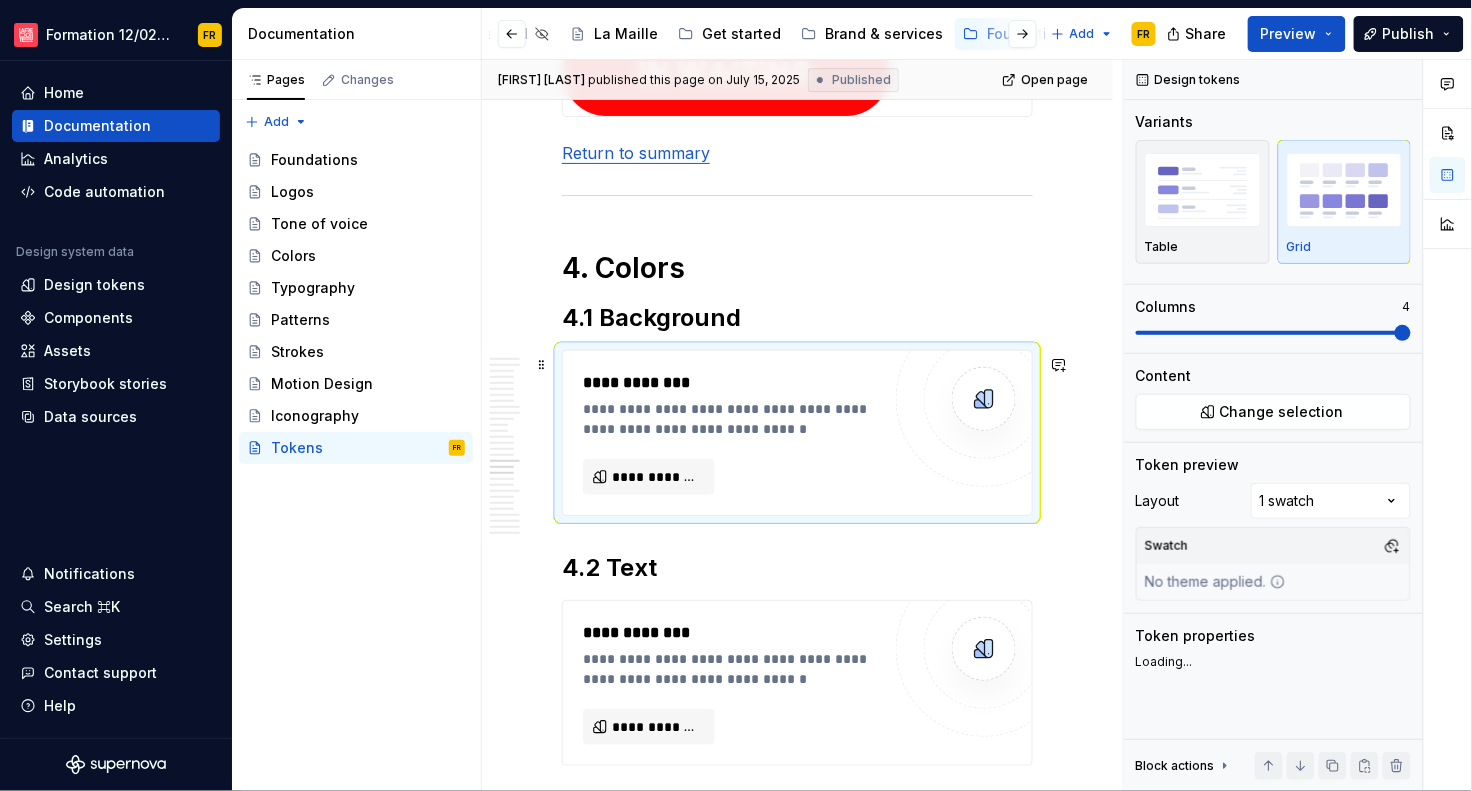 click on "**********" at bounding box center [731, 433] 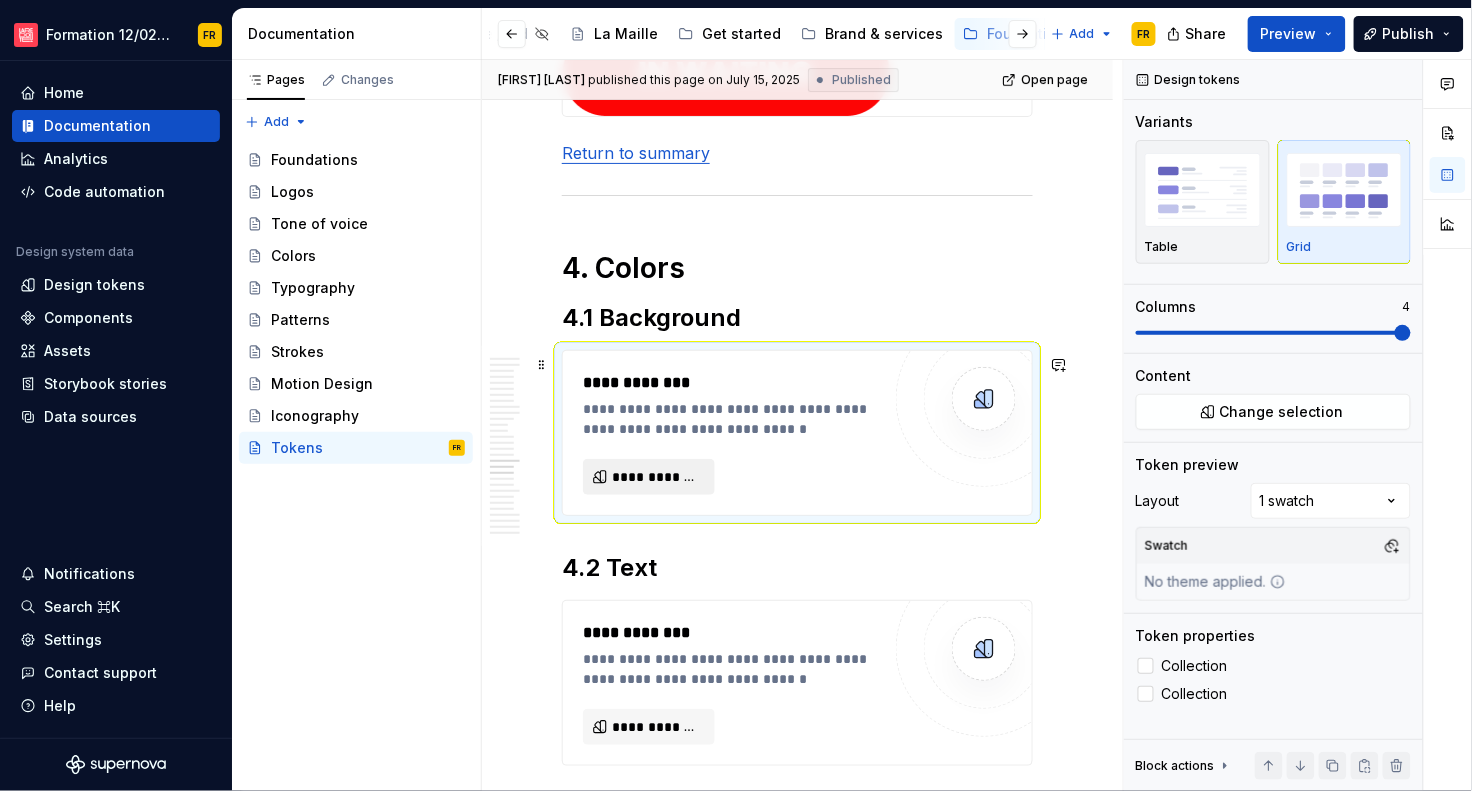 click on "**********" at bounding box center [657, 477] 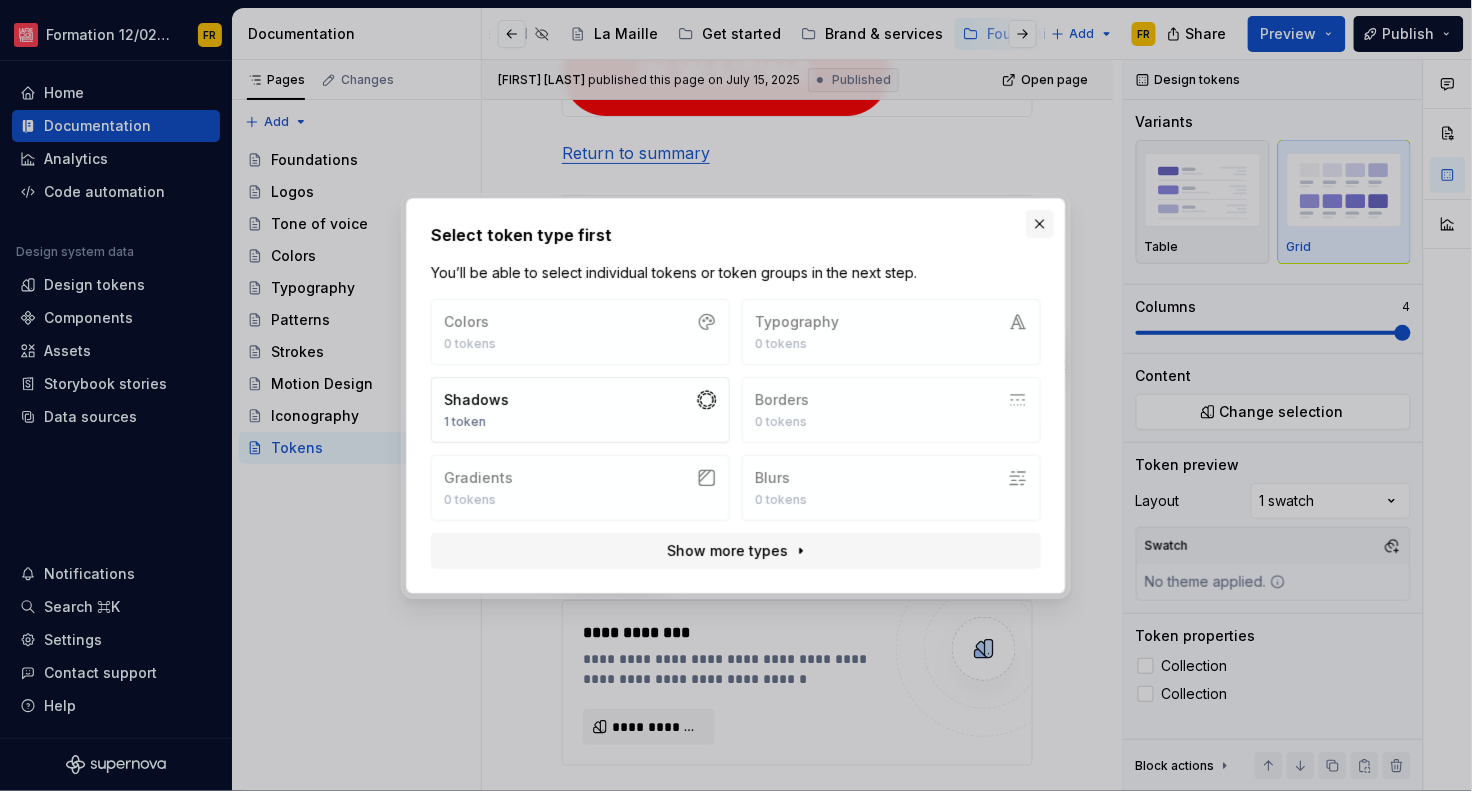 click at bounding box center (1040, 224) 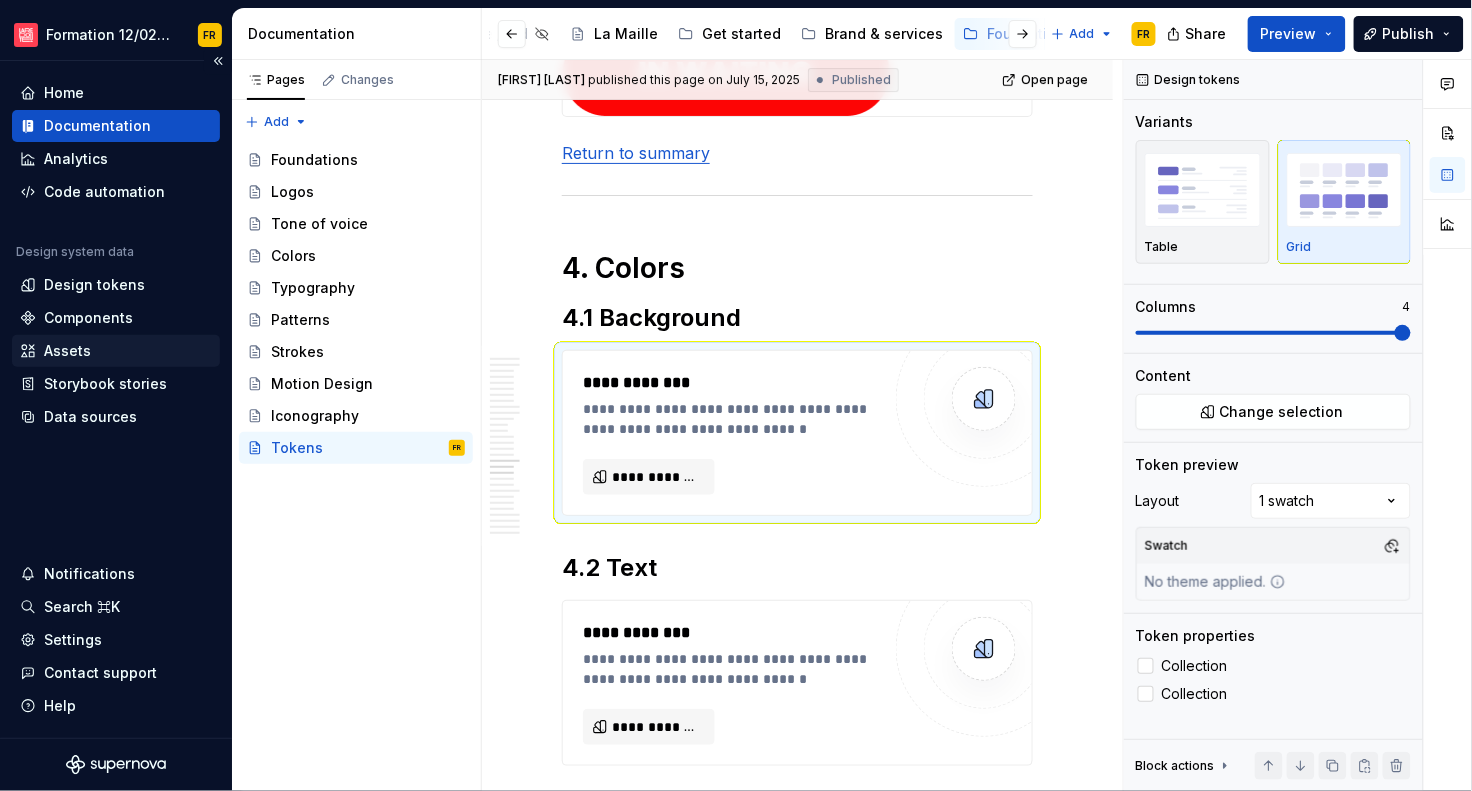 click on "Assets" at bounding box center [116, 351] 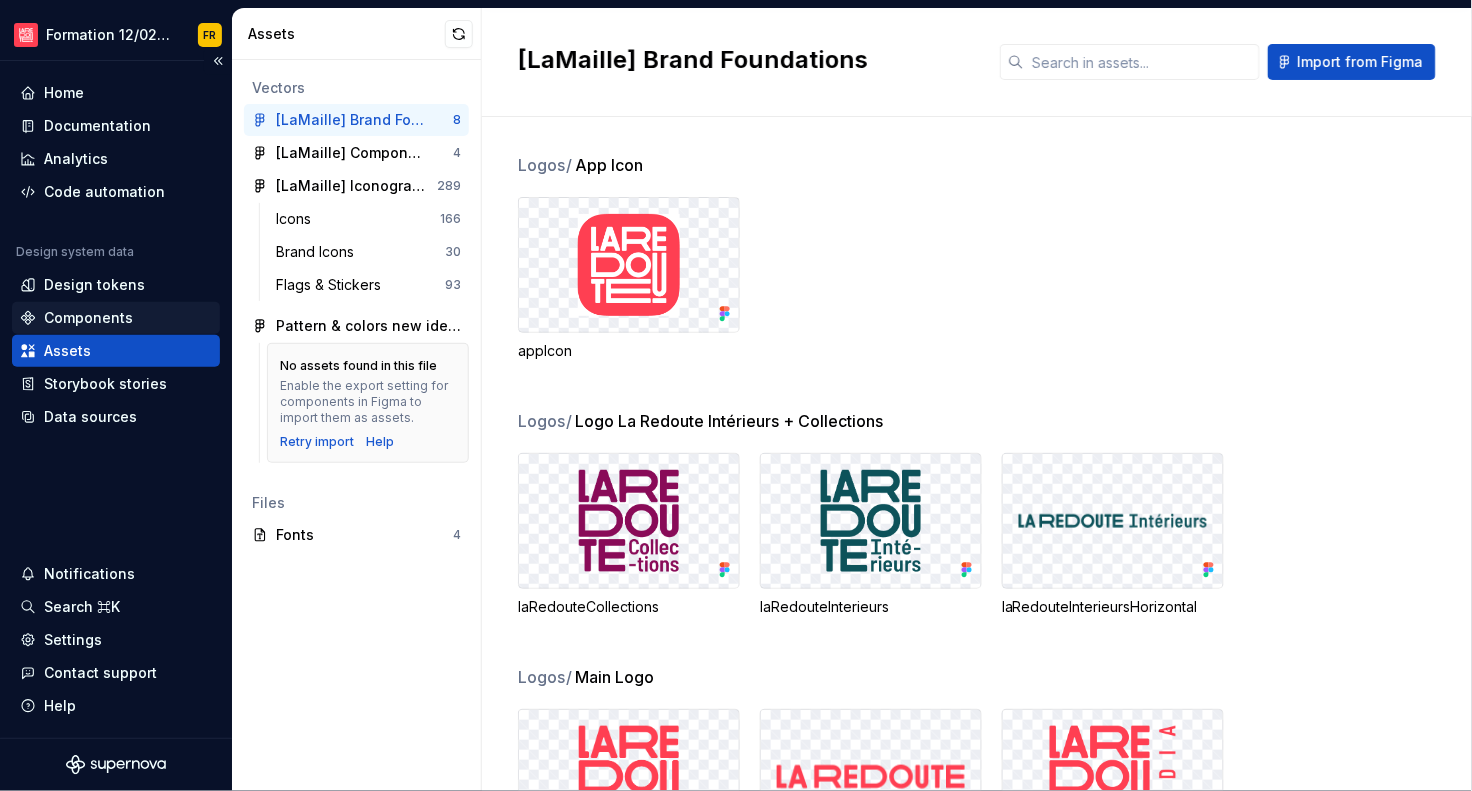 click on "Components" at bounding box center [88, 318] 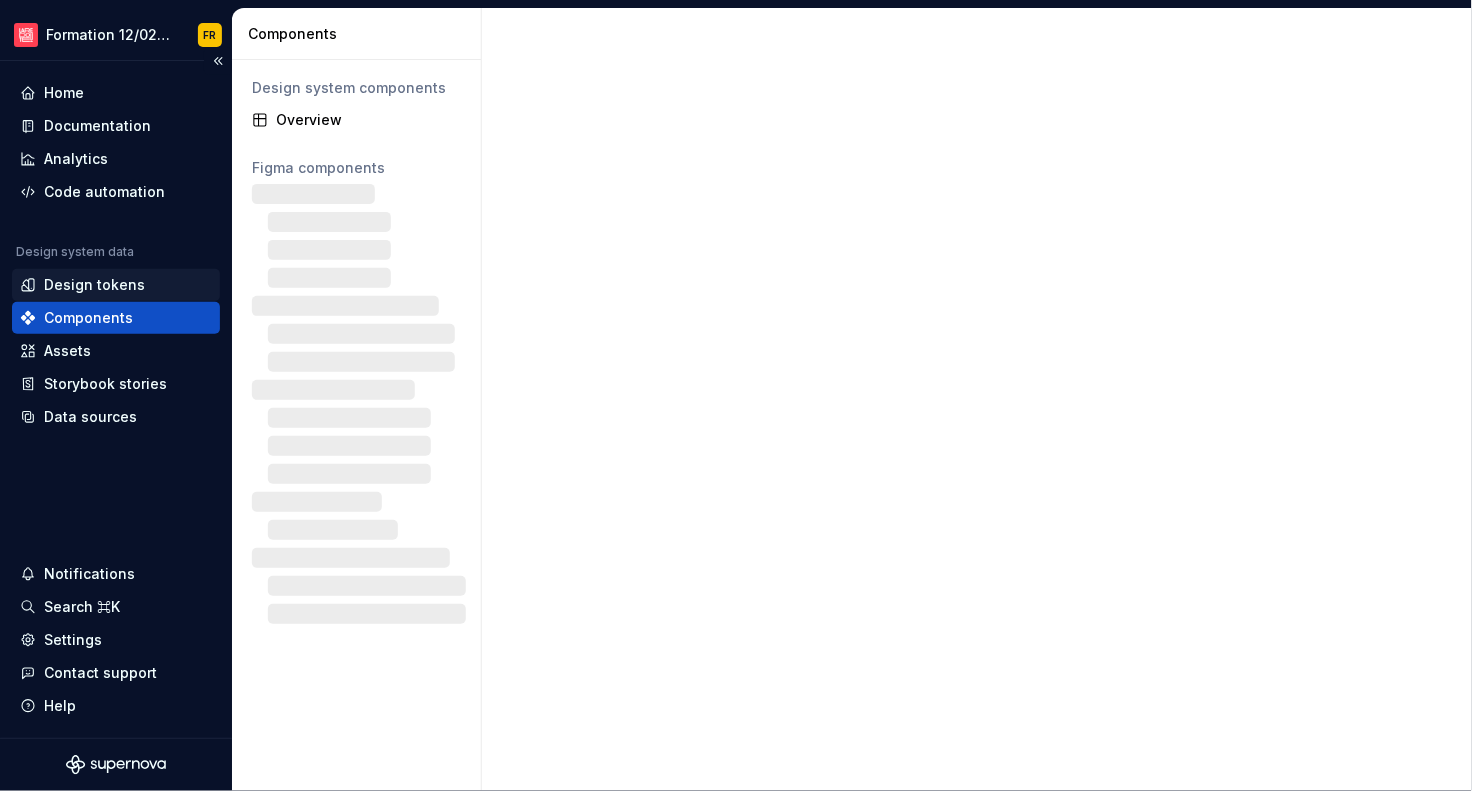 click on "Design tokens" at bounding box center (94, 285) 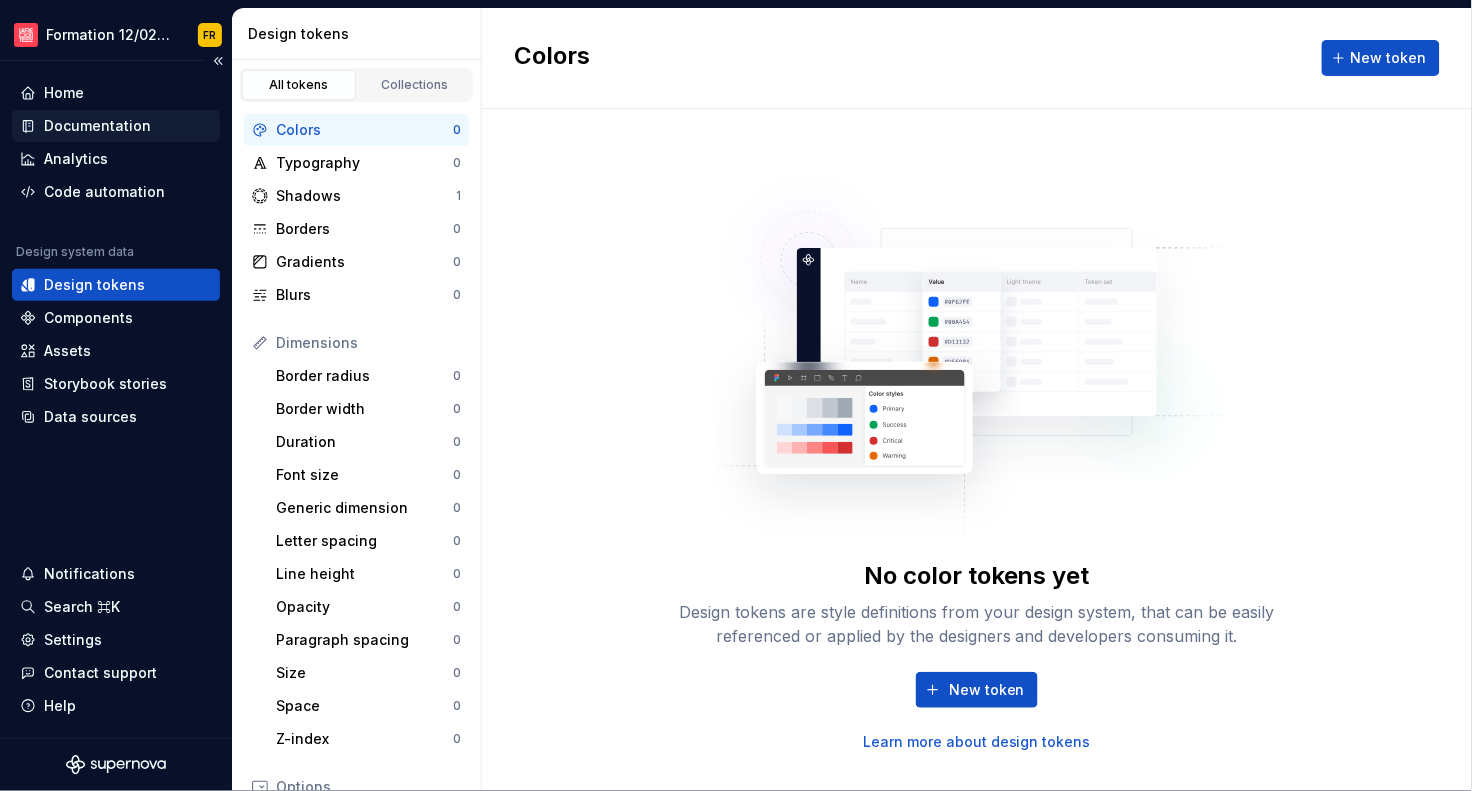 click on "Documentation" at bounding box center (97, 126) 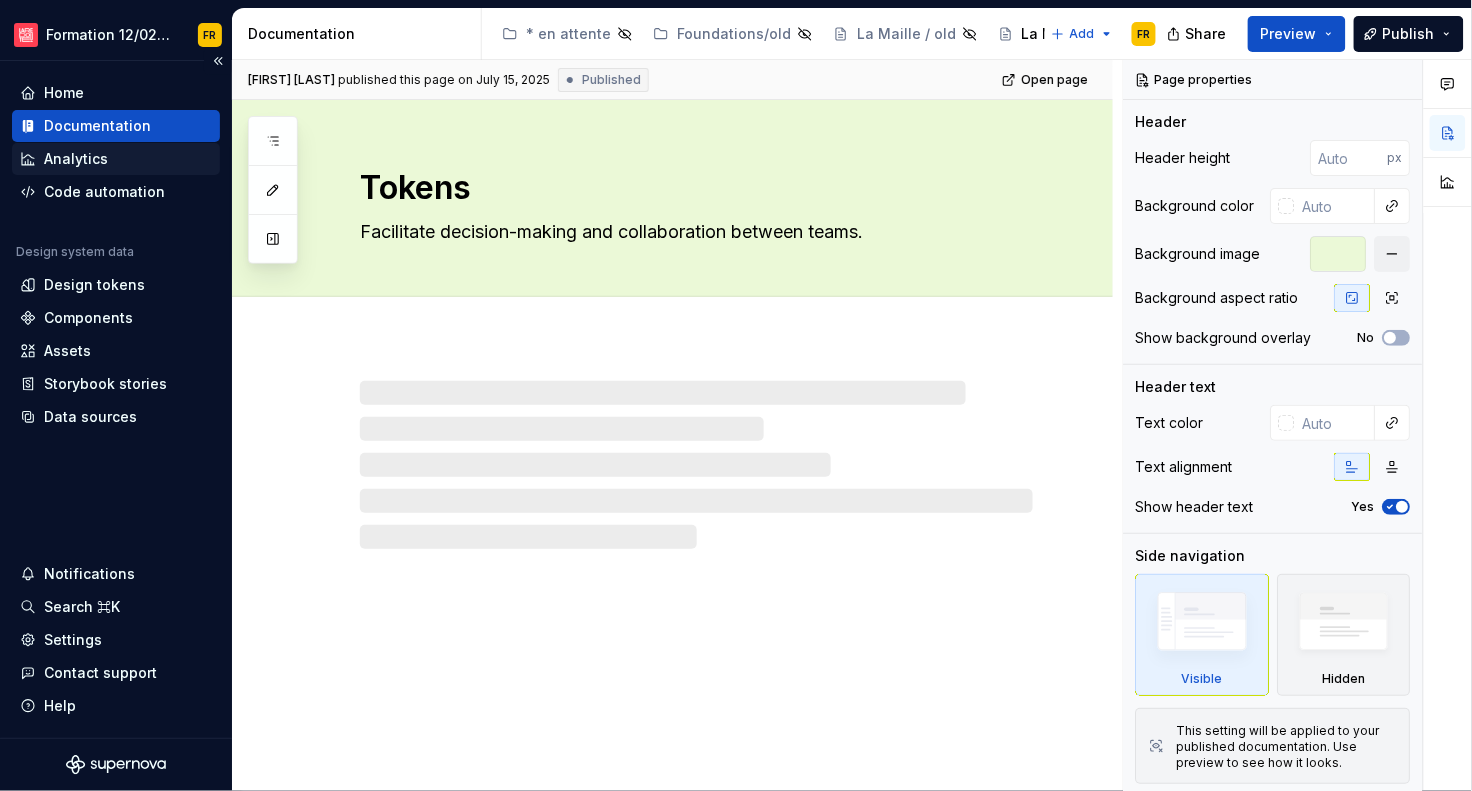 click on "Analytics" at bounding box center [76, 159] 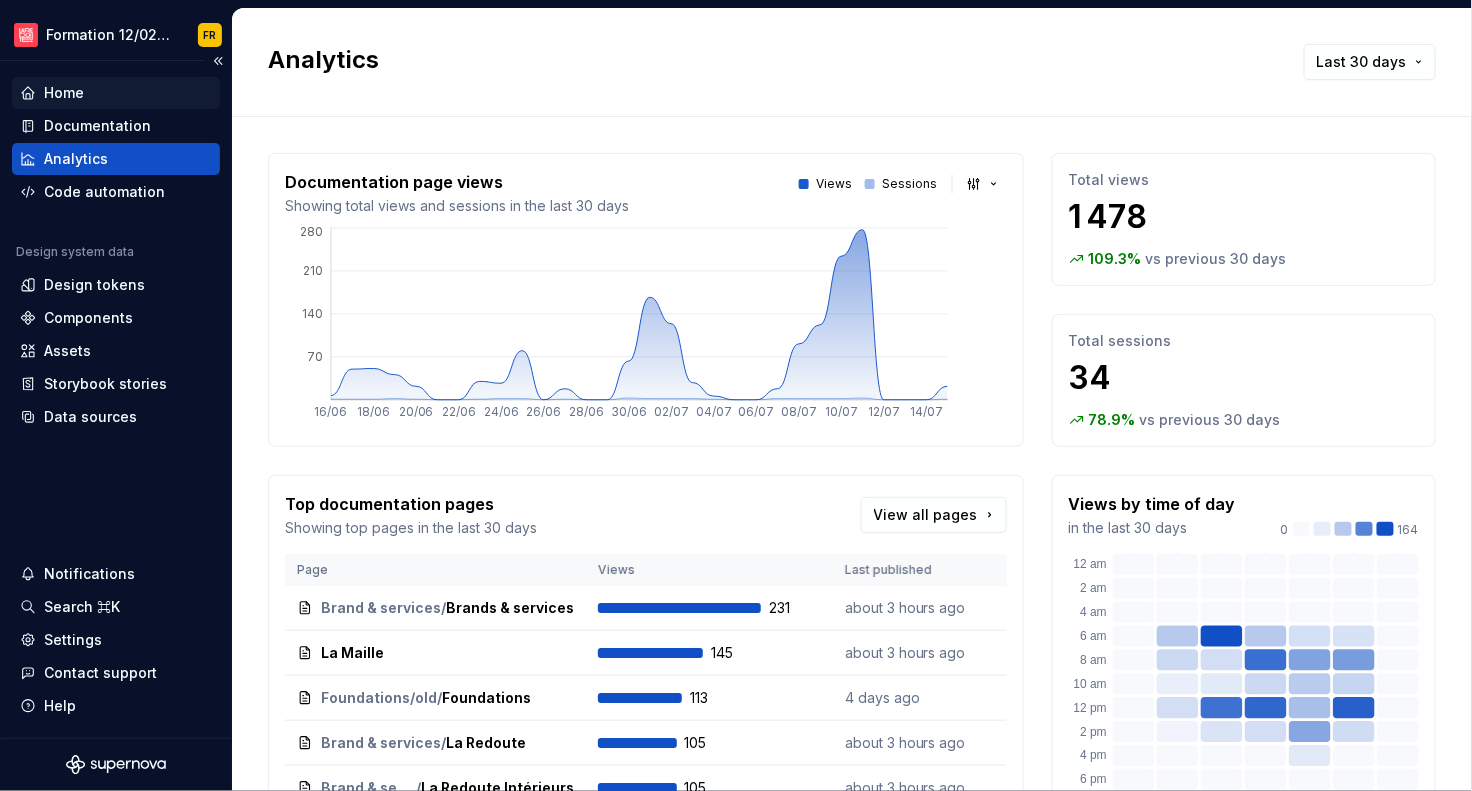 click on "Home" at bounding box center (64, 93) 